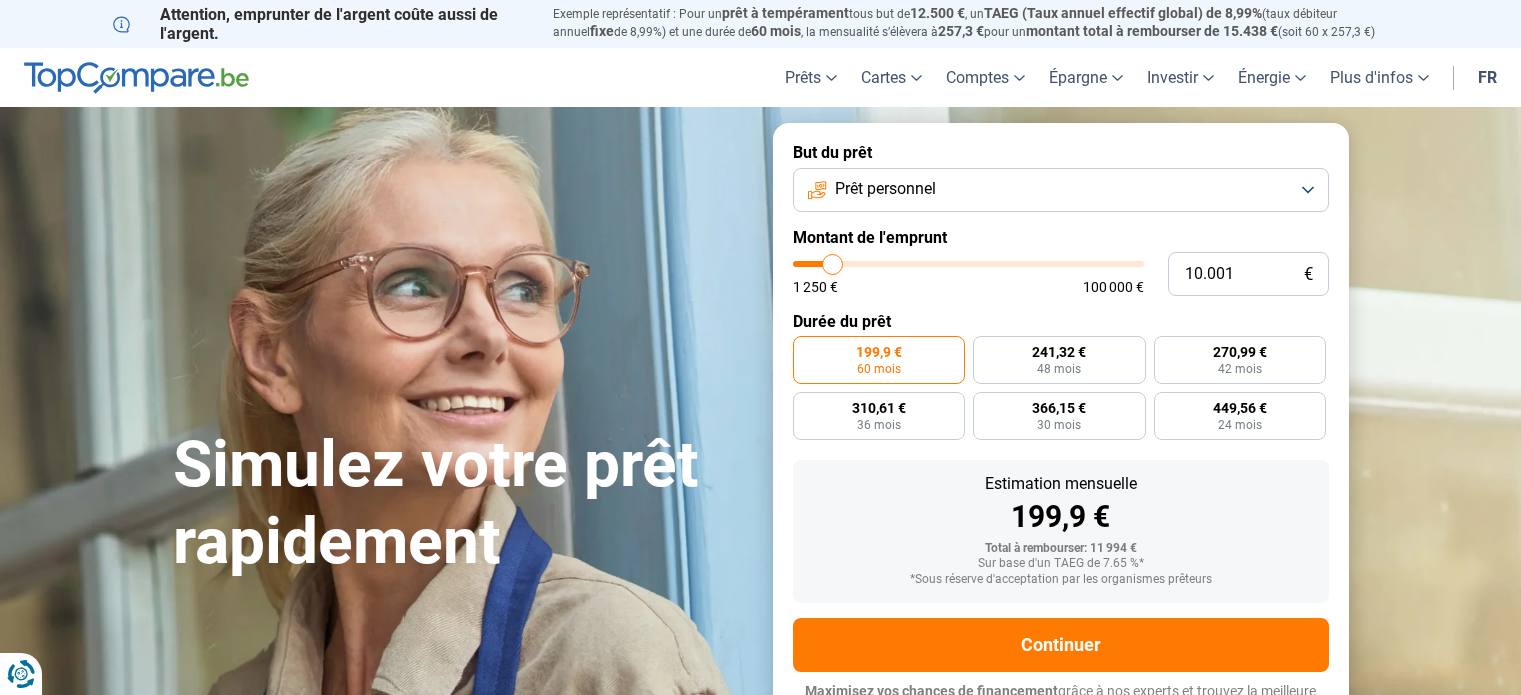 scroll, scrollTop: 0, scrollLeft: 0, axis: both 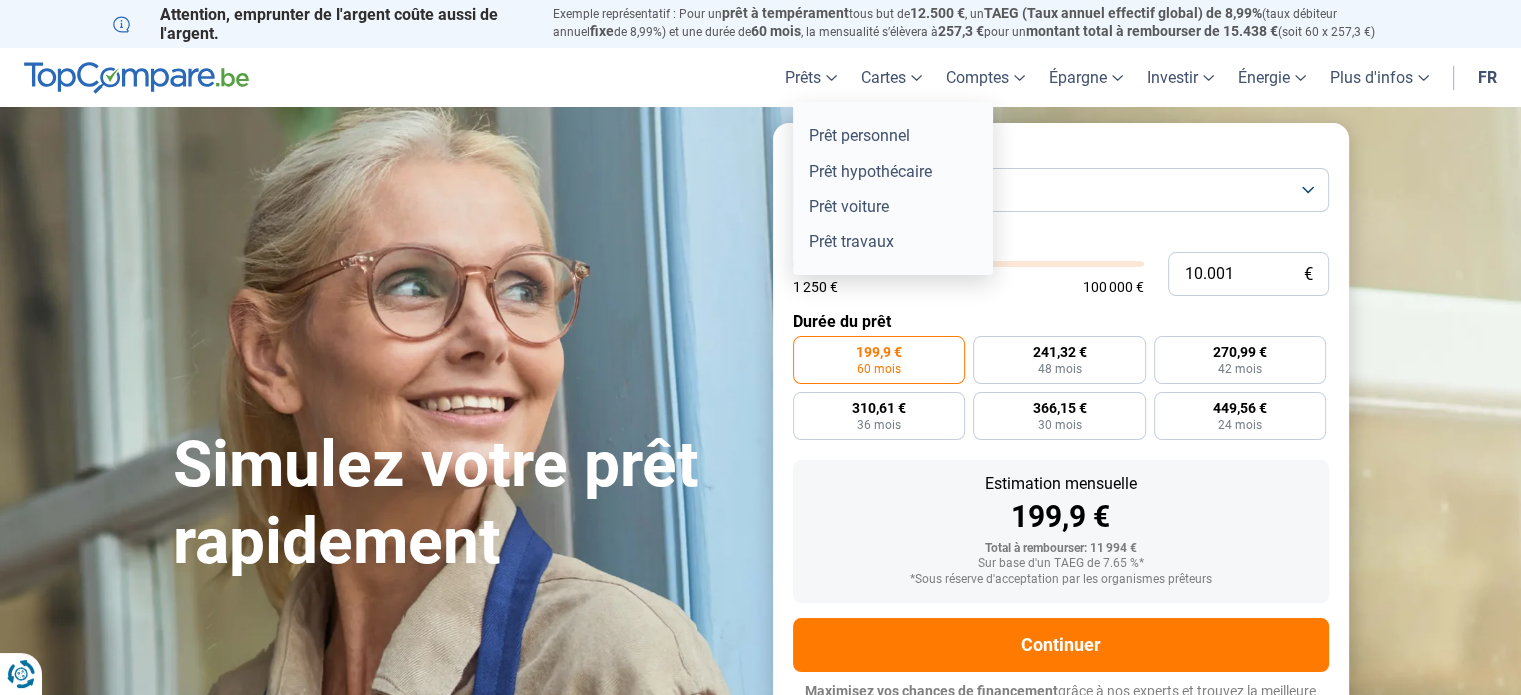 click on "Prêts" at bounding box center (811, 77) 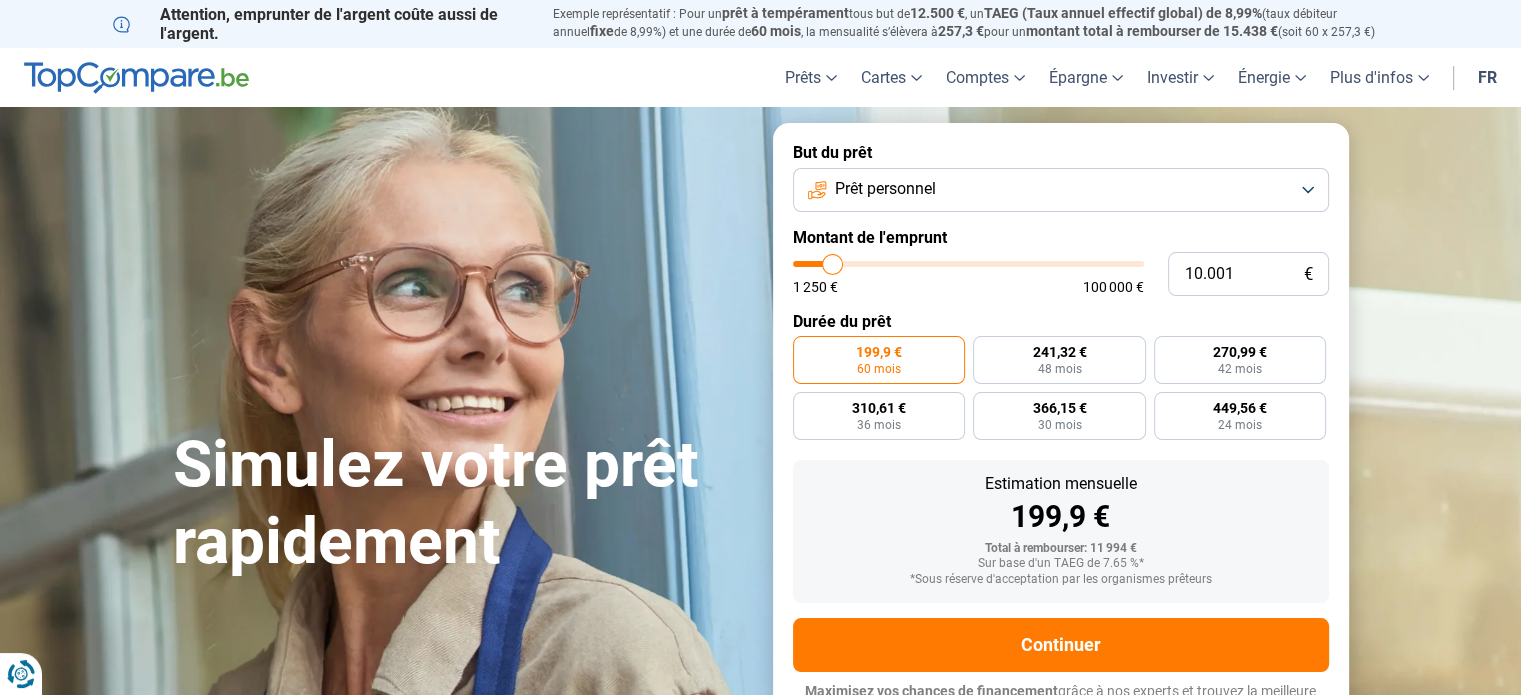 click on "Prêt personnel" at bounding box center (885, 189) 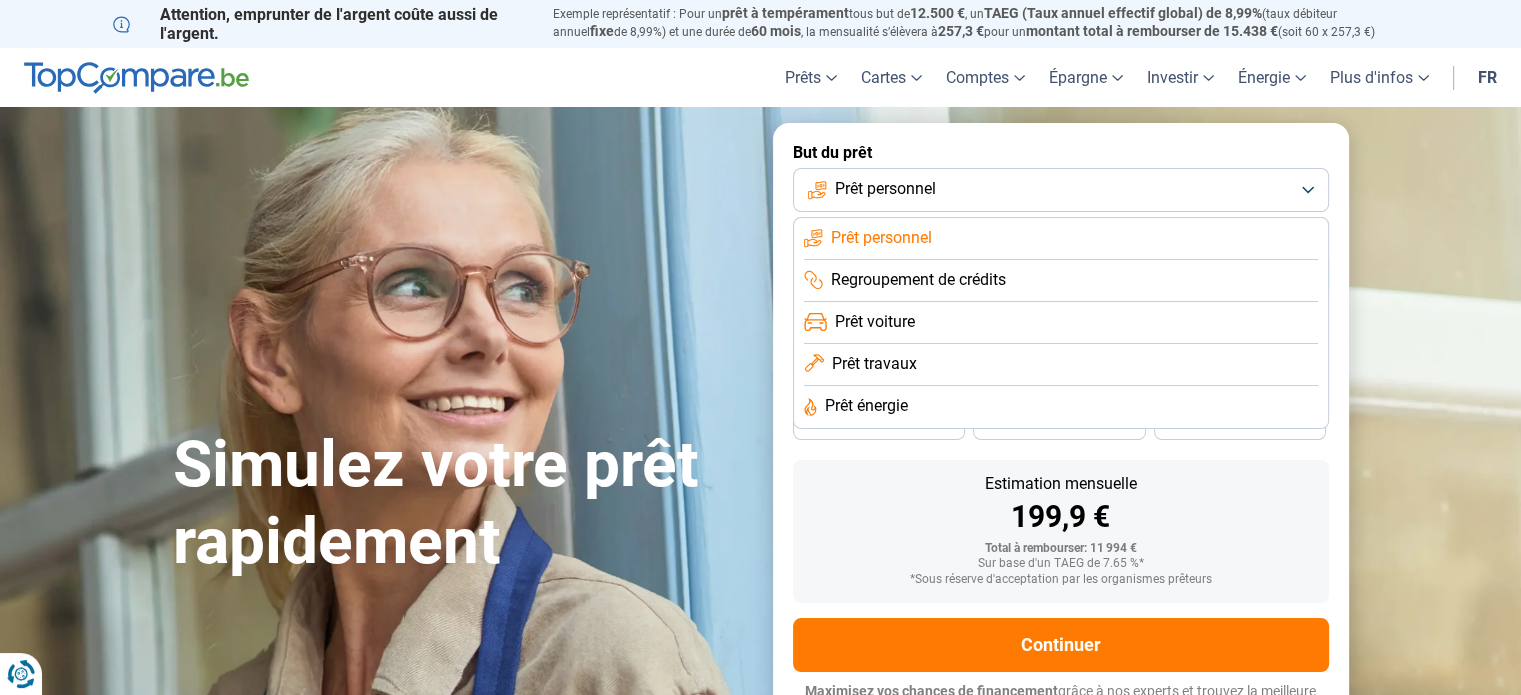 click on "Prêt travaux" at bounding box center (874, 364) 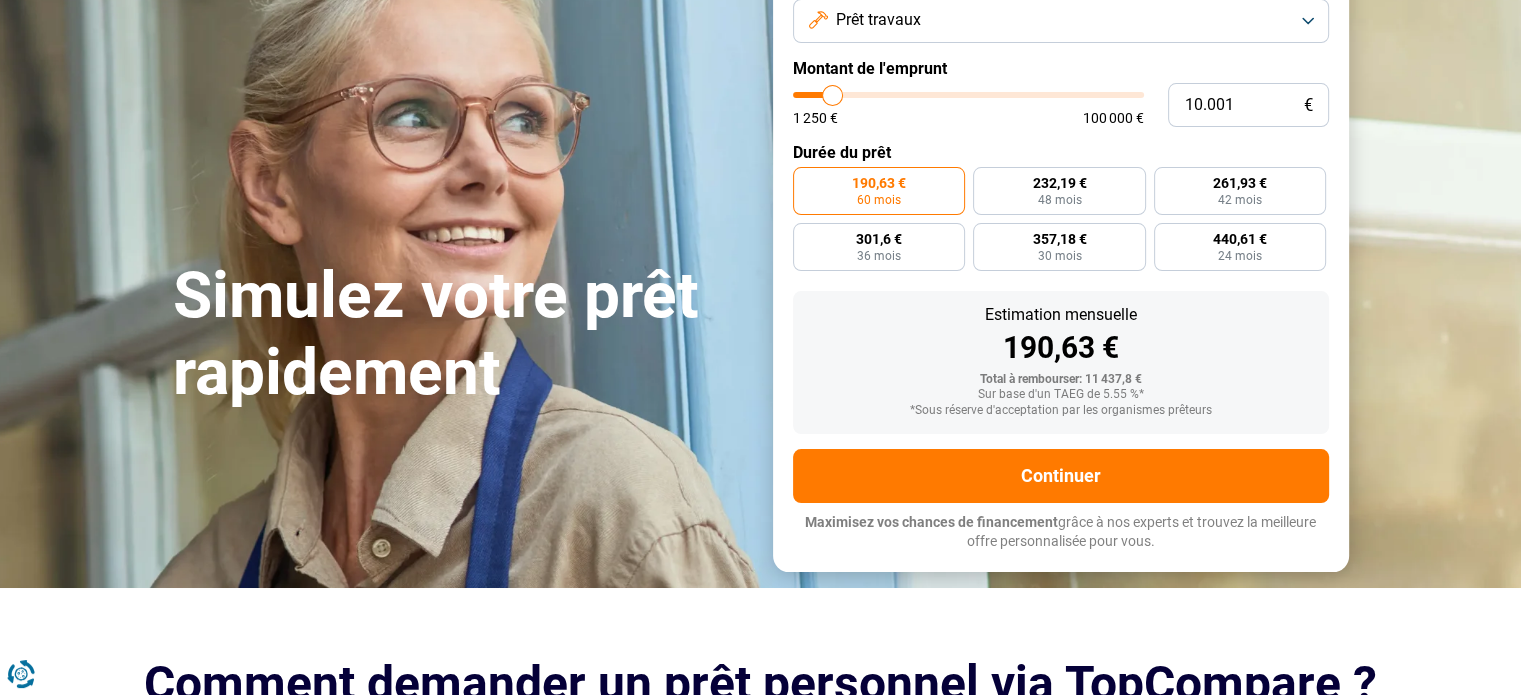 scroll, scrollTop: 127, scrollLeft: 0, axis: vertical 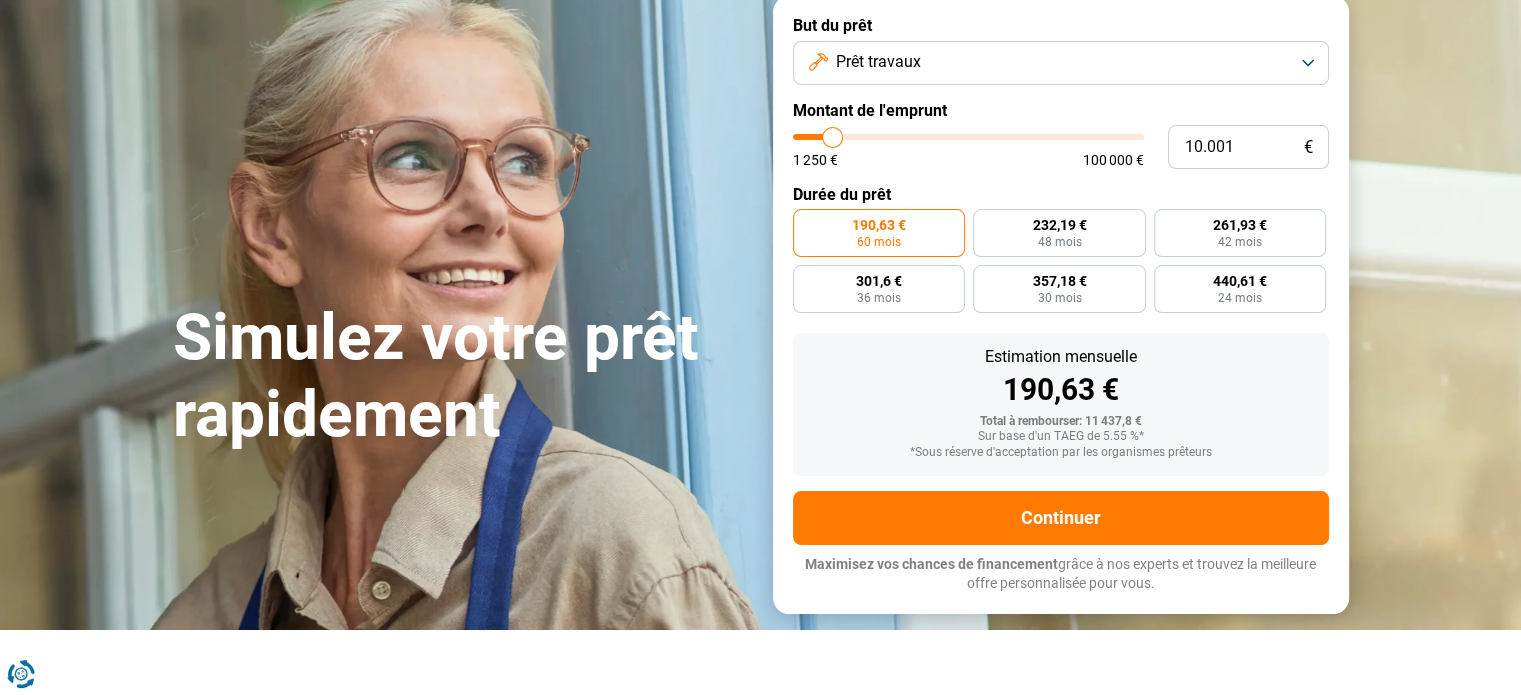 type on "8.500" 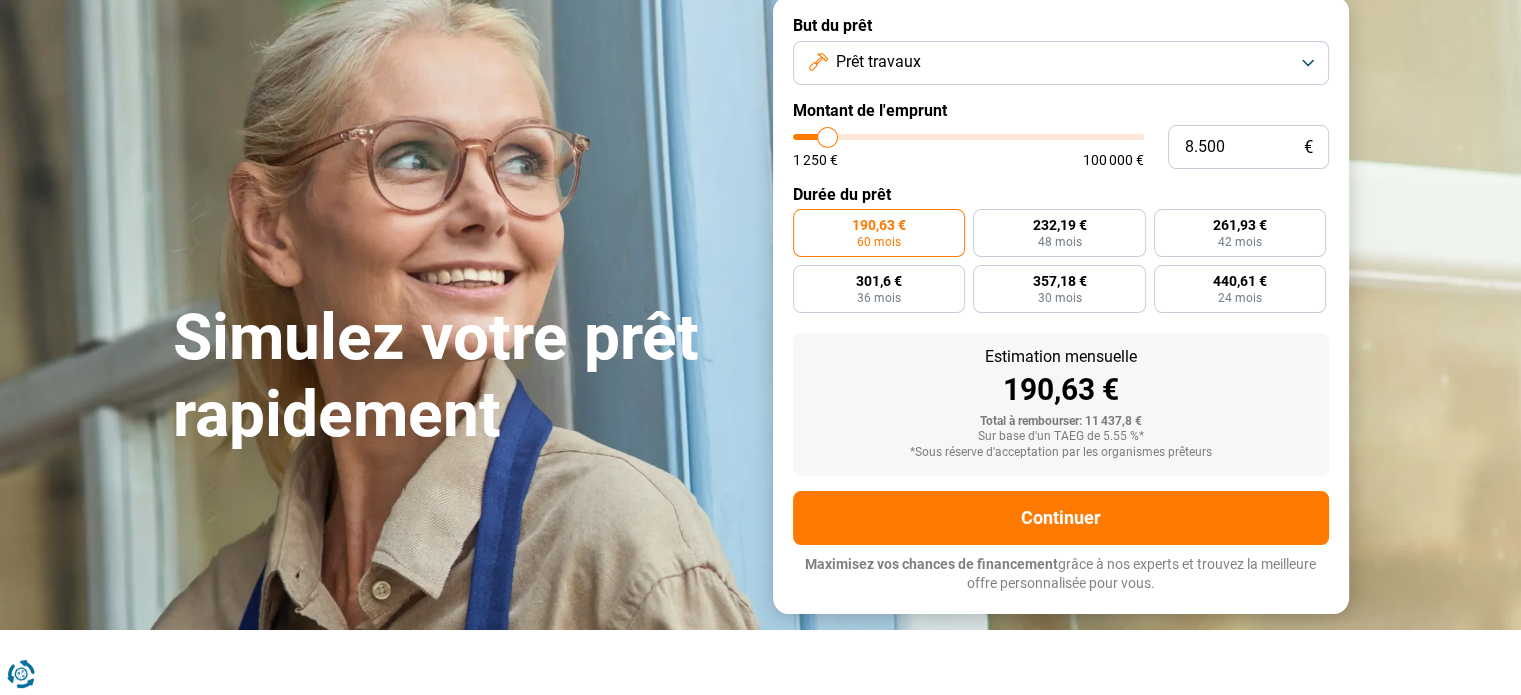 type on "9.250" 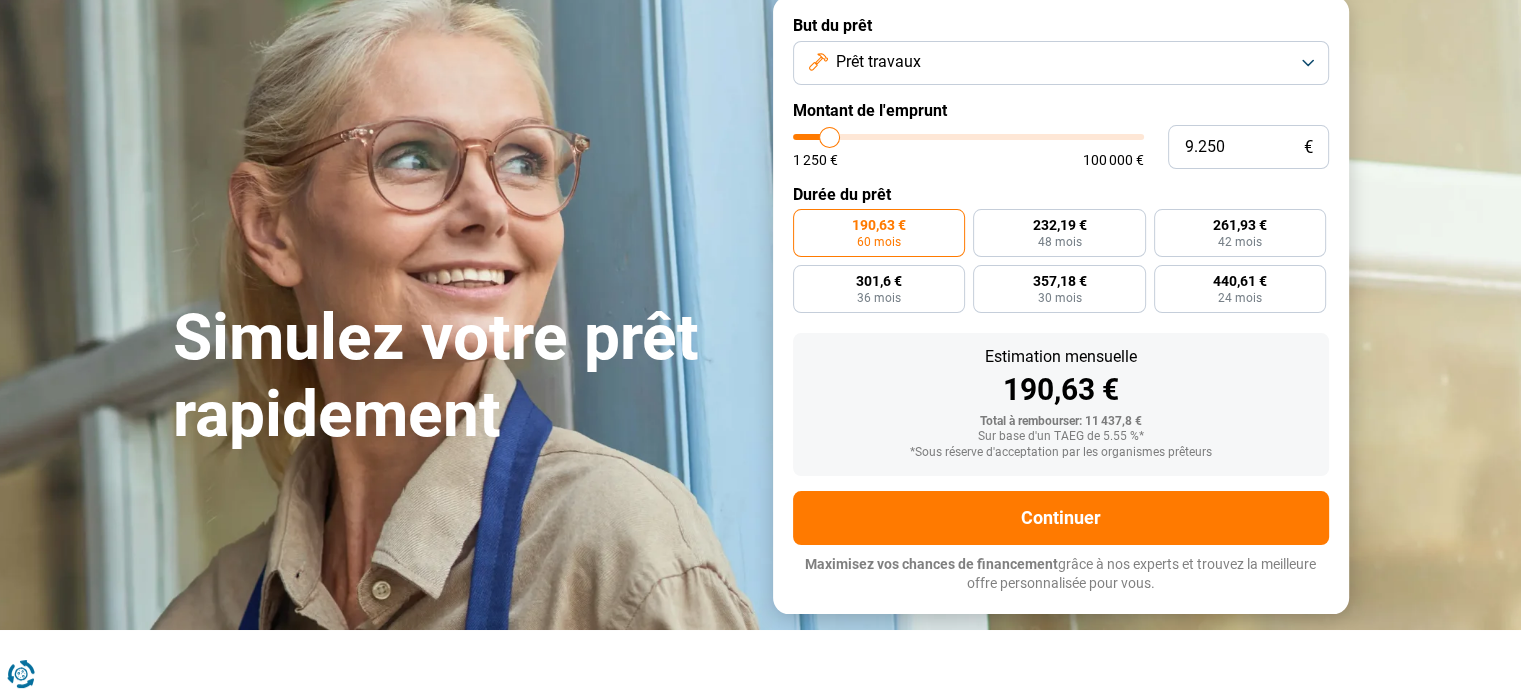 type on "10.000" 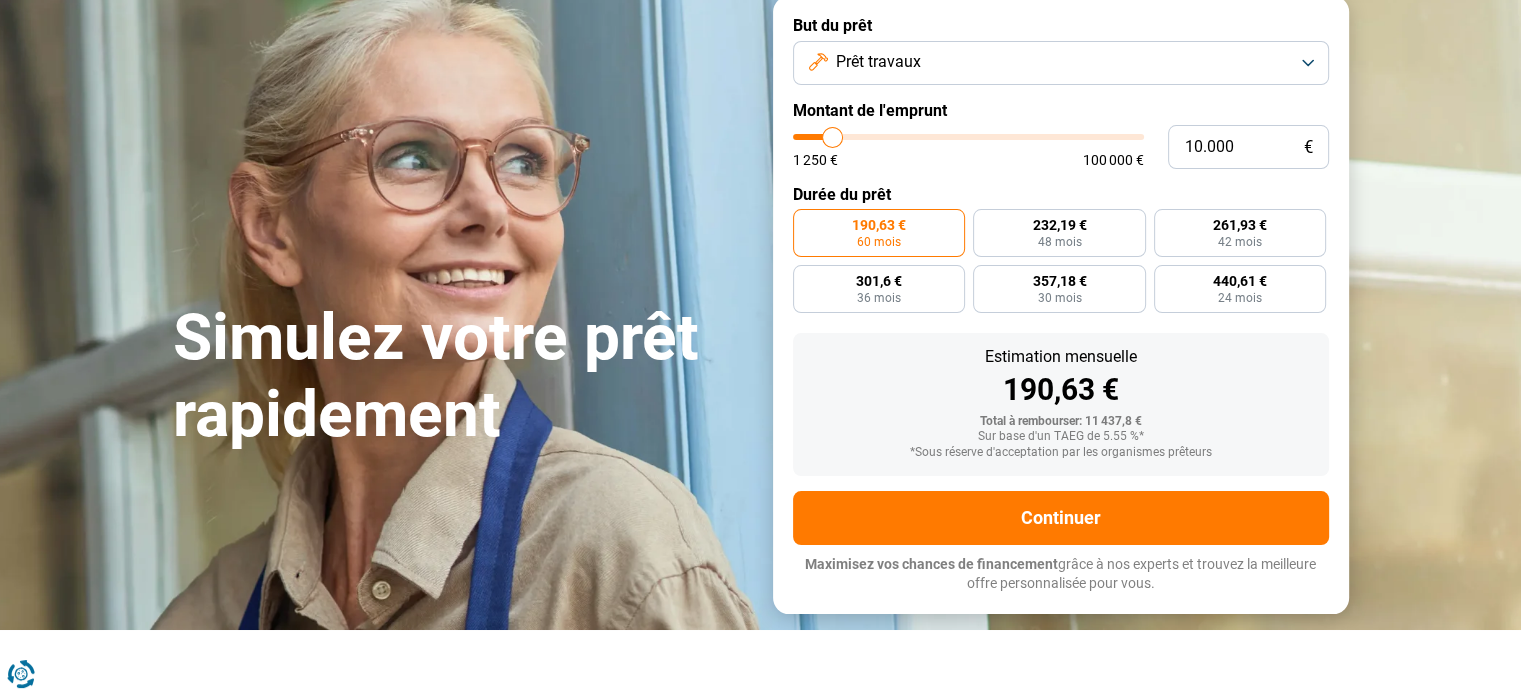 type on "11.000" 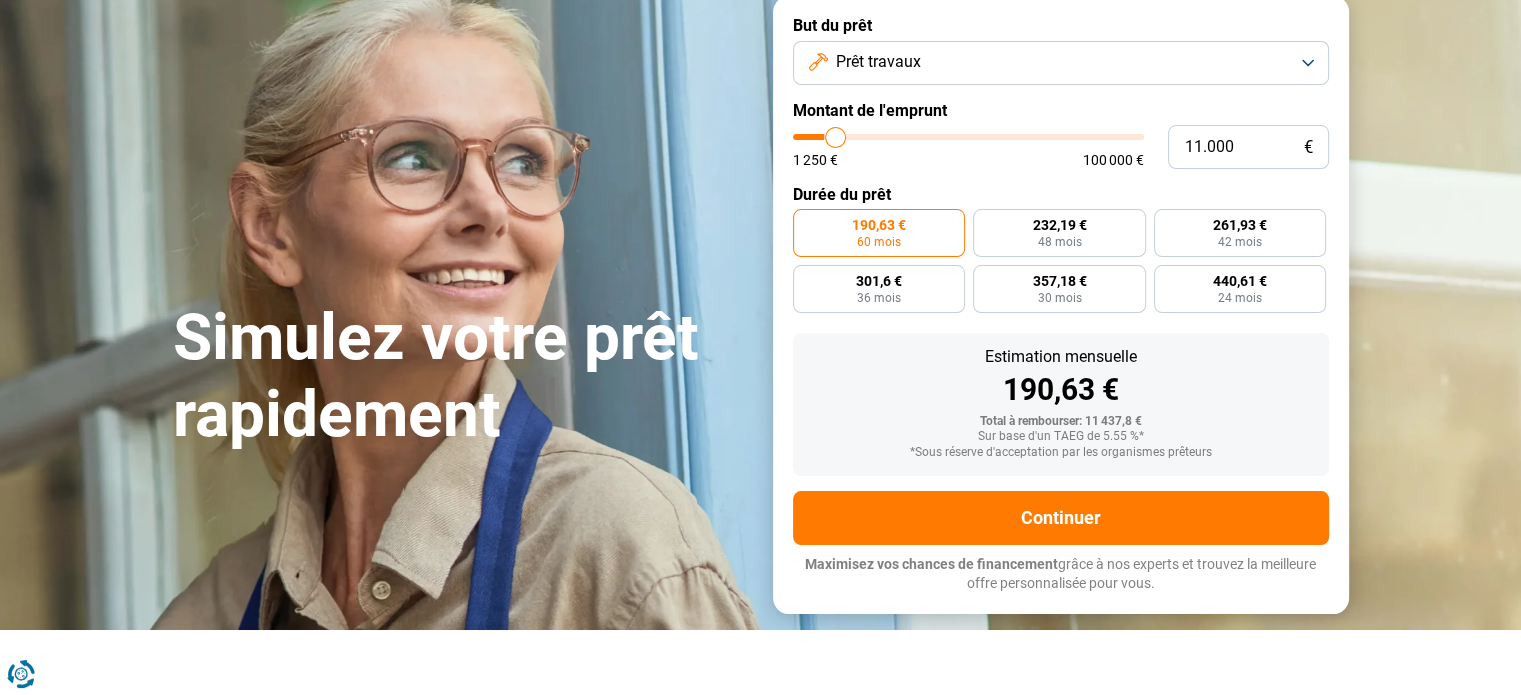 type on "12.000" 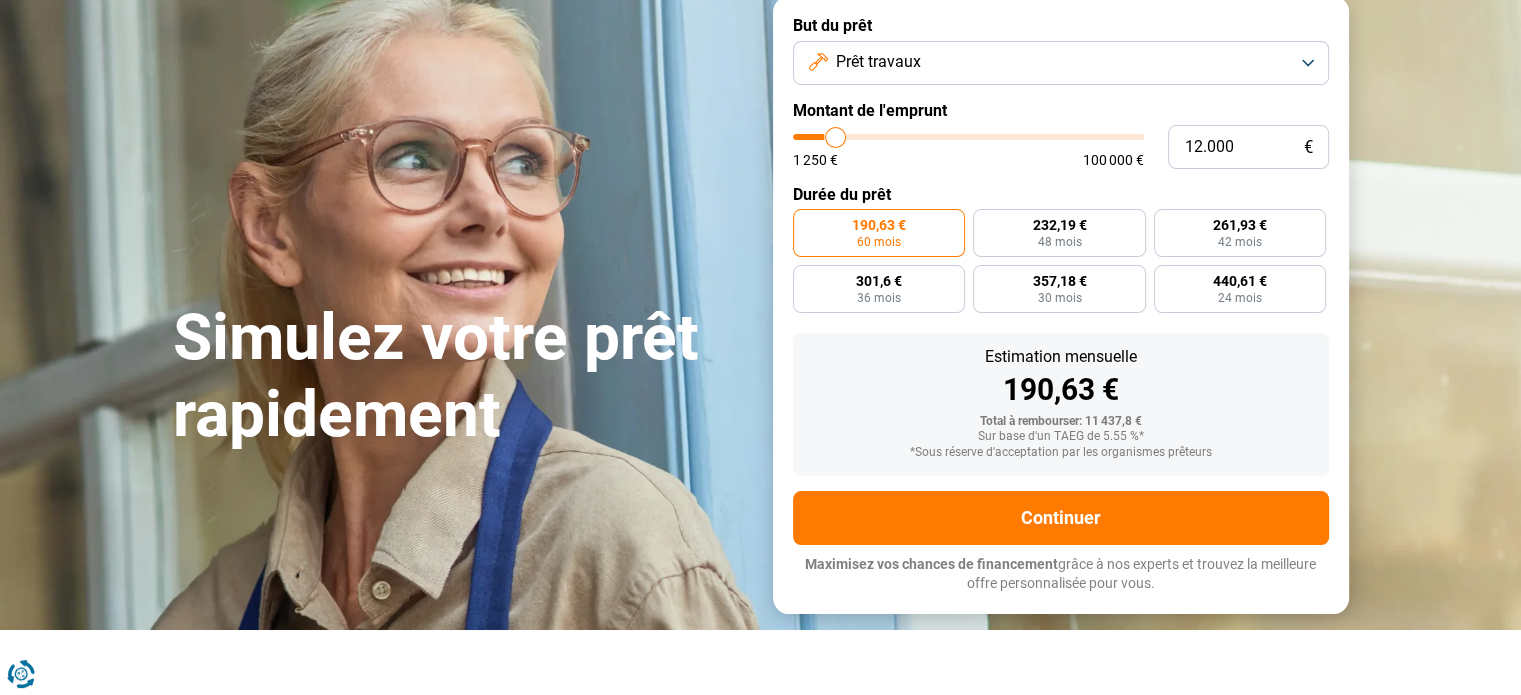 type on "12000" 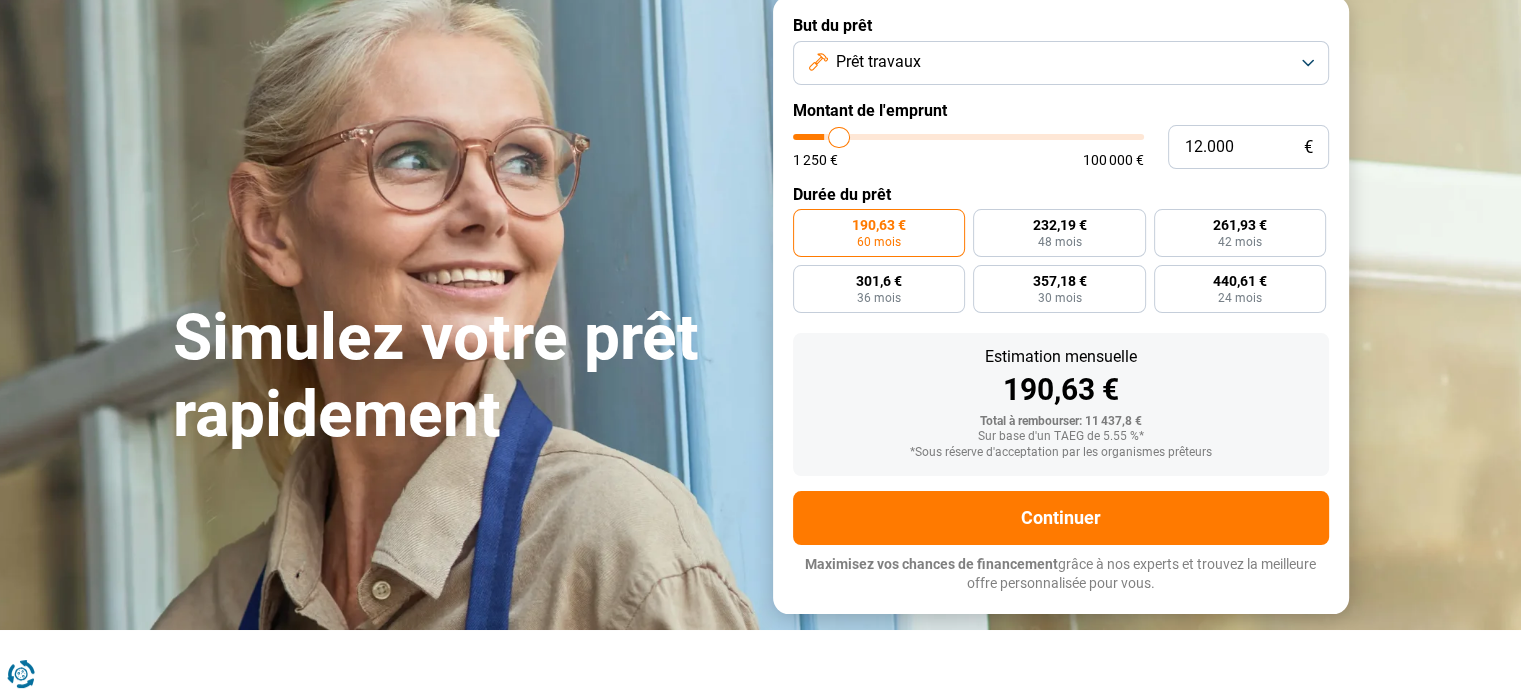 type on "12.500" 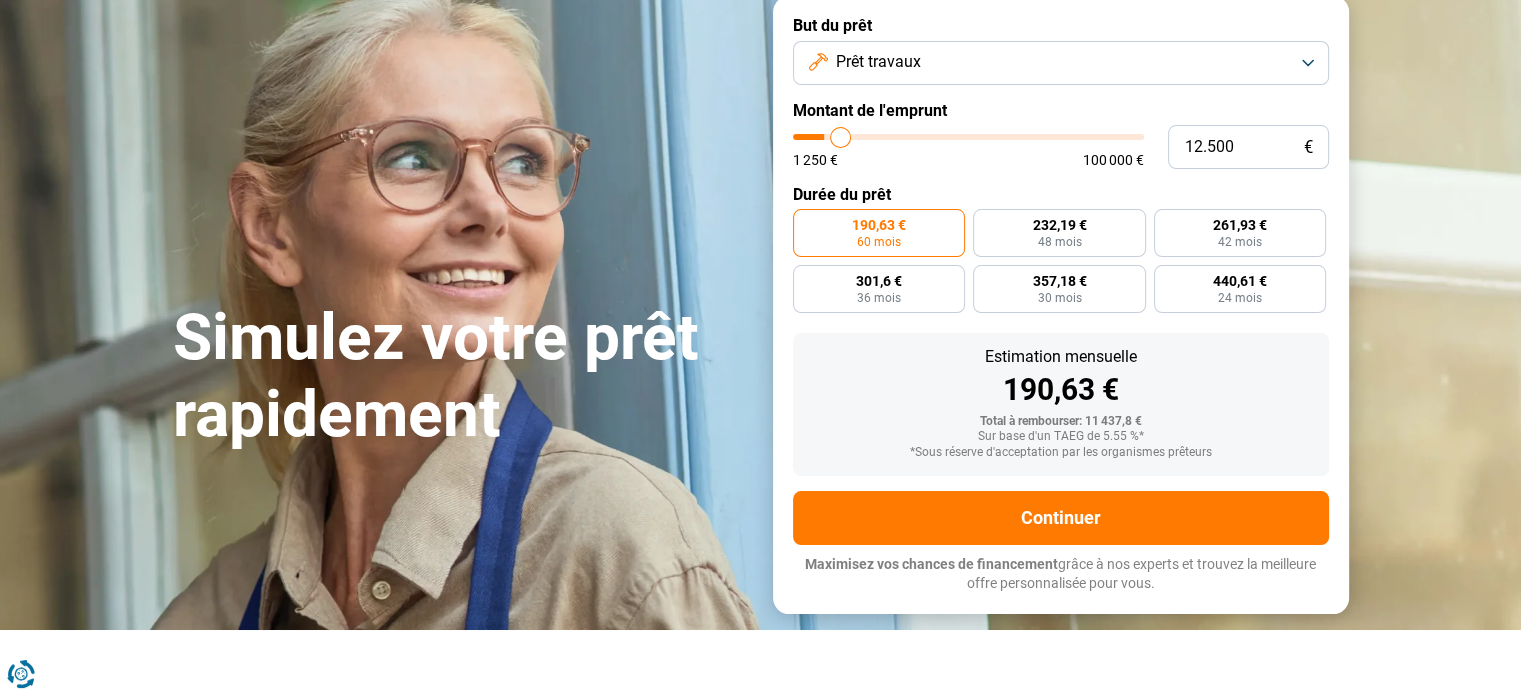 type on "12.750" 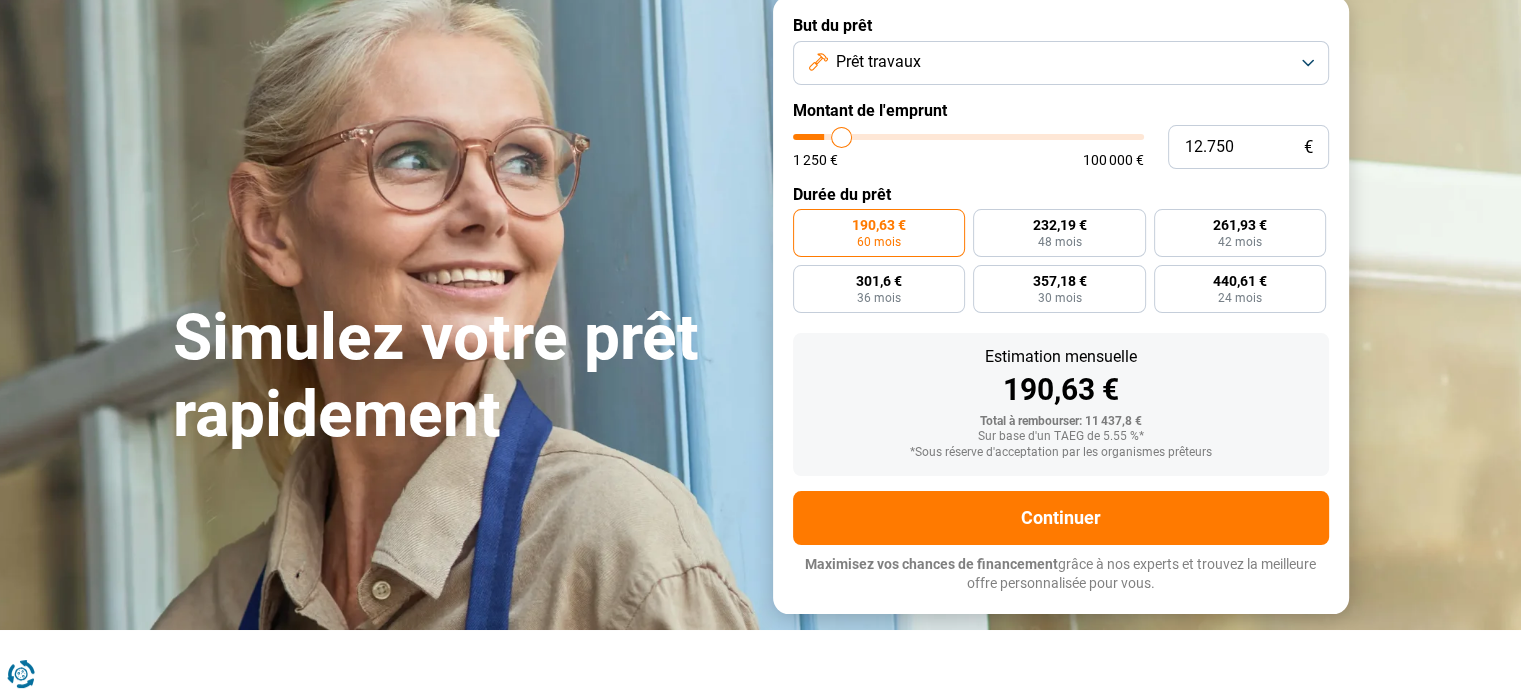 type on "13.250" 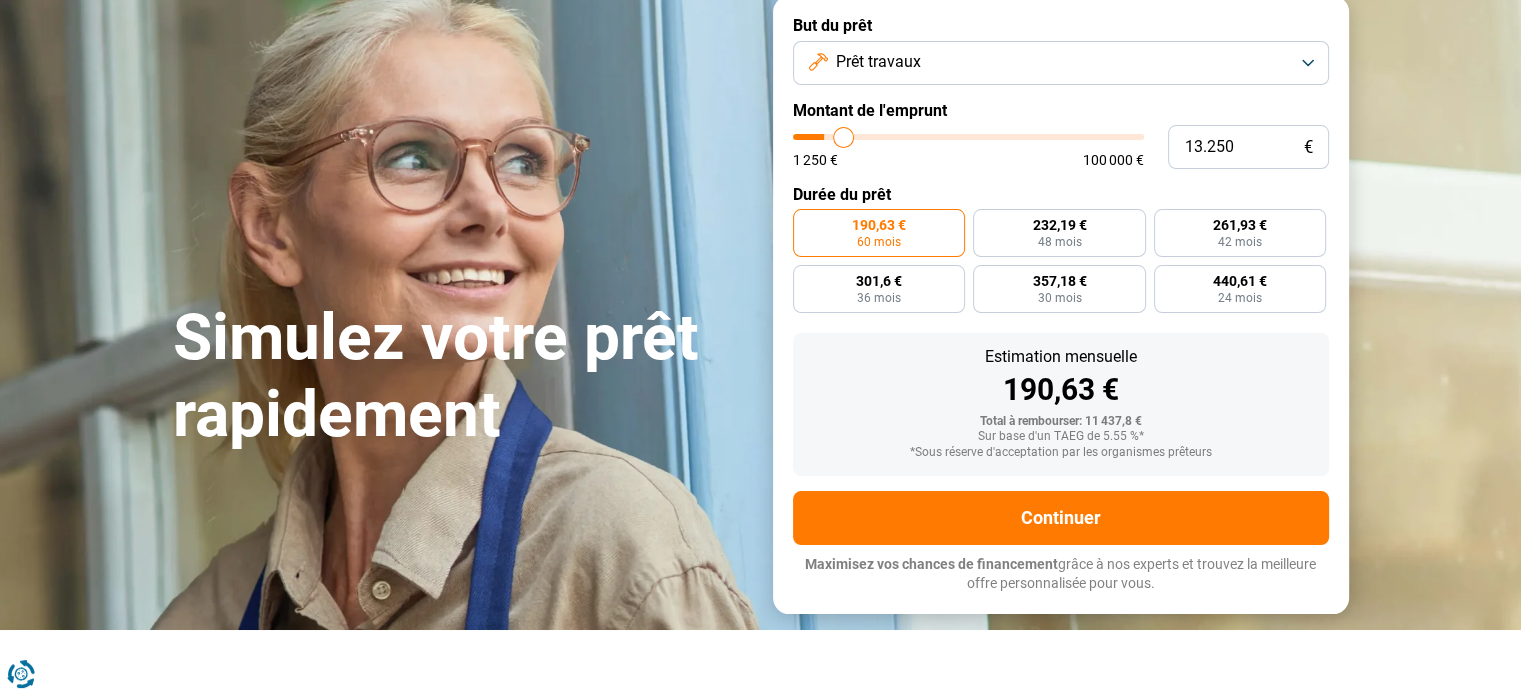 type on "13.750" 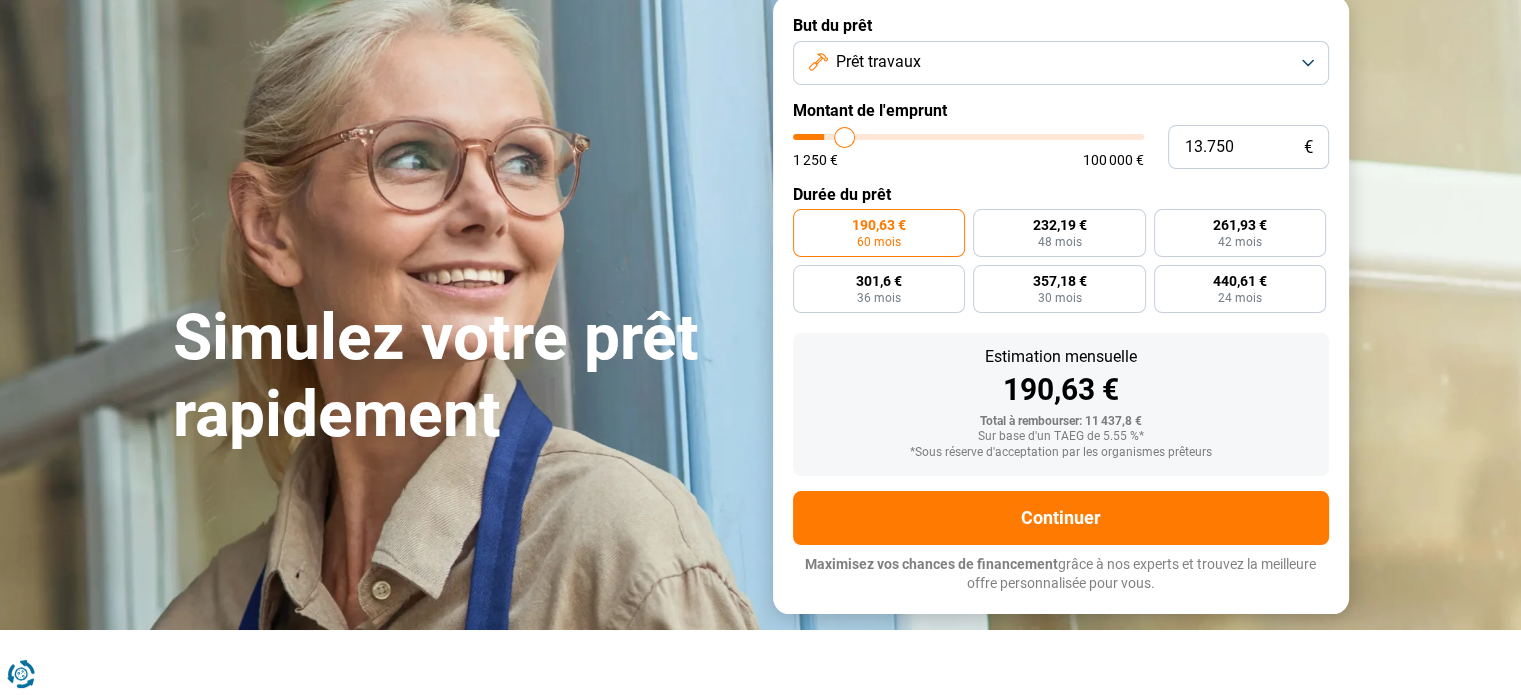 type on "14.500" 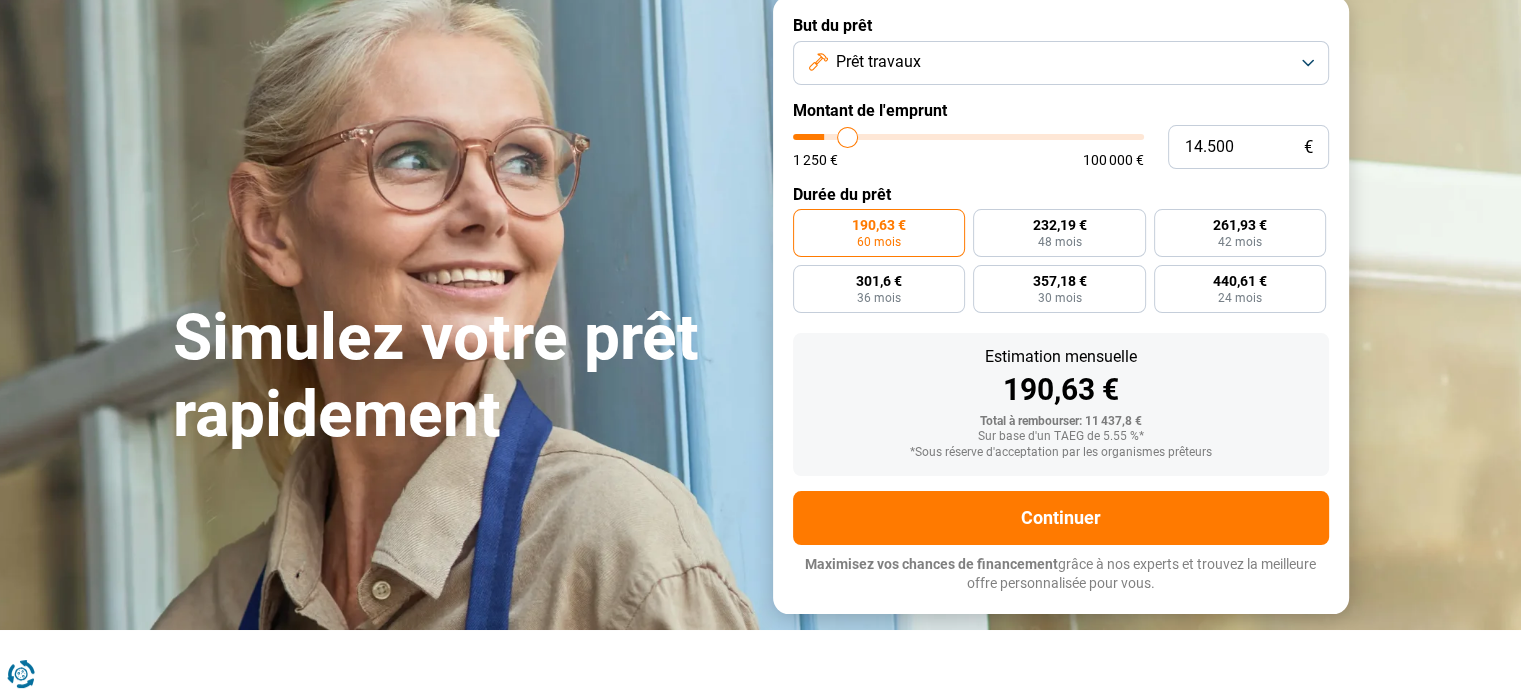 type on "15.000" 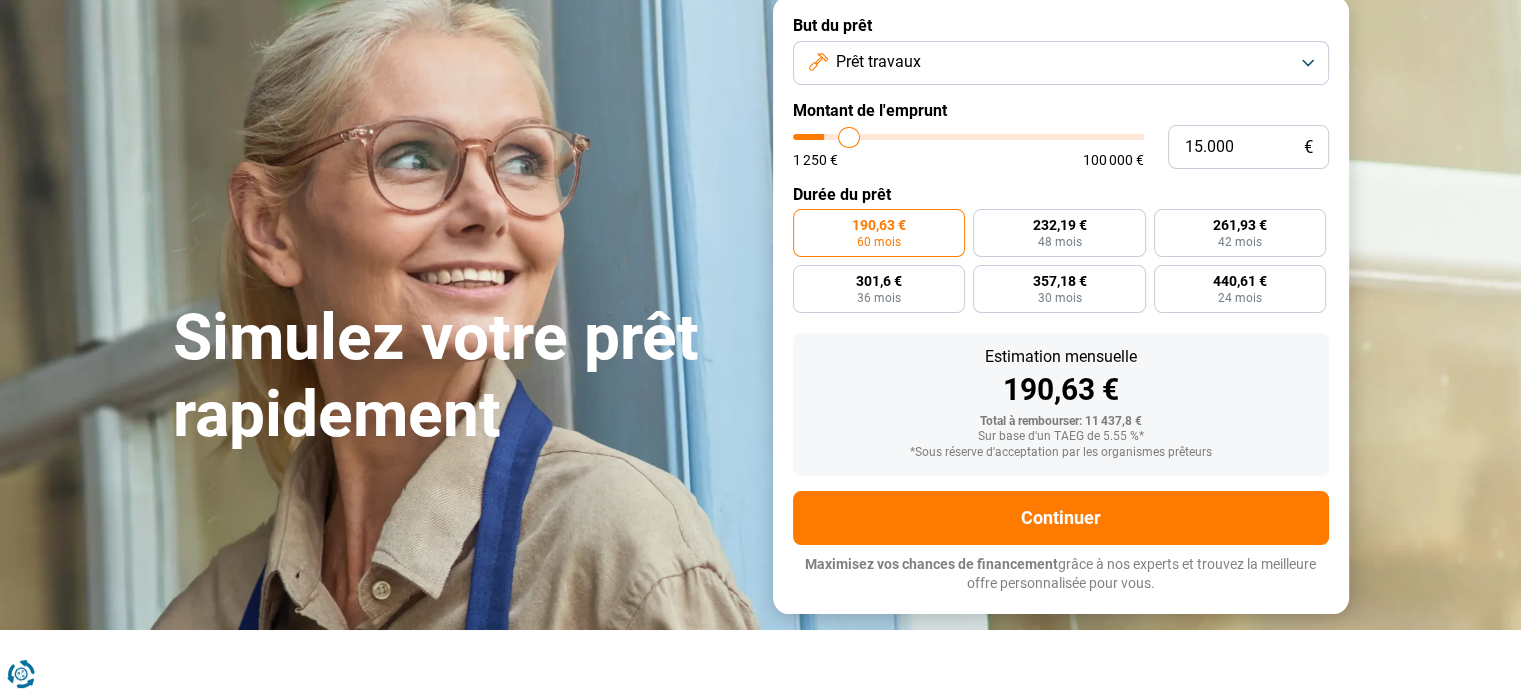 type on "15.500" 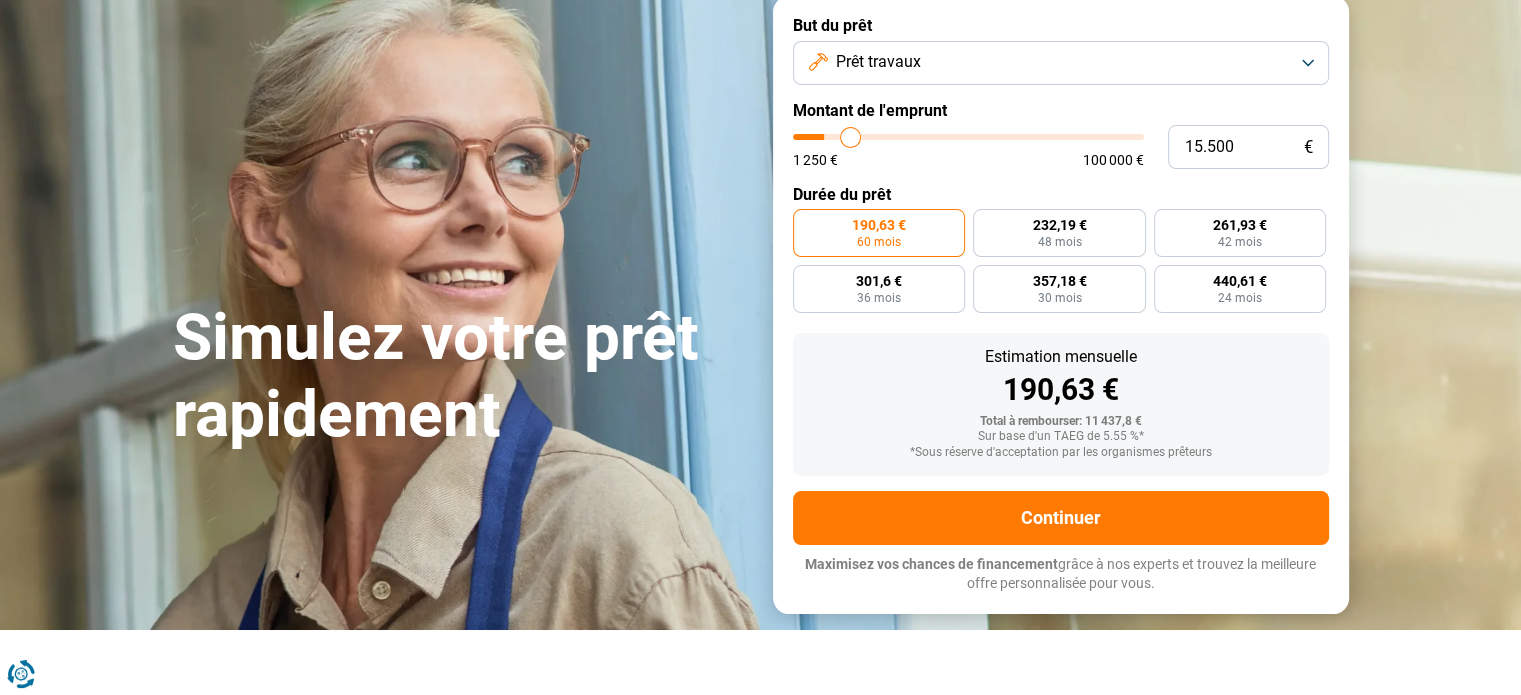 type on "16.000" 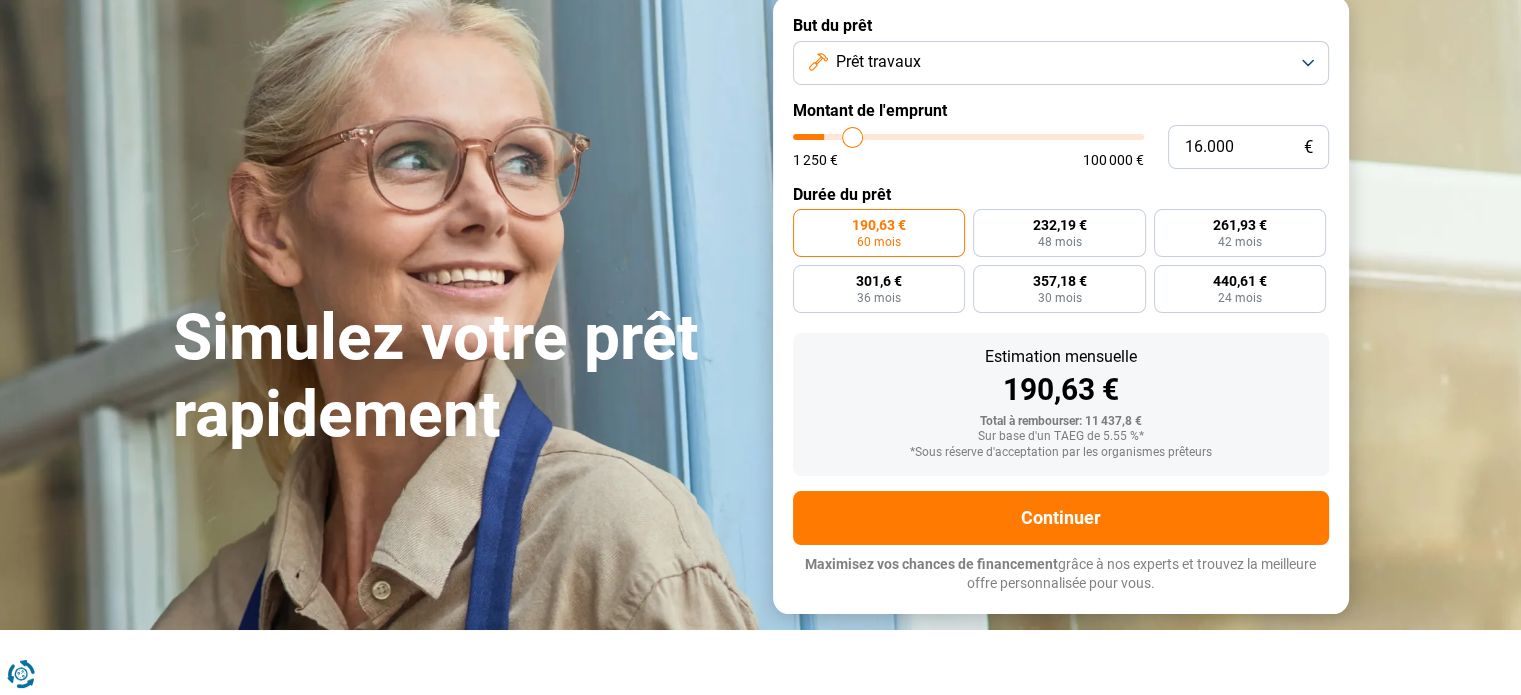 type on "16.750" 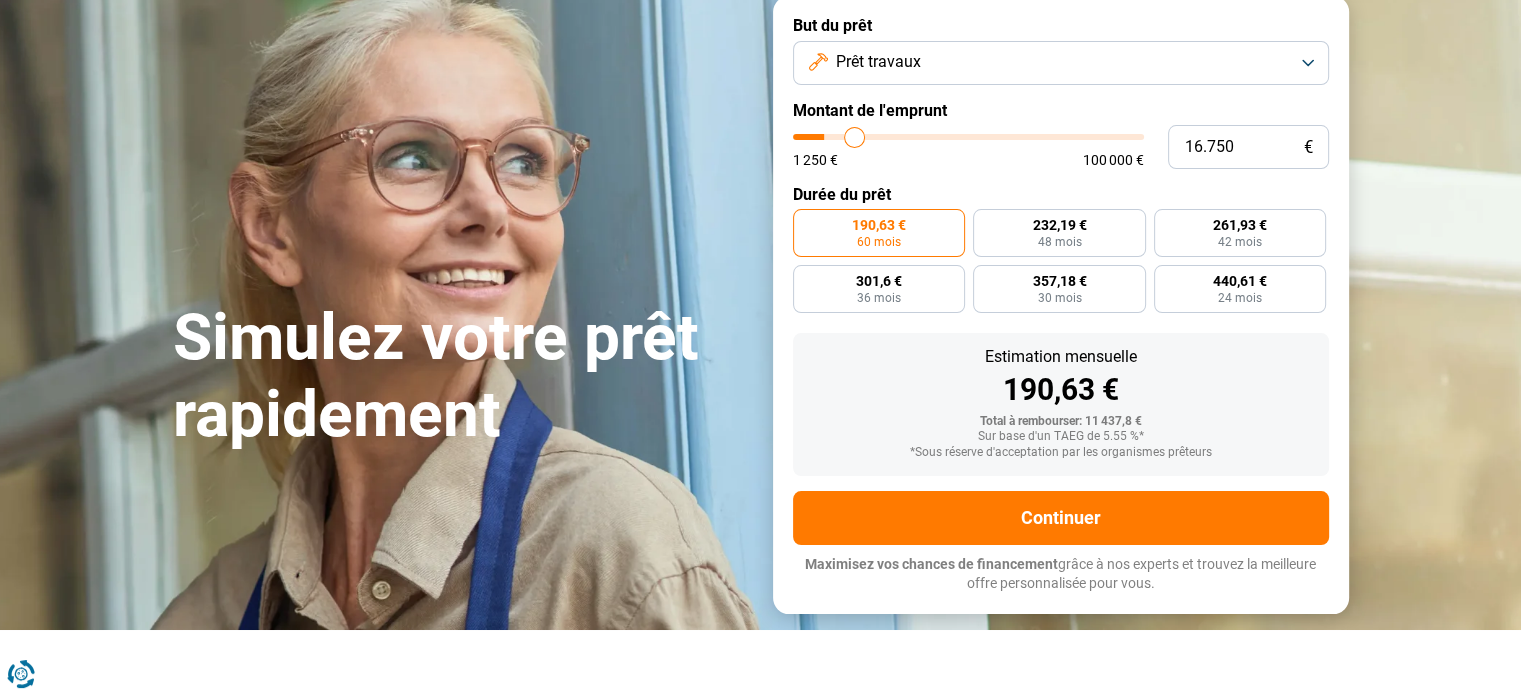 type on "17.000" 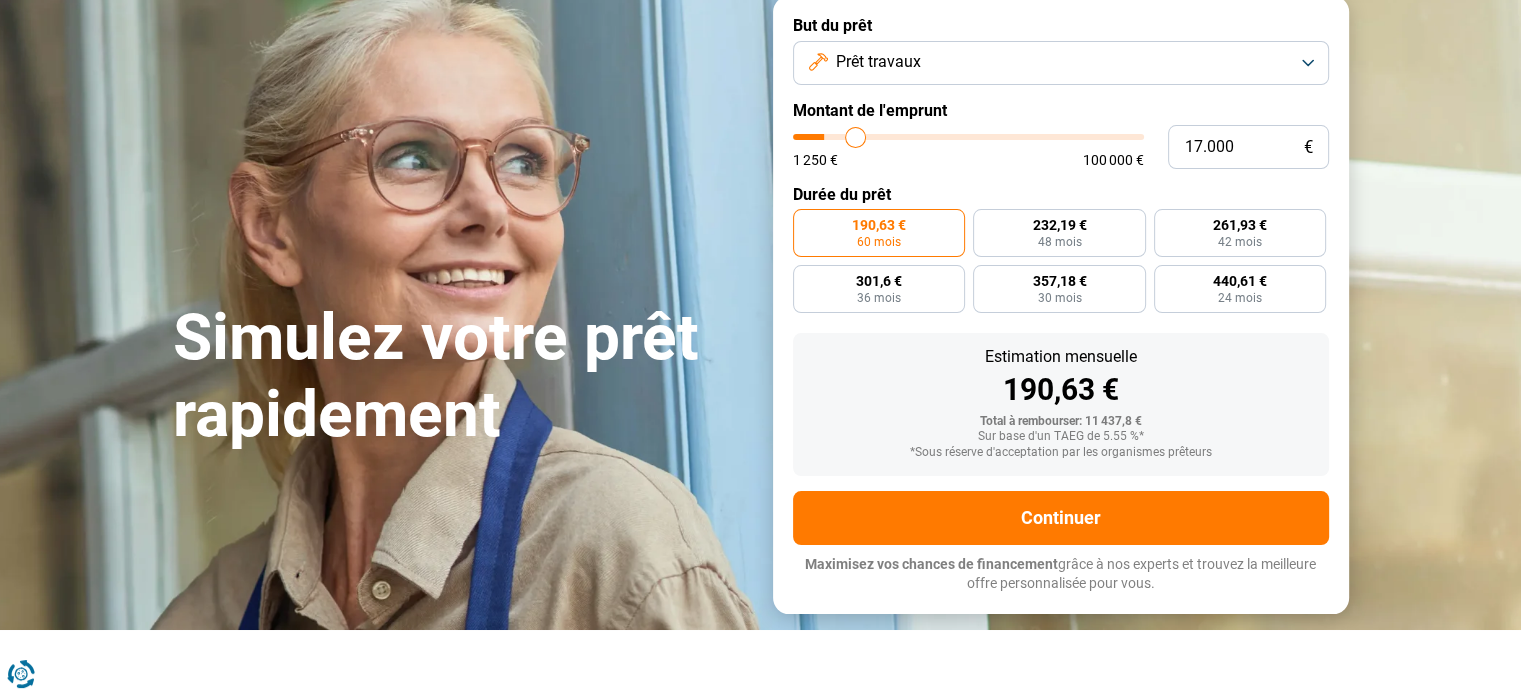 type on "17.500" 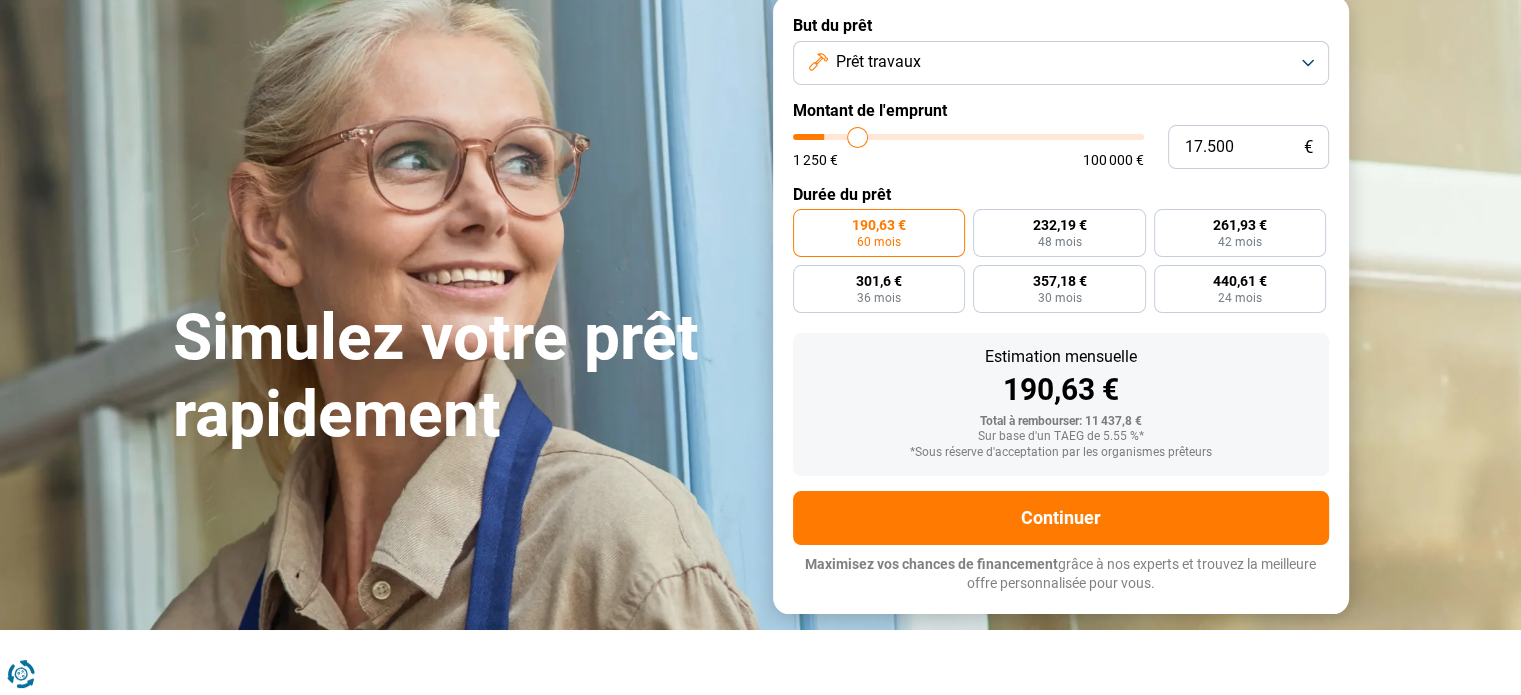 type on "17.750" 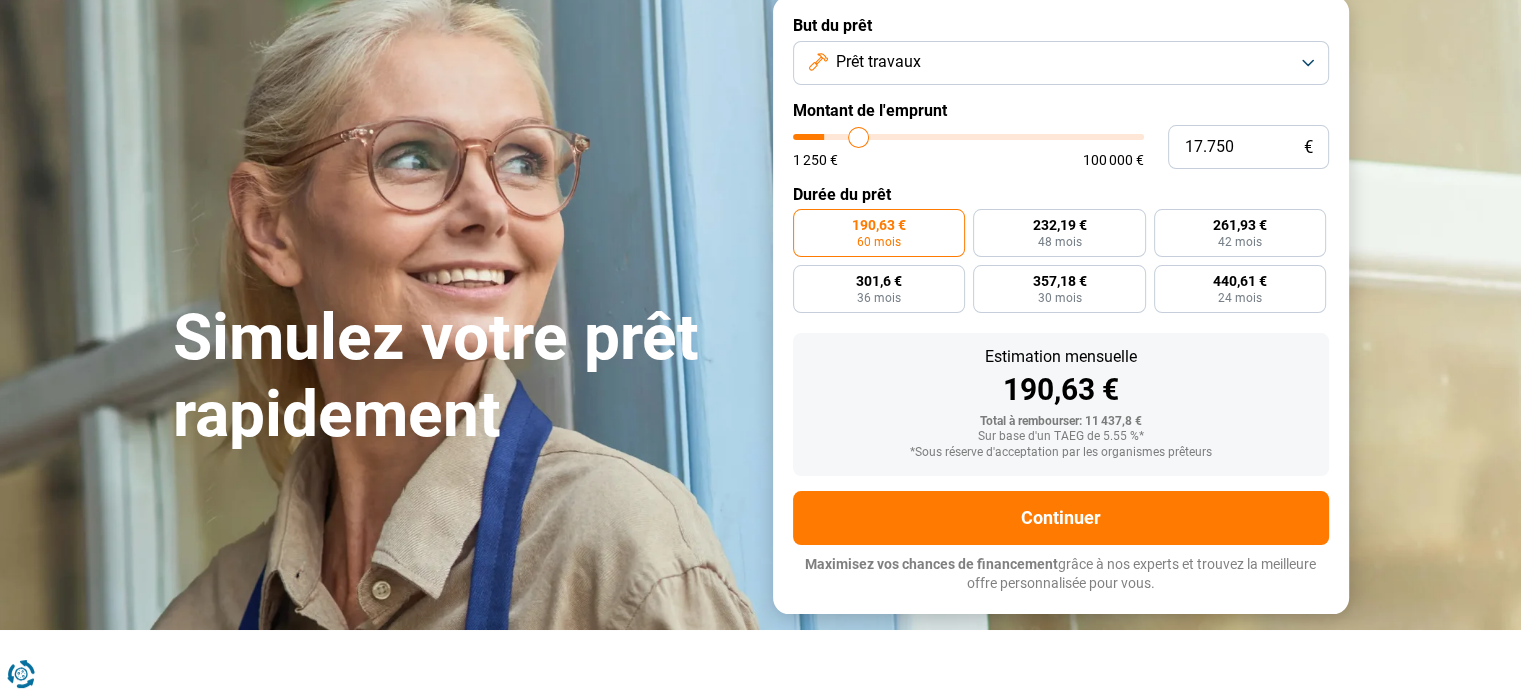 type on "18.250" 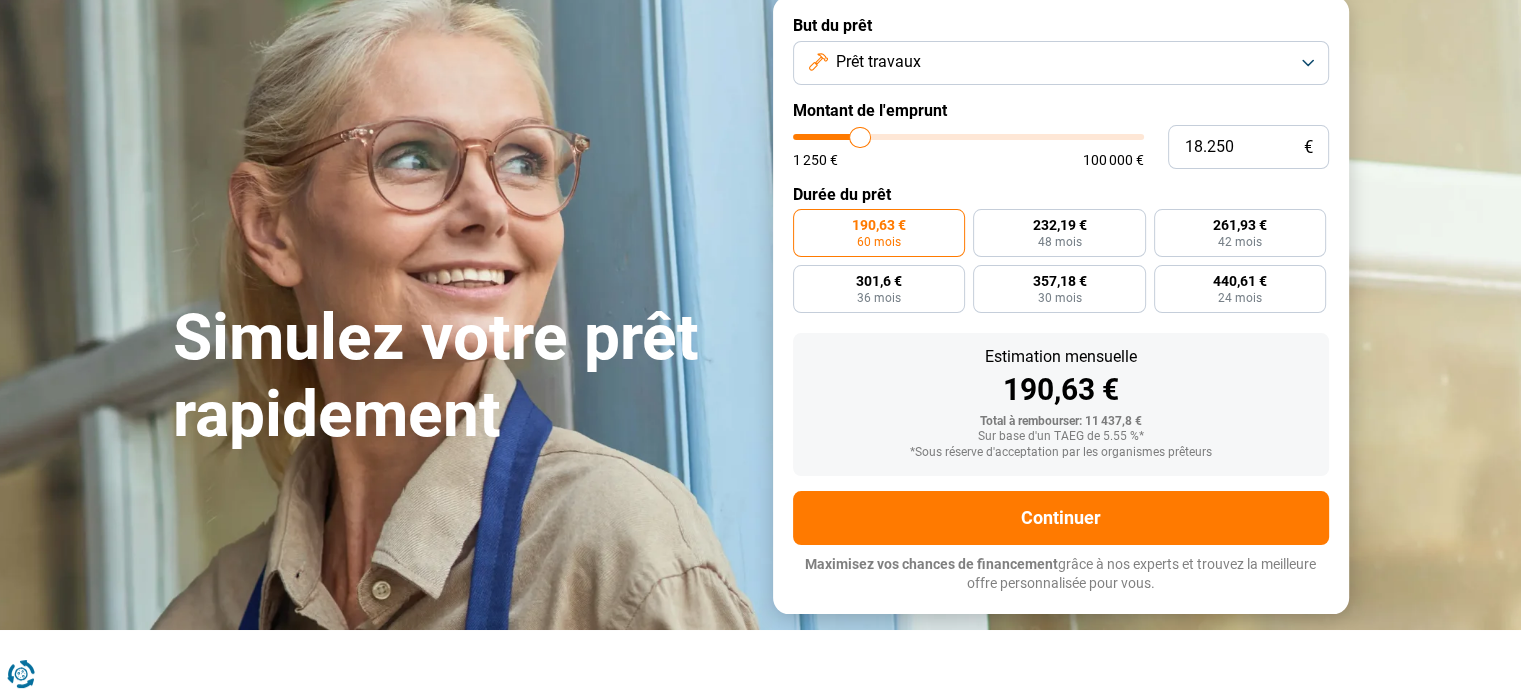 type on "18.750" 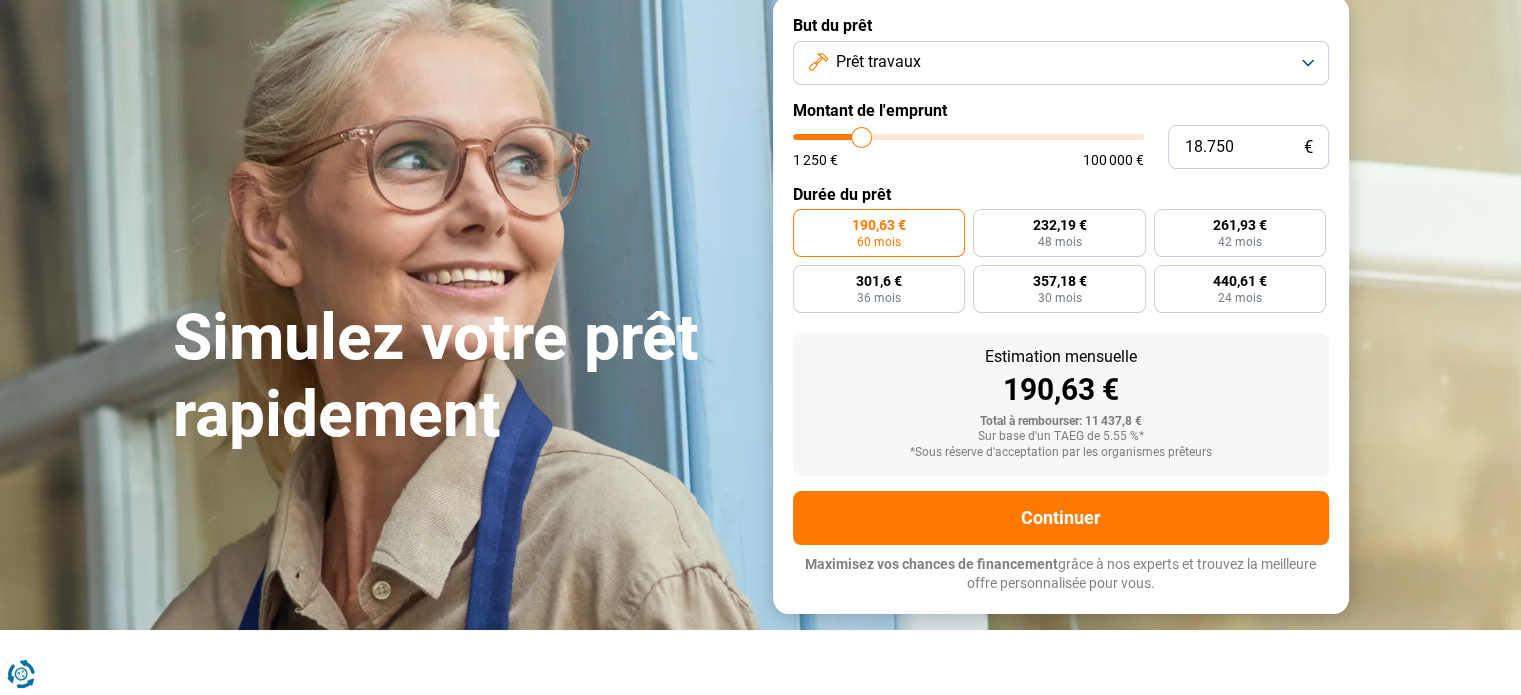 type on "19.250" 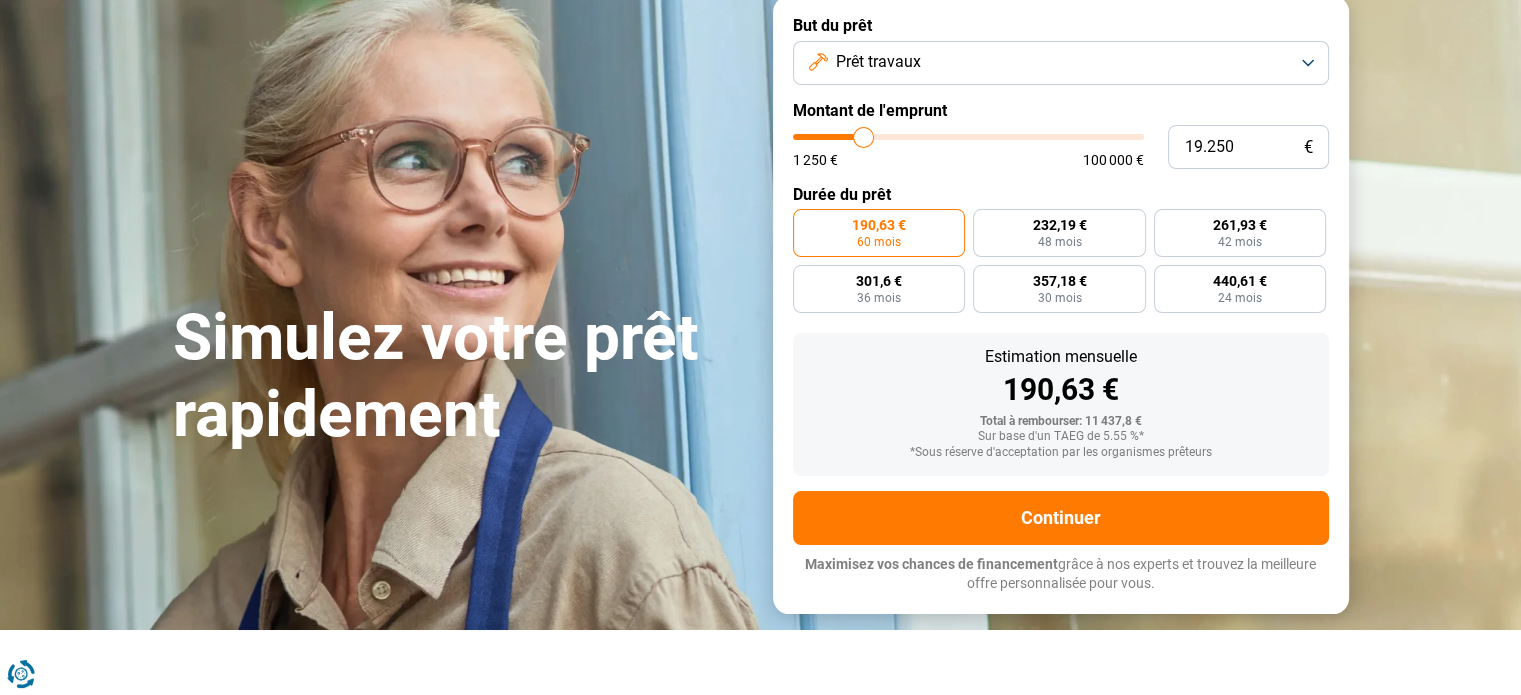 type on "19.500" 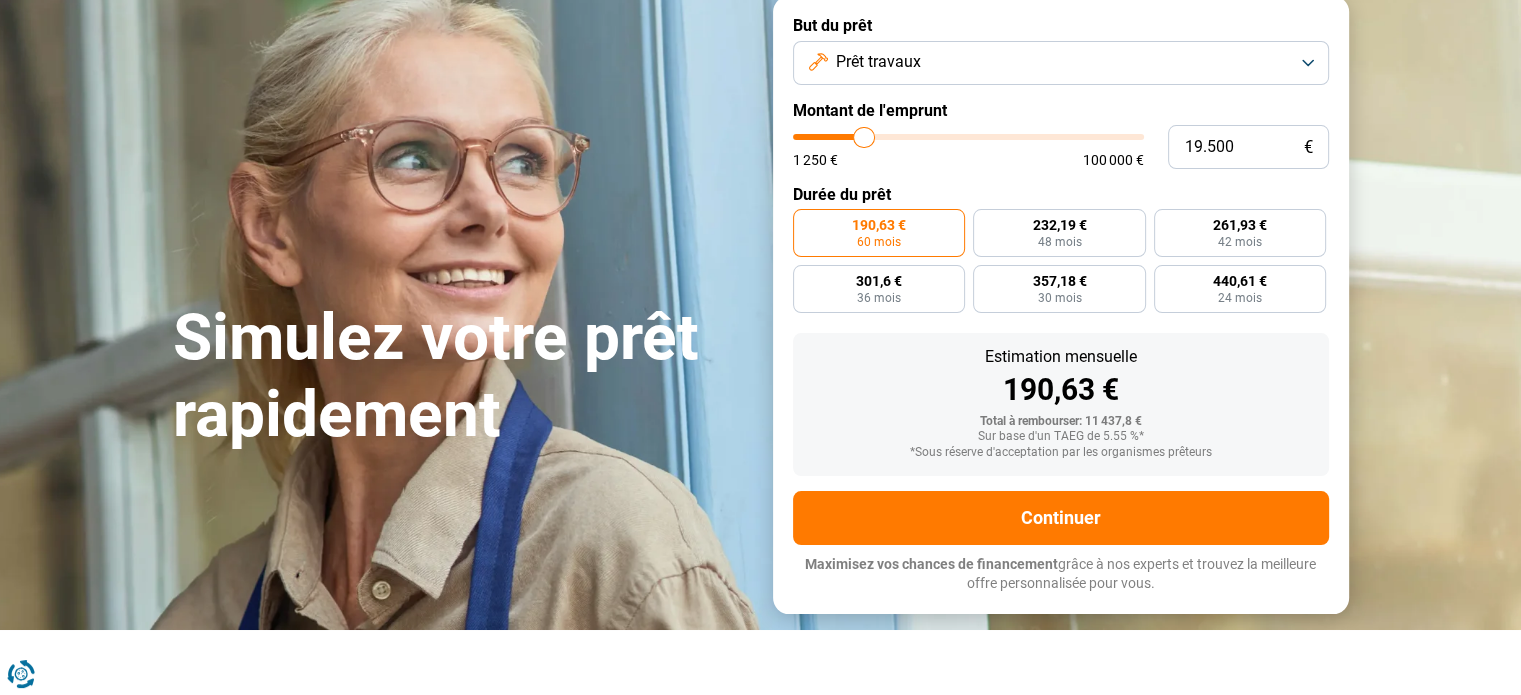 type on "19.750" 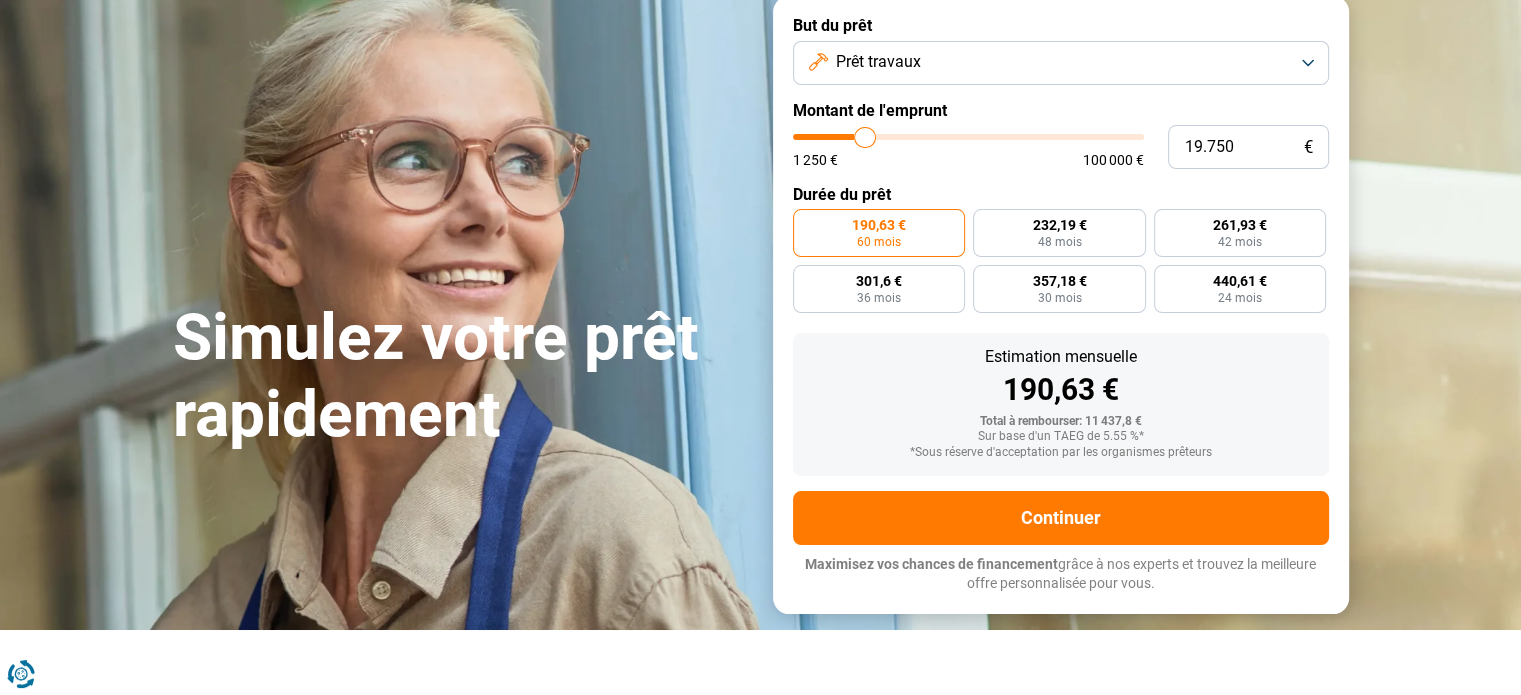 type on "20.250" 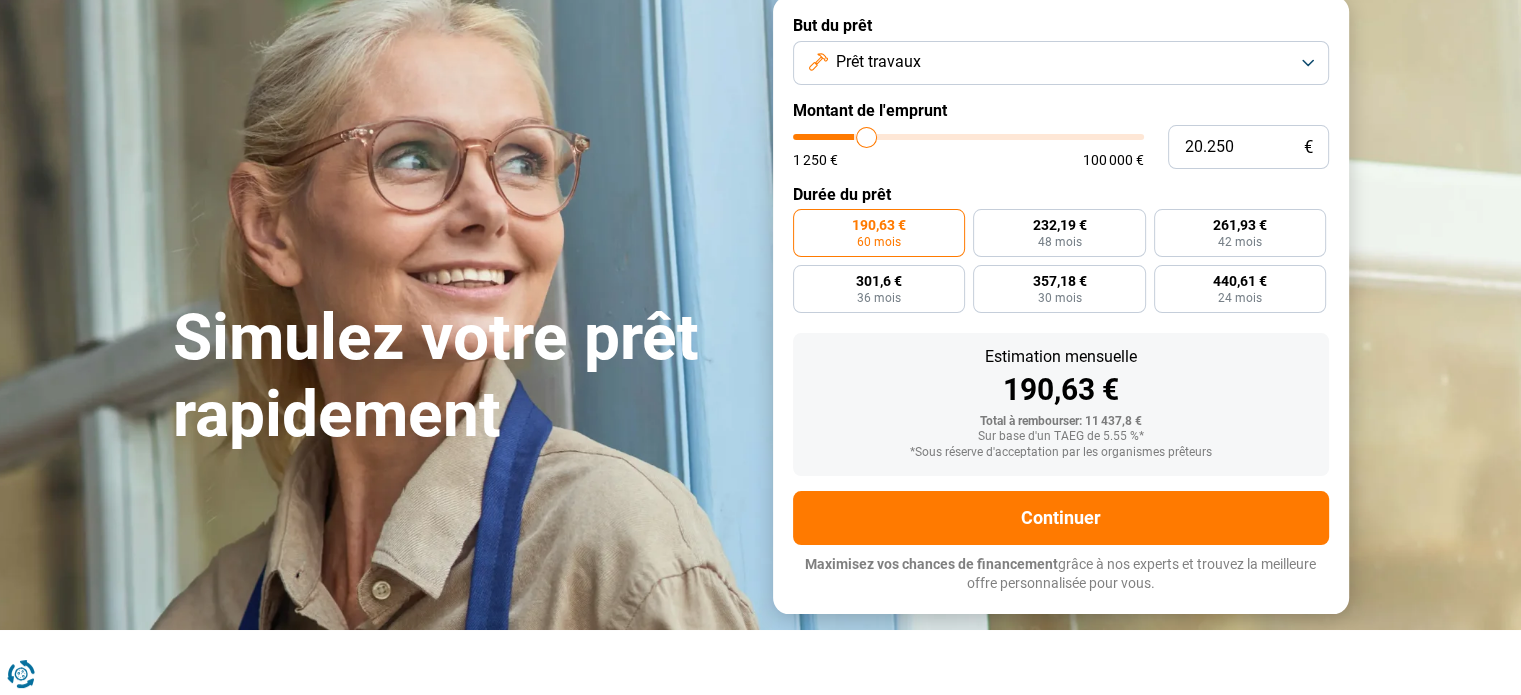 type on "20.500" 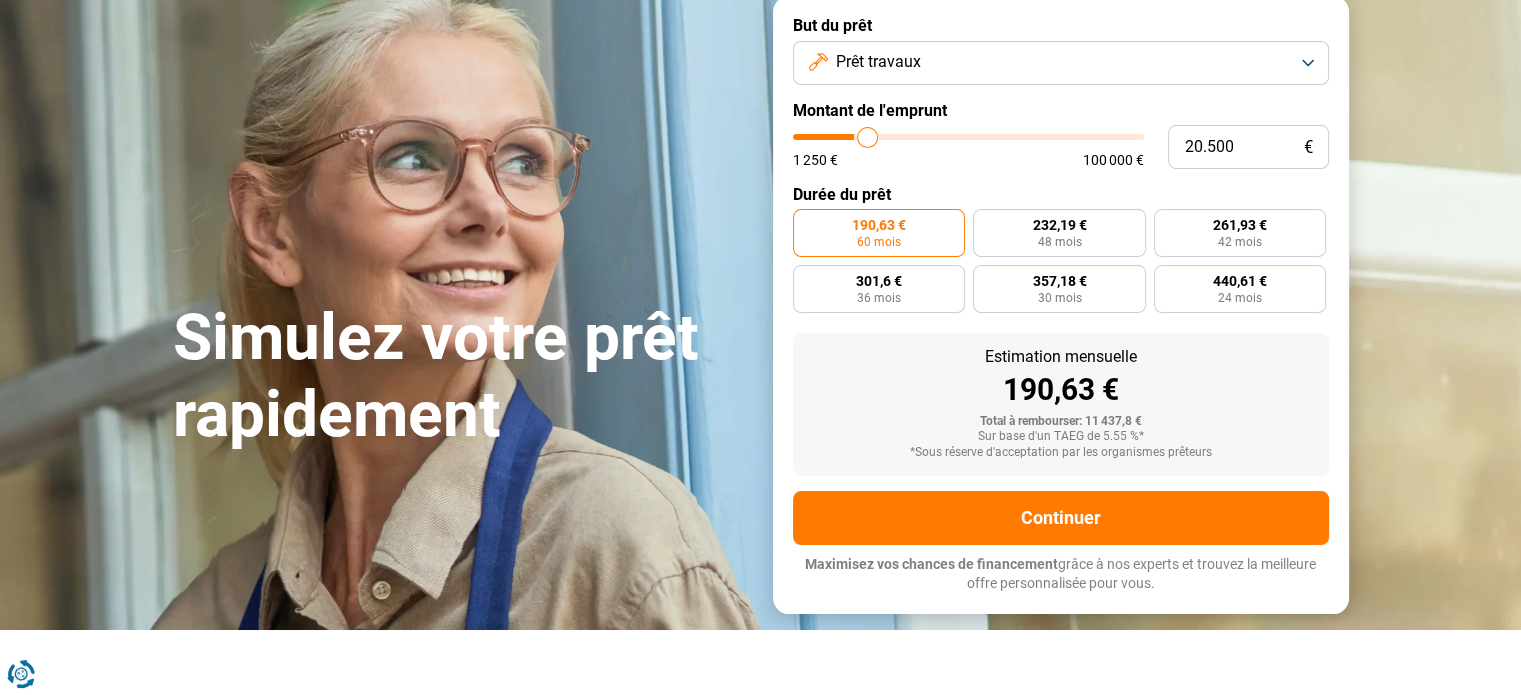 type on "20.750" 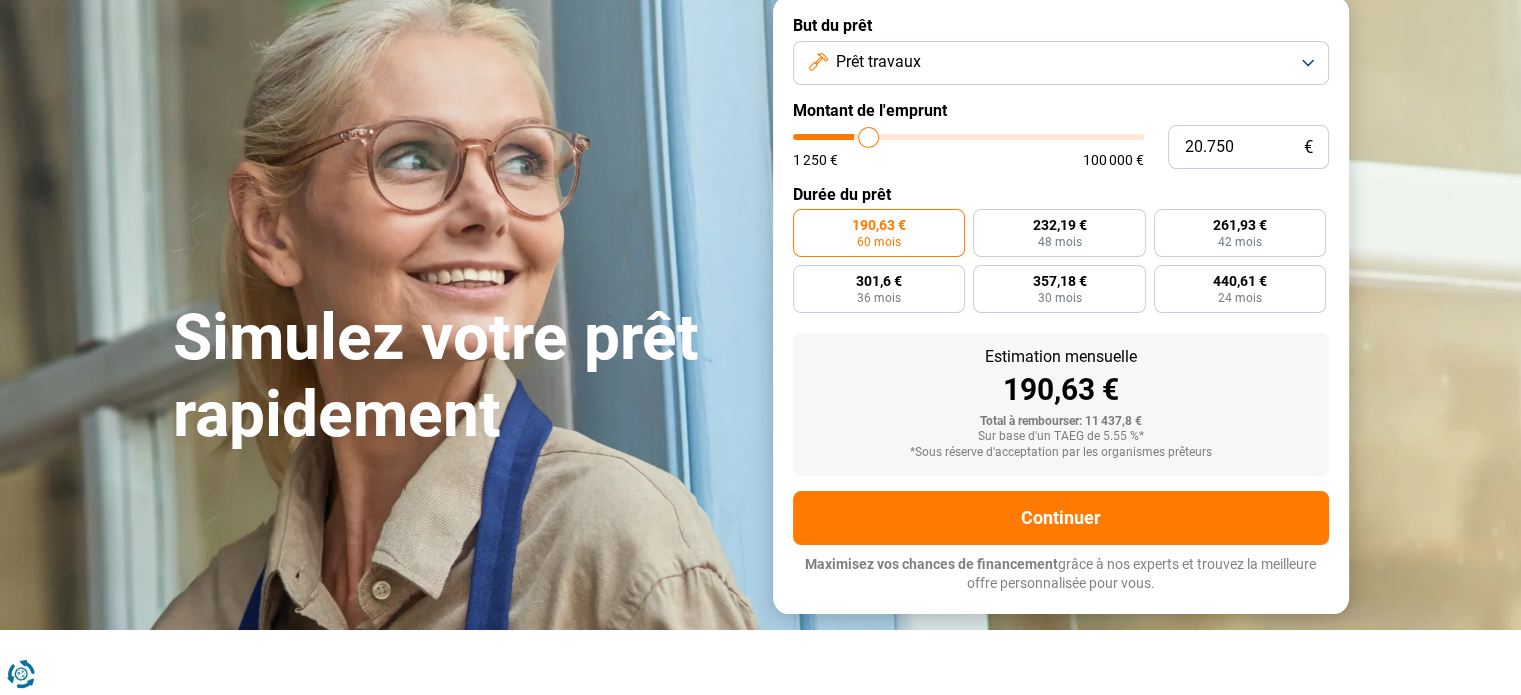 type on "21.000" 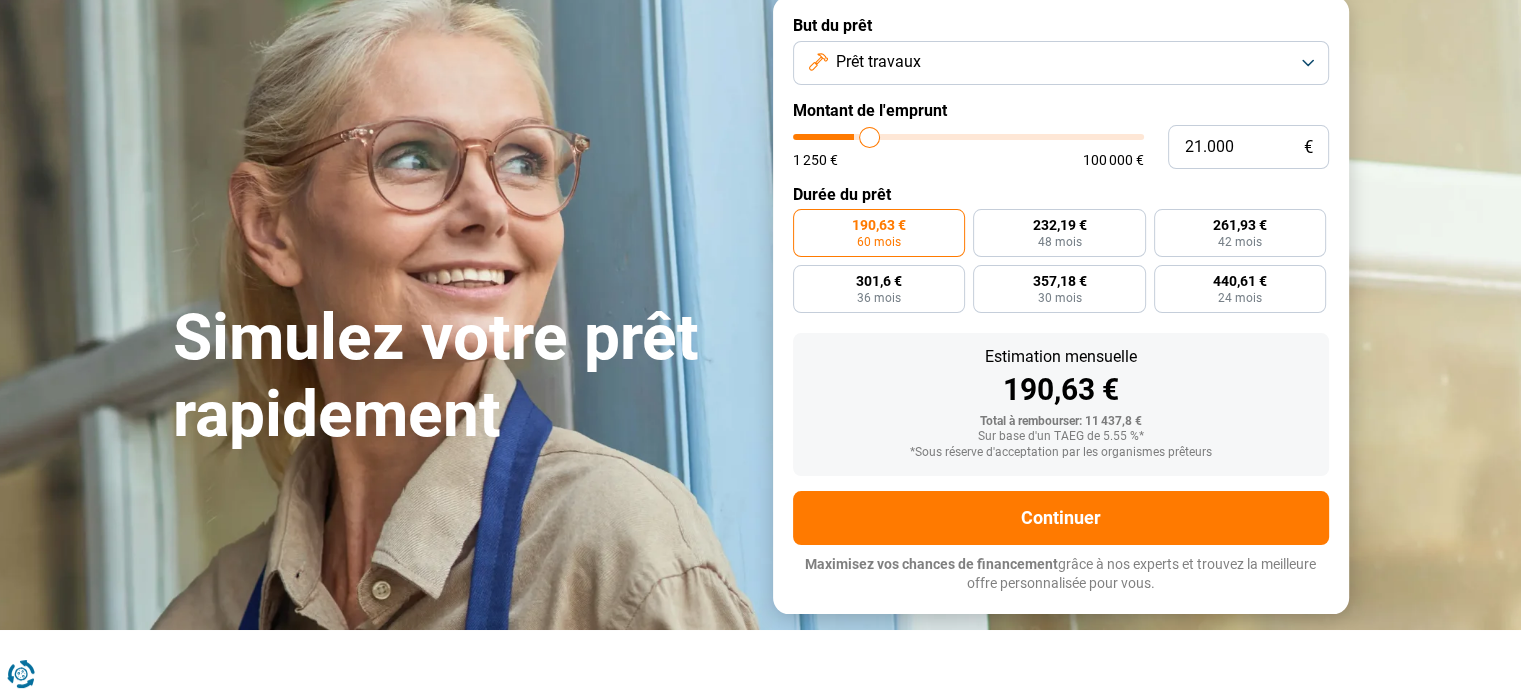 type on "21.250" 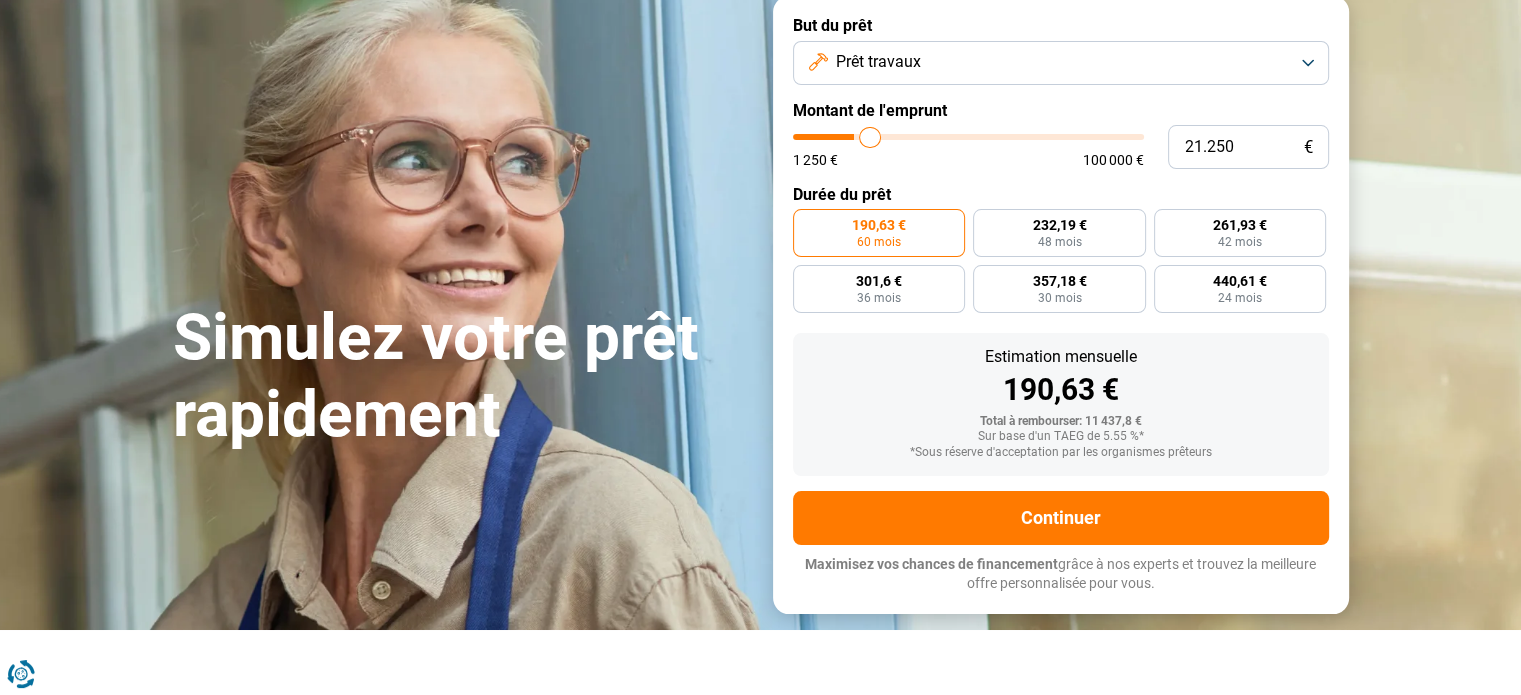 type on "21.500" 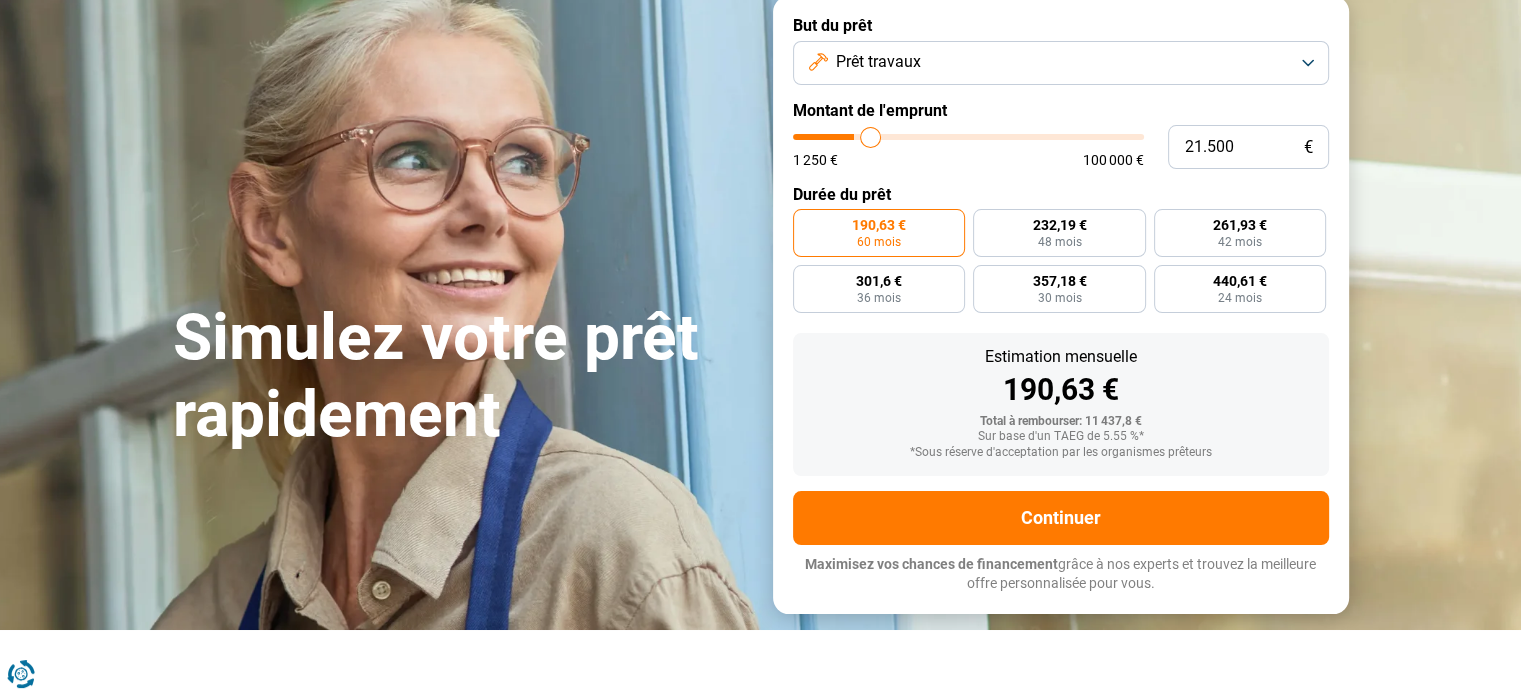 type on "22.250" 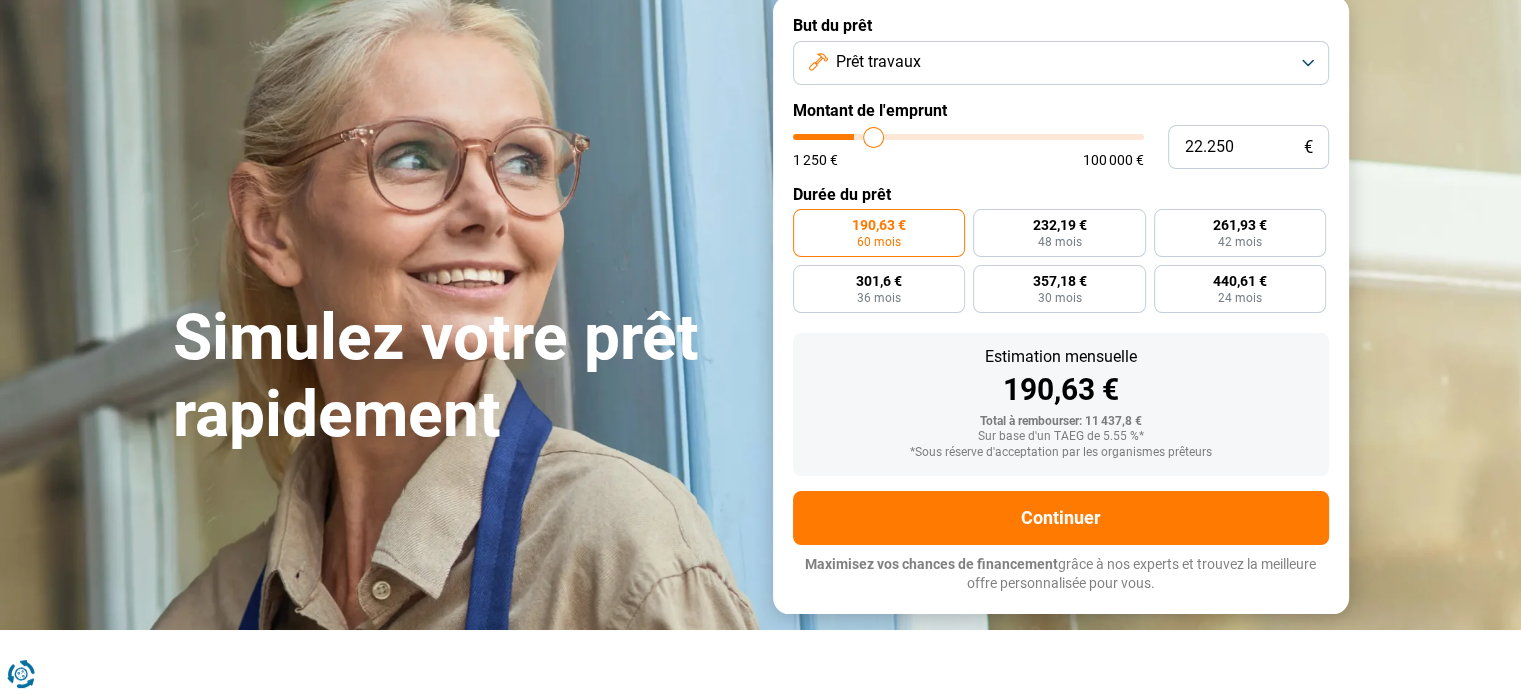 type on "22.750" 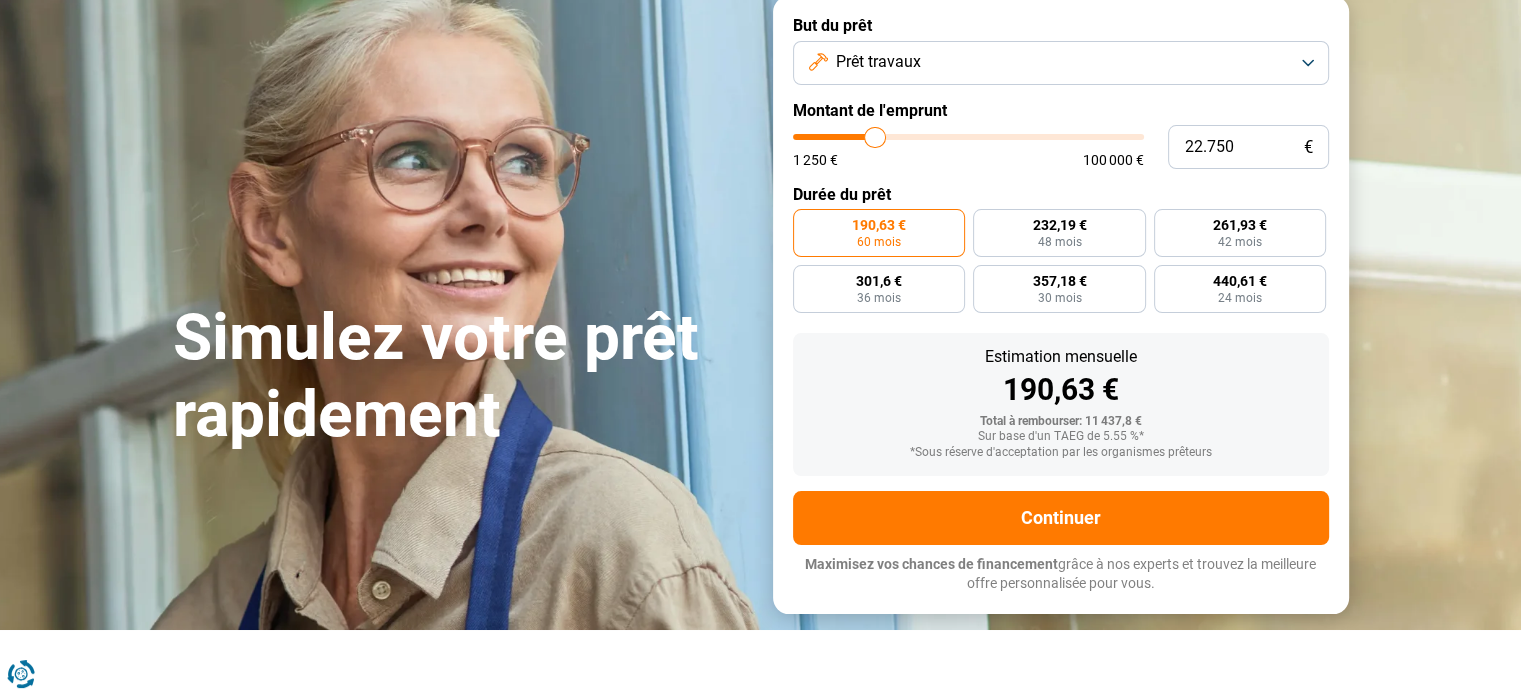 type on "23.250" 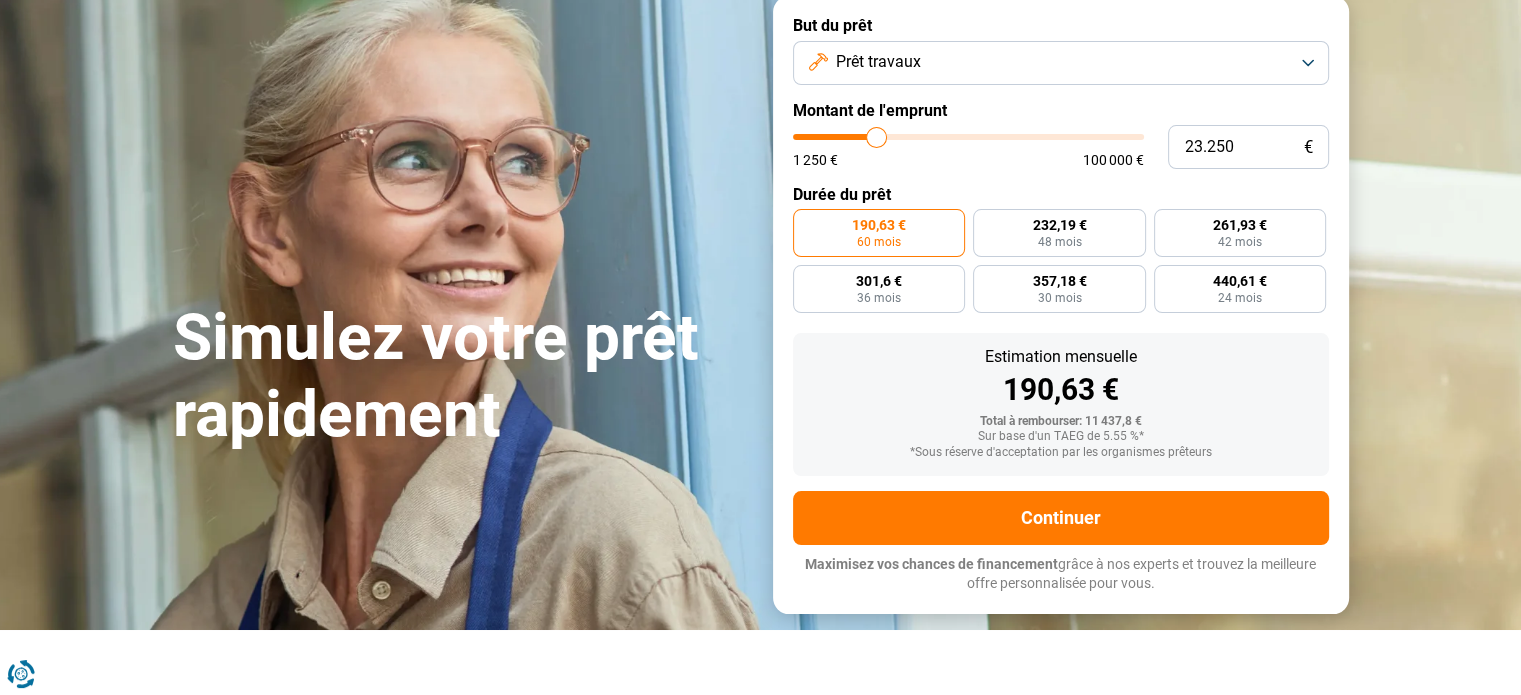 type on "23.500" 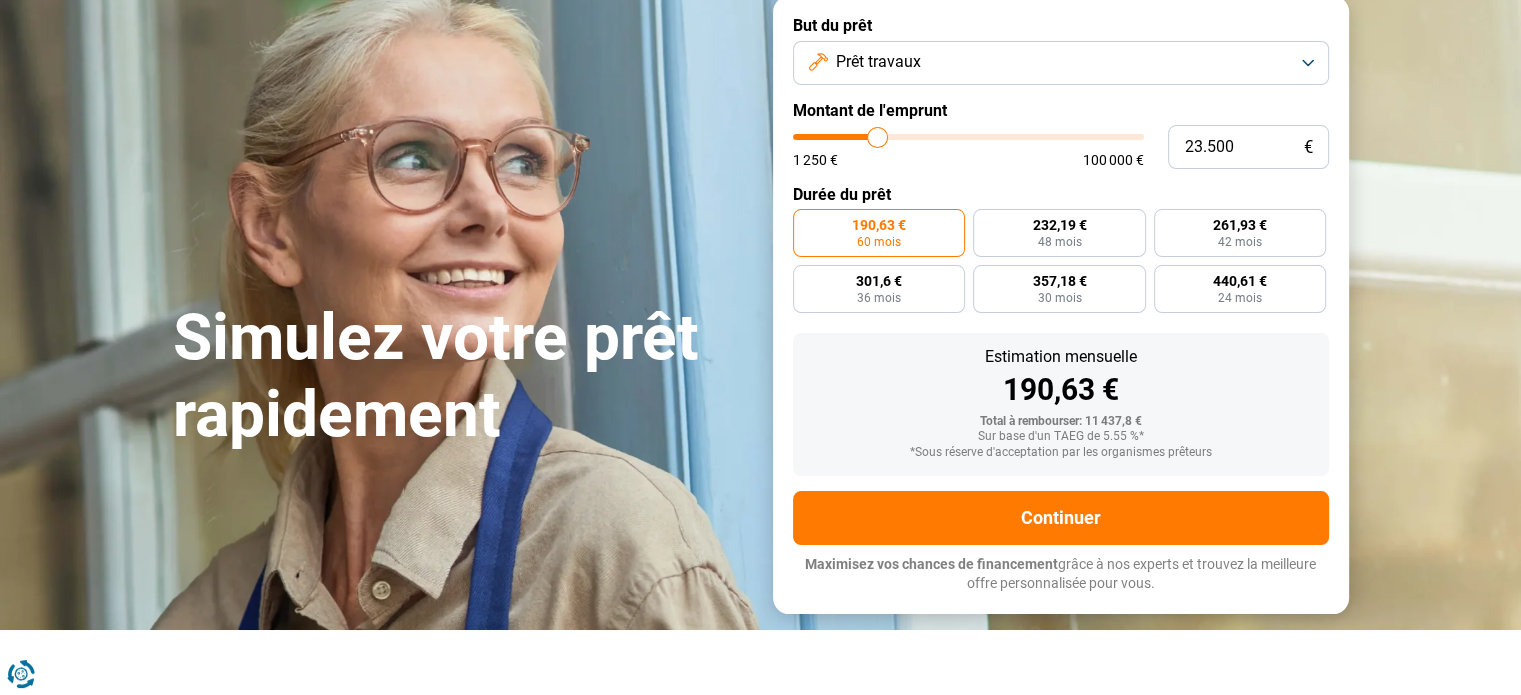 type on "24.000" 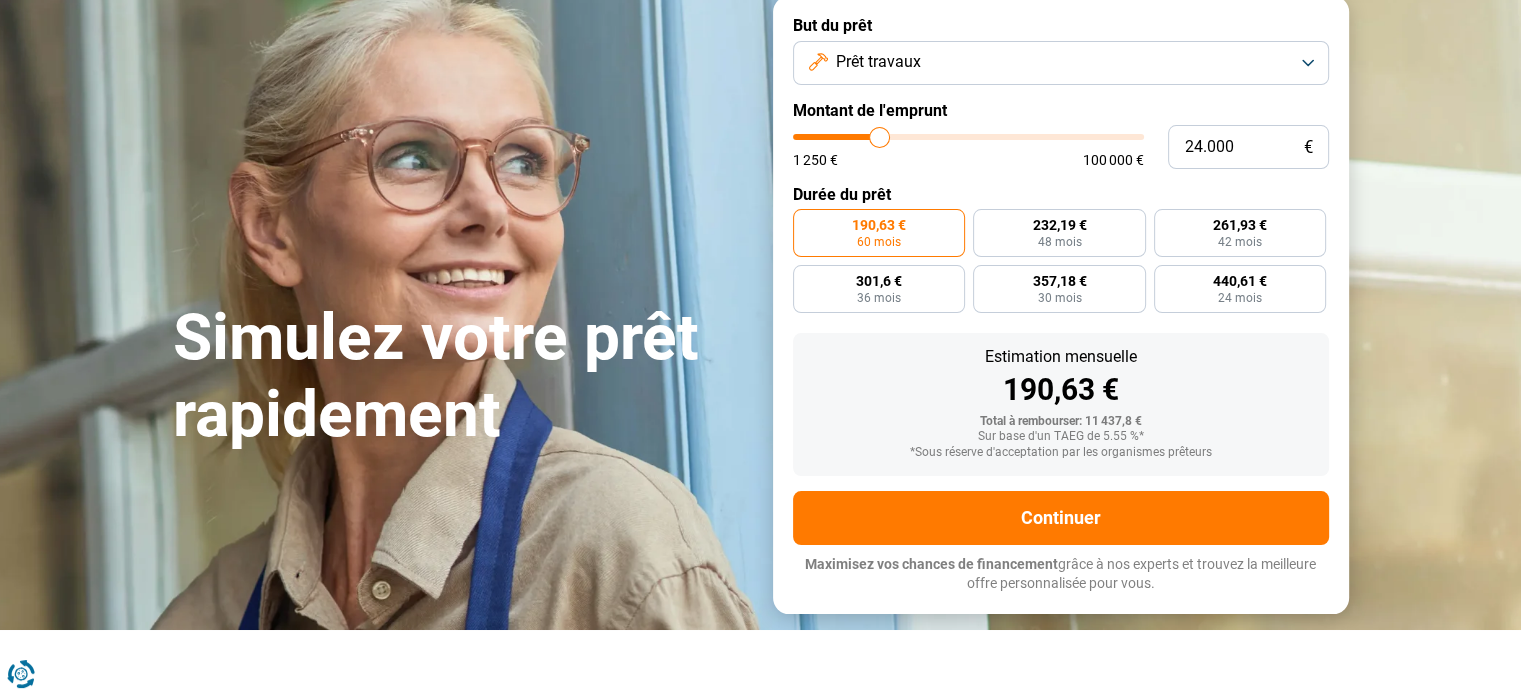 type on "24.250" 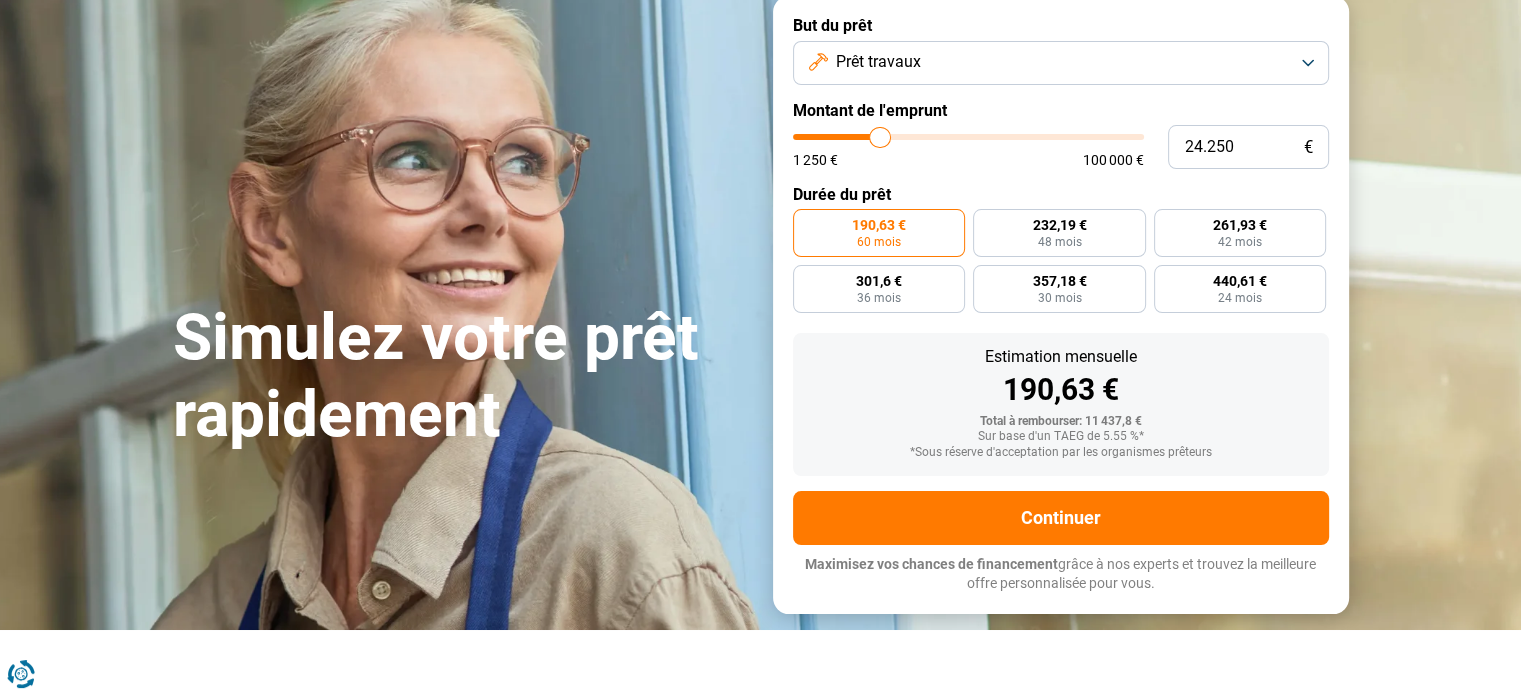 type on "24.500" 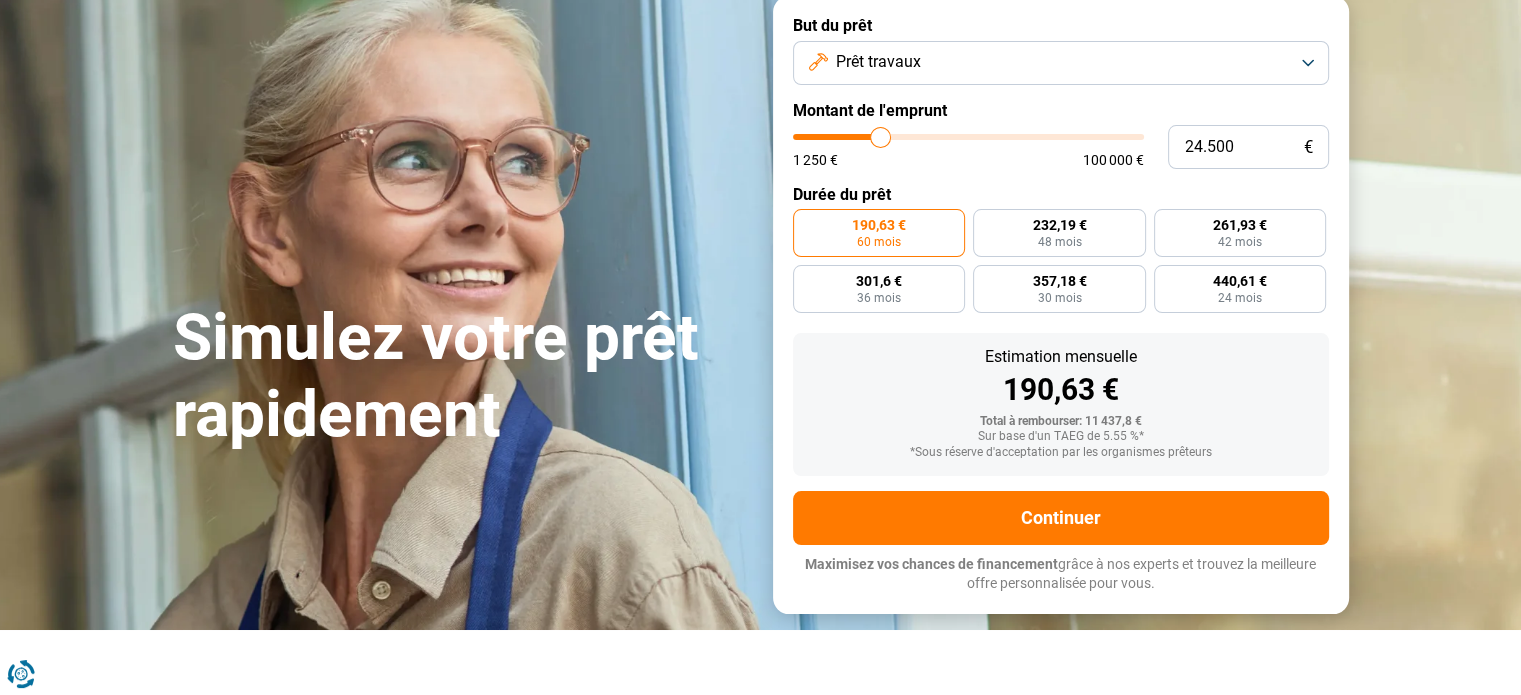 type on "24.750" 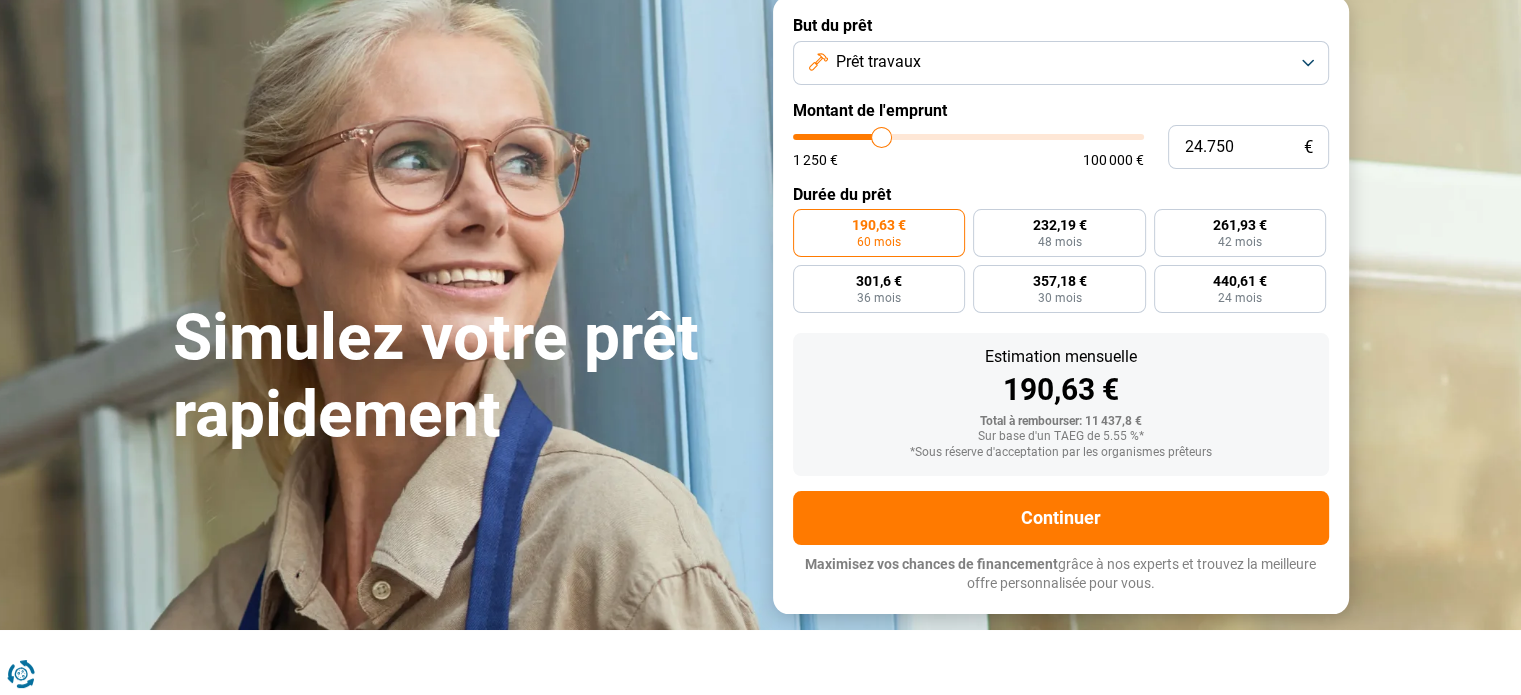 type on "25.000" 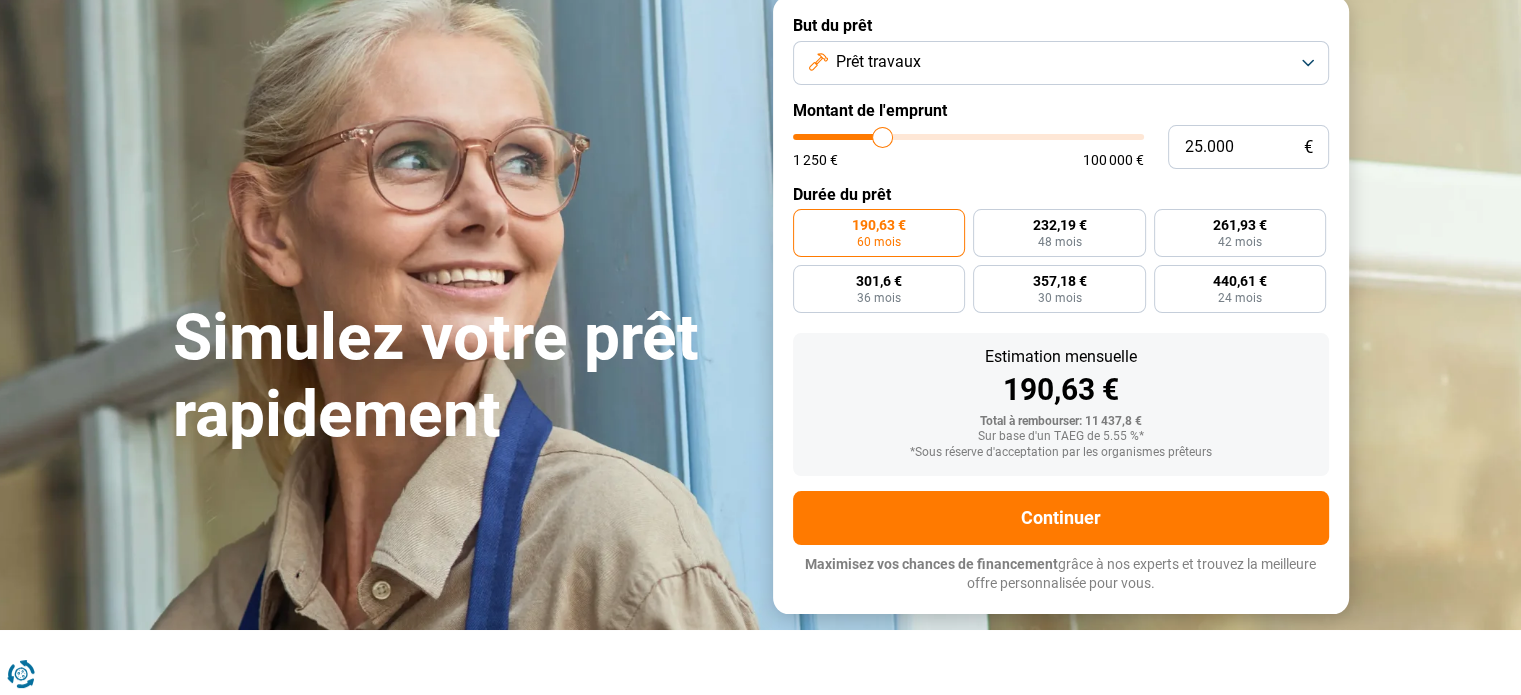 type on "25.250" 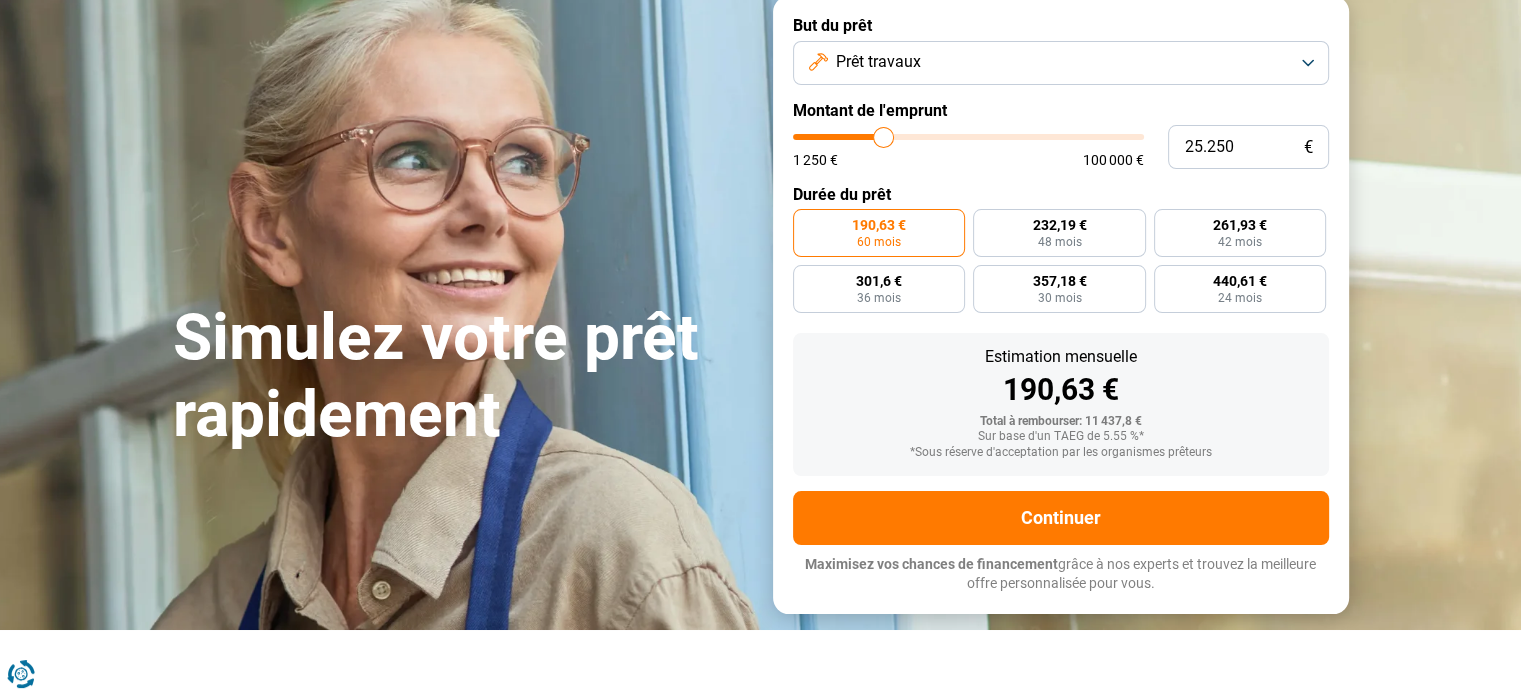 type on "25.750" 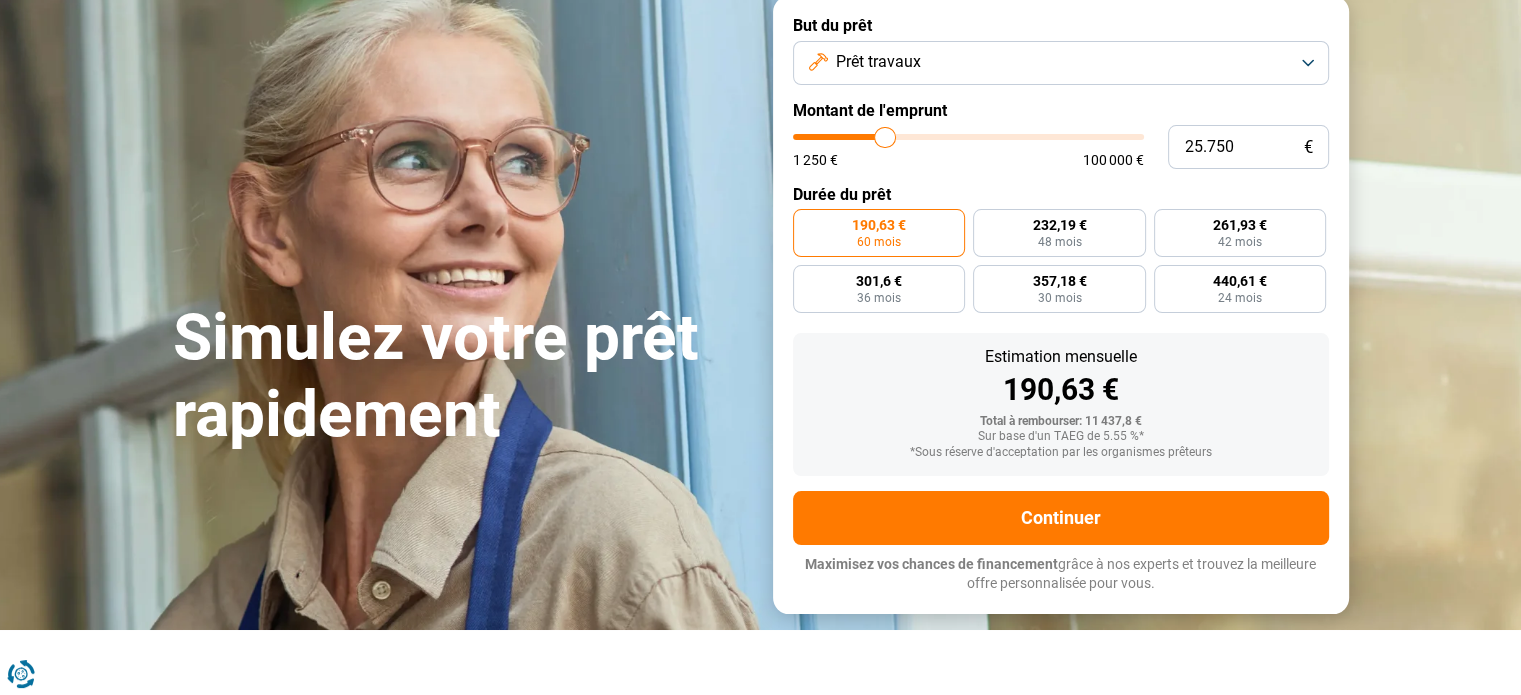 type on "26.000" 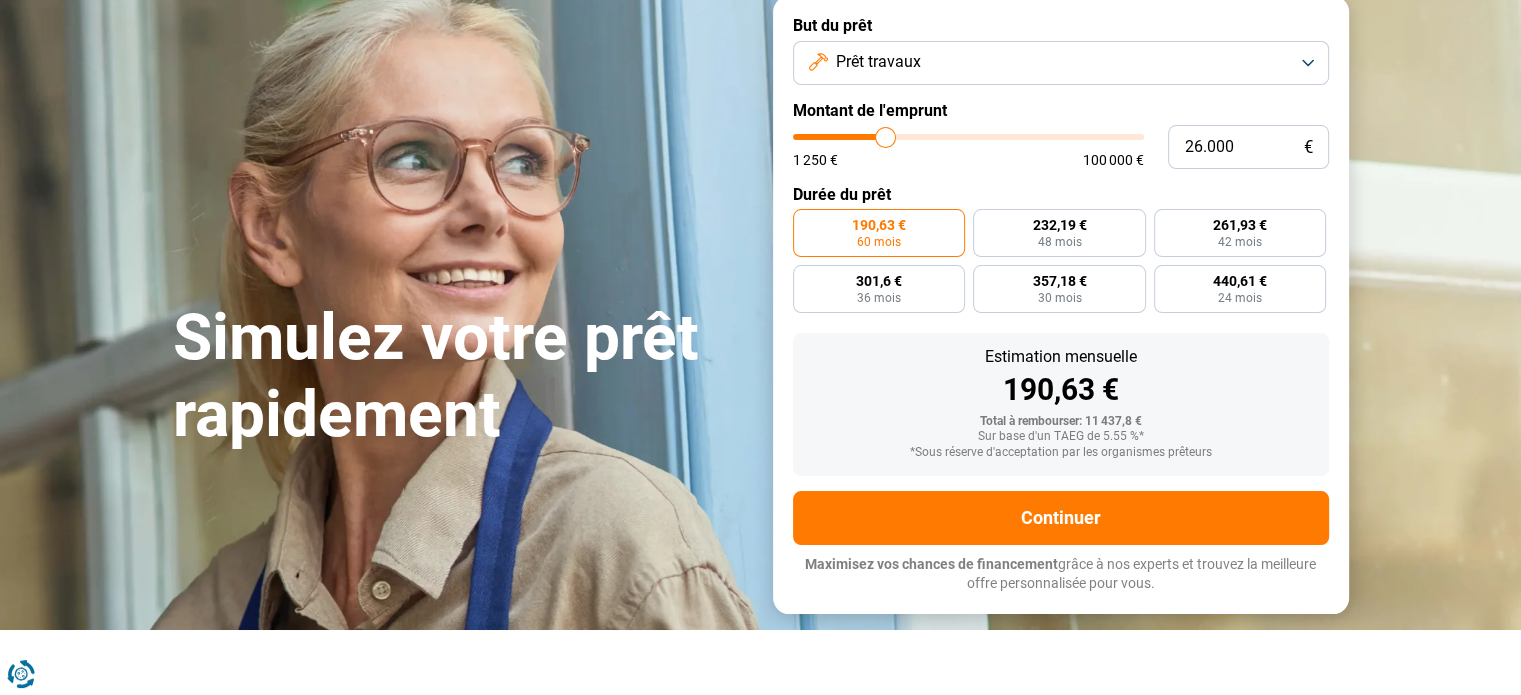type on "26.250" 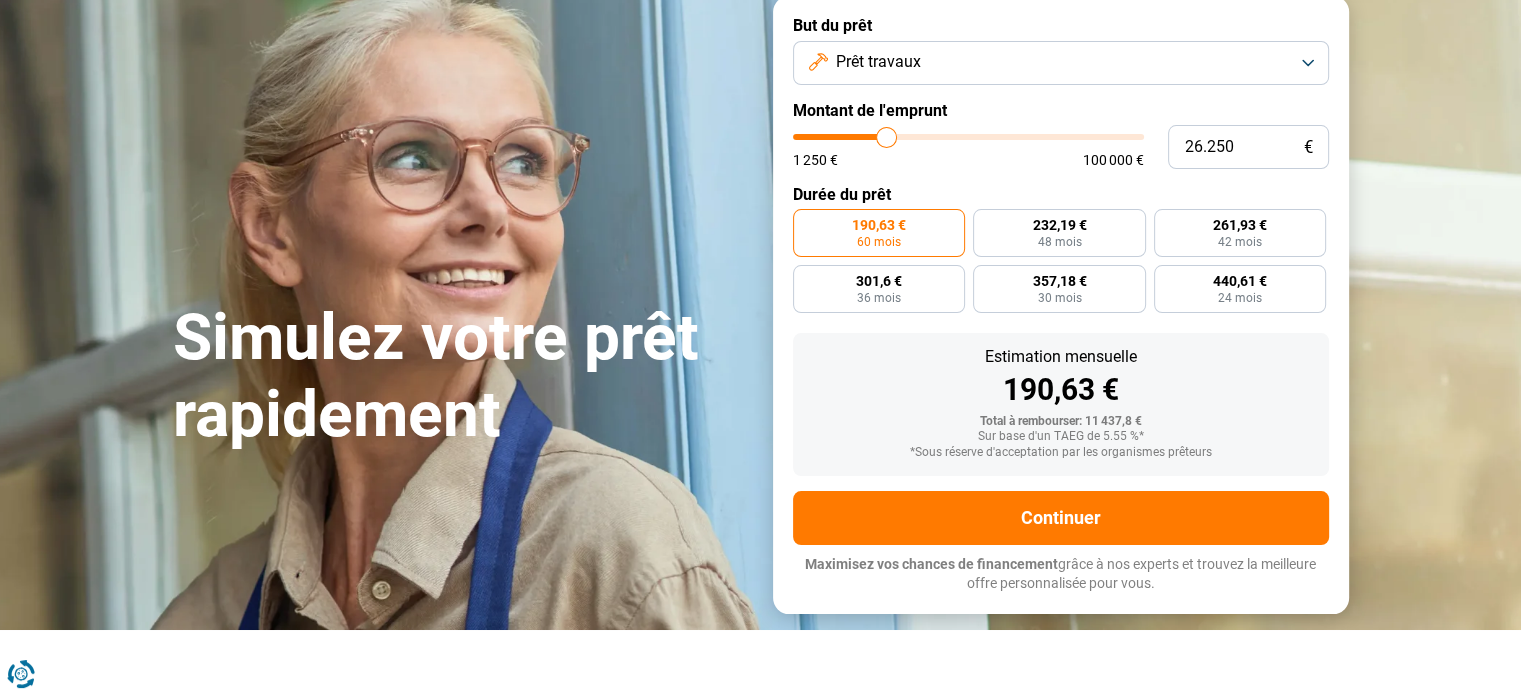 type on "26.500" 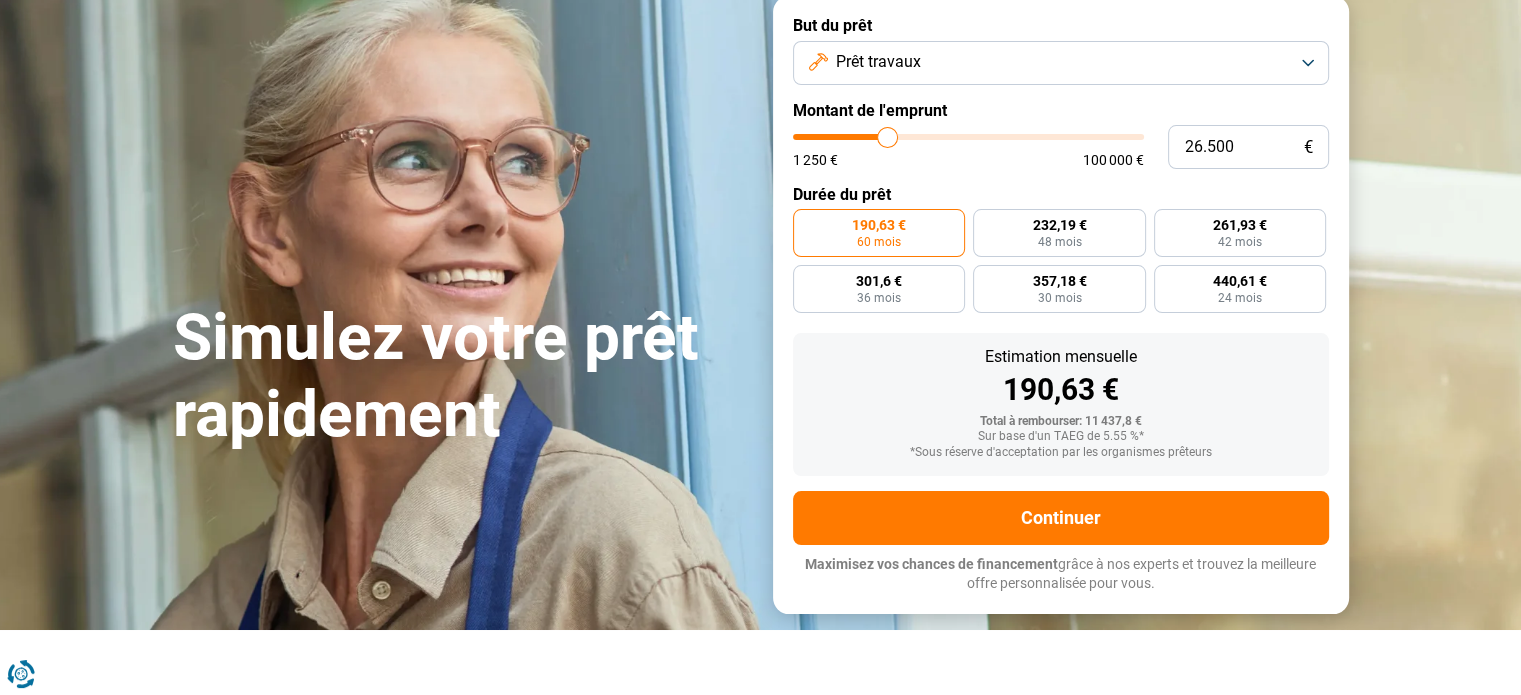 type on "26.750" 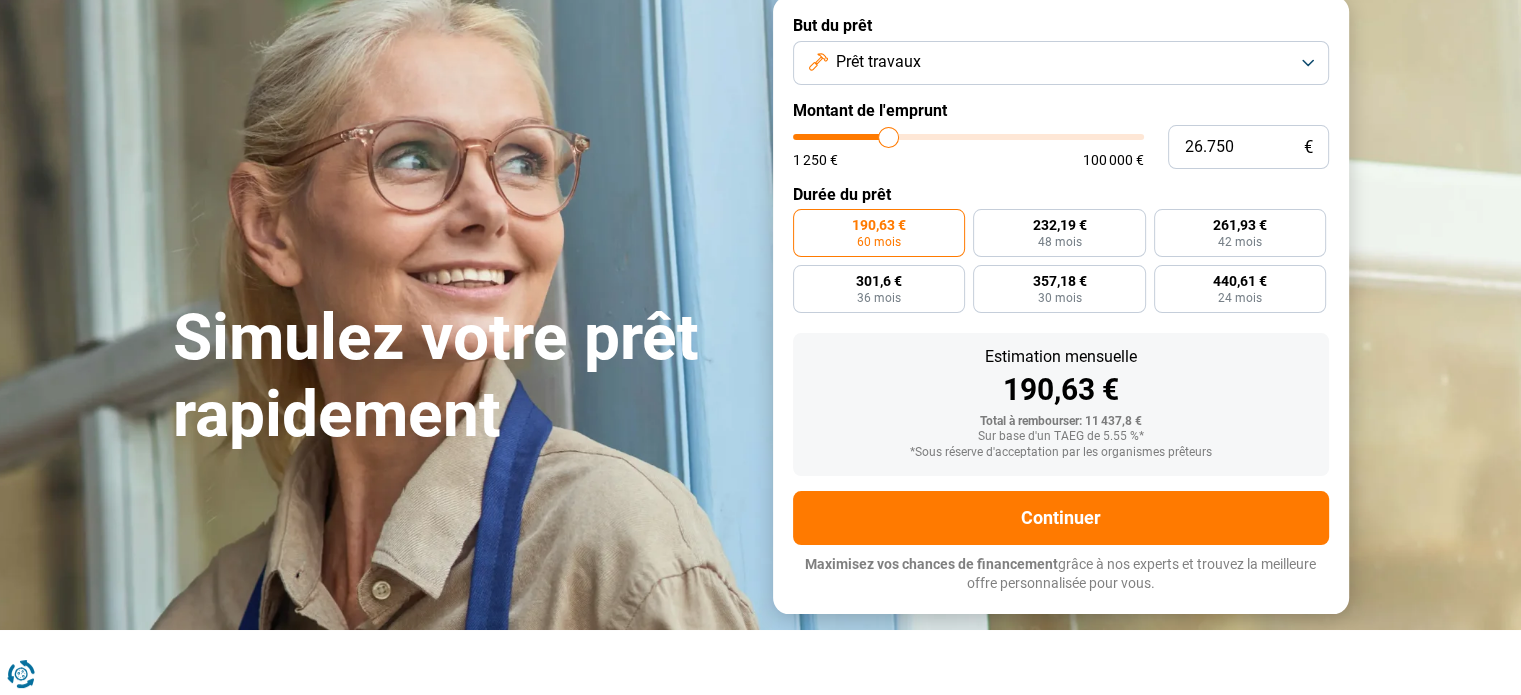 type on "27.000" 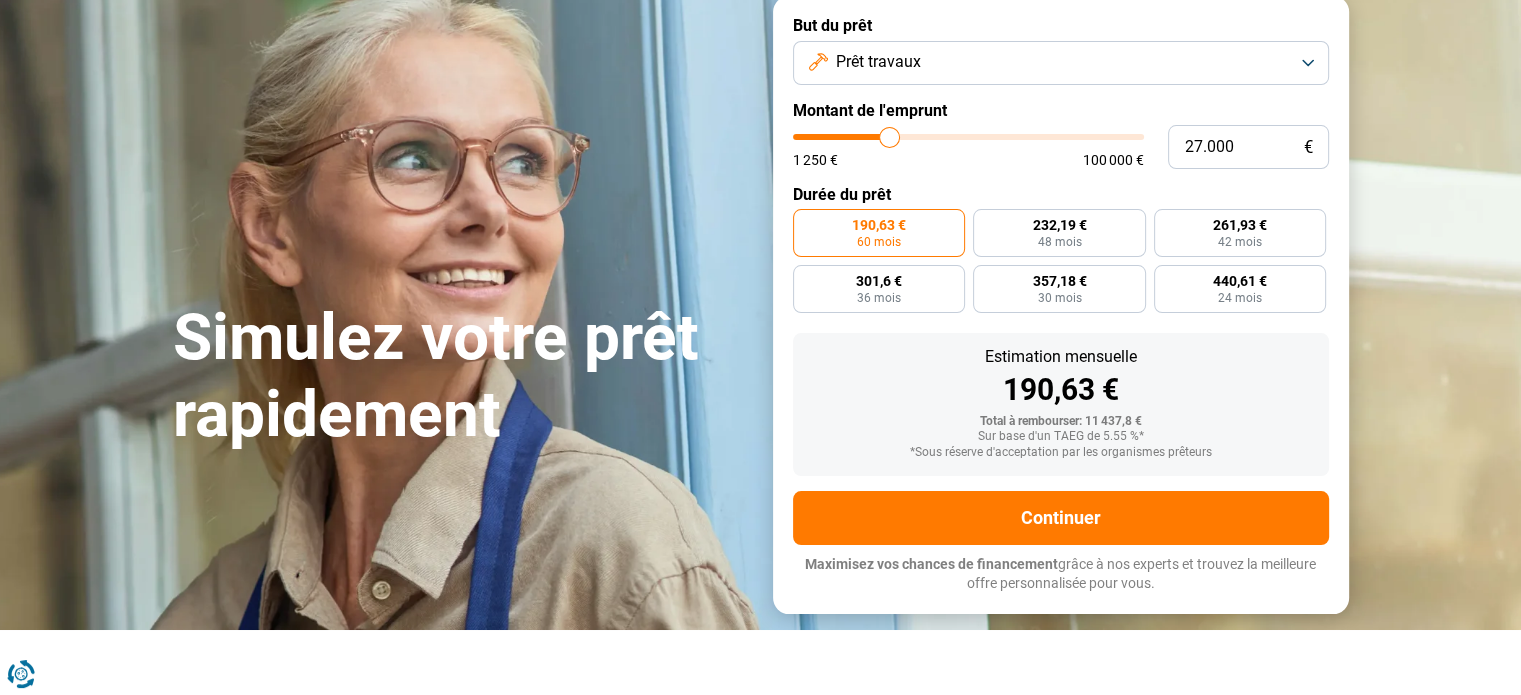 type on "27.500" 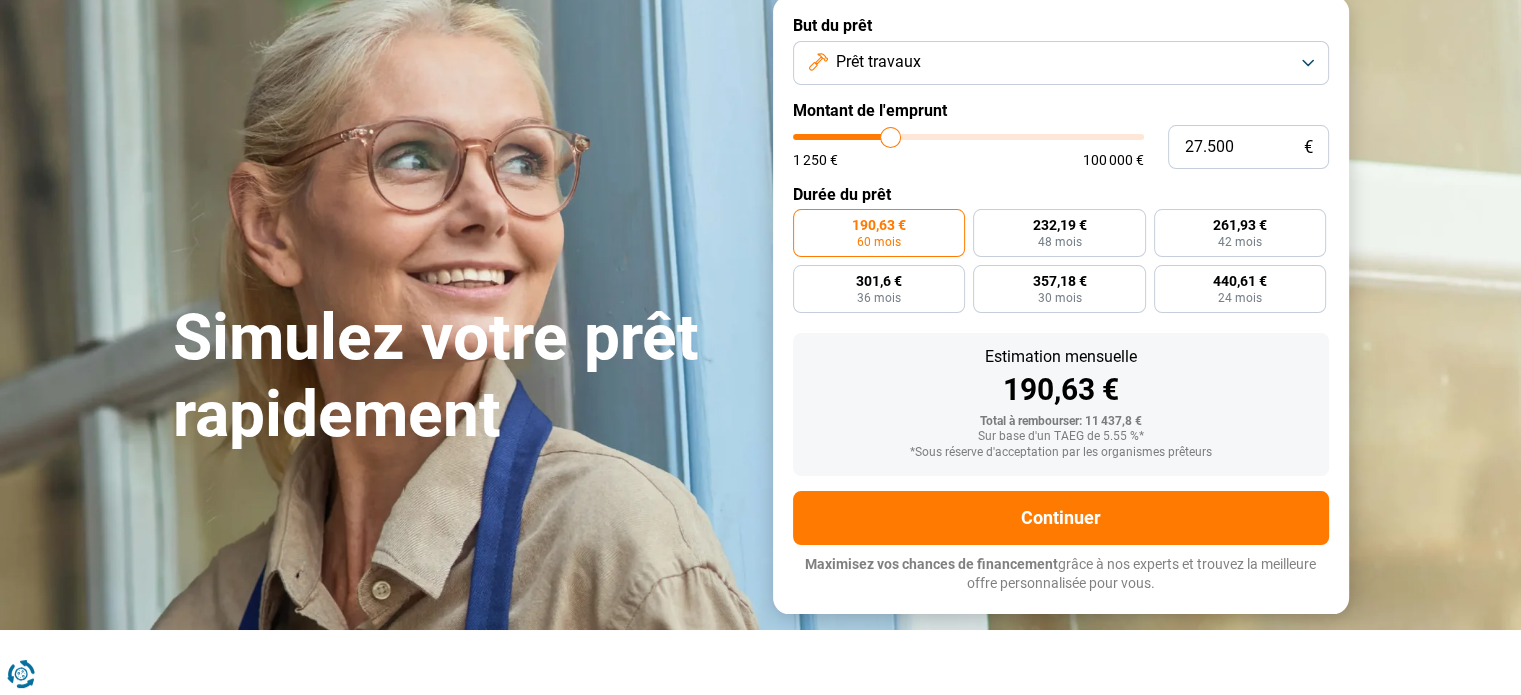 type on "27.750" 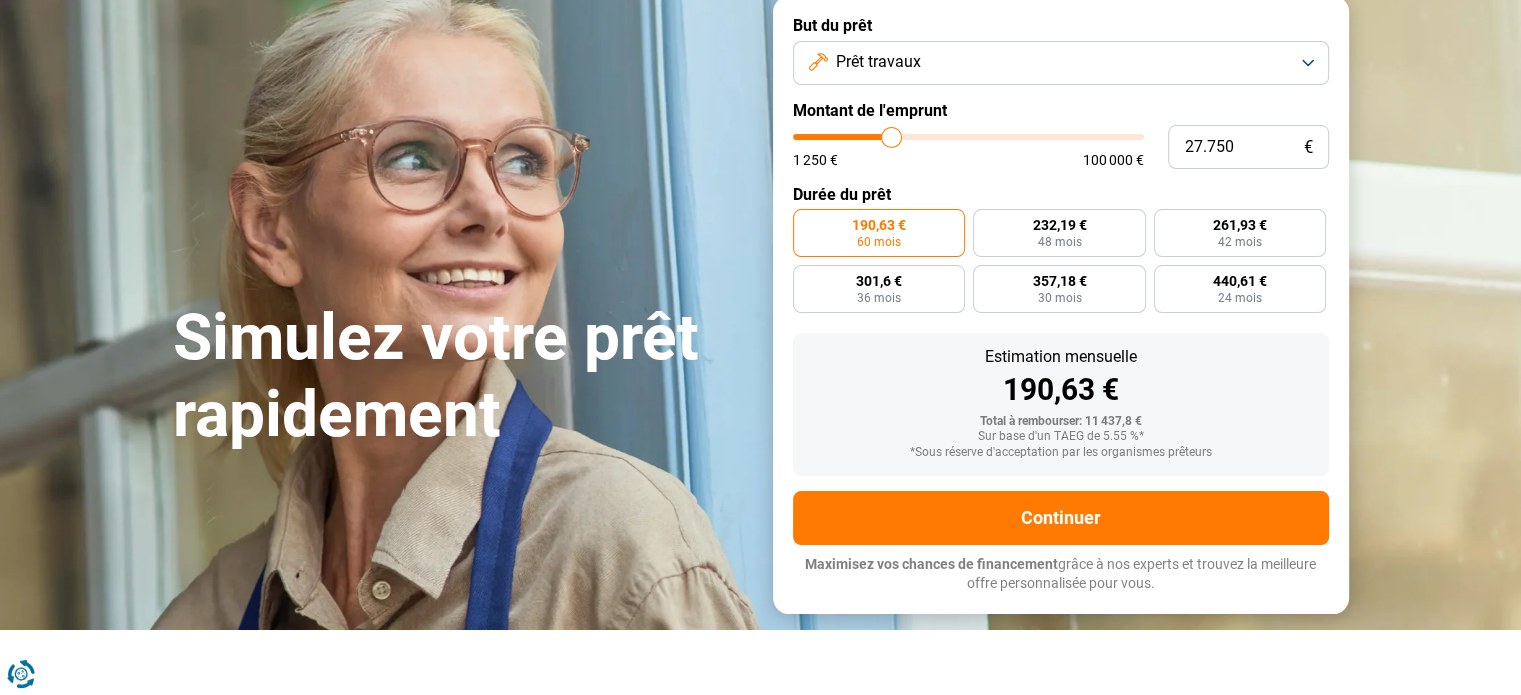 type on "28.000" 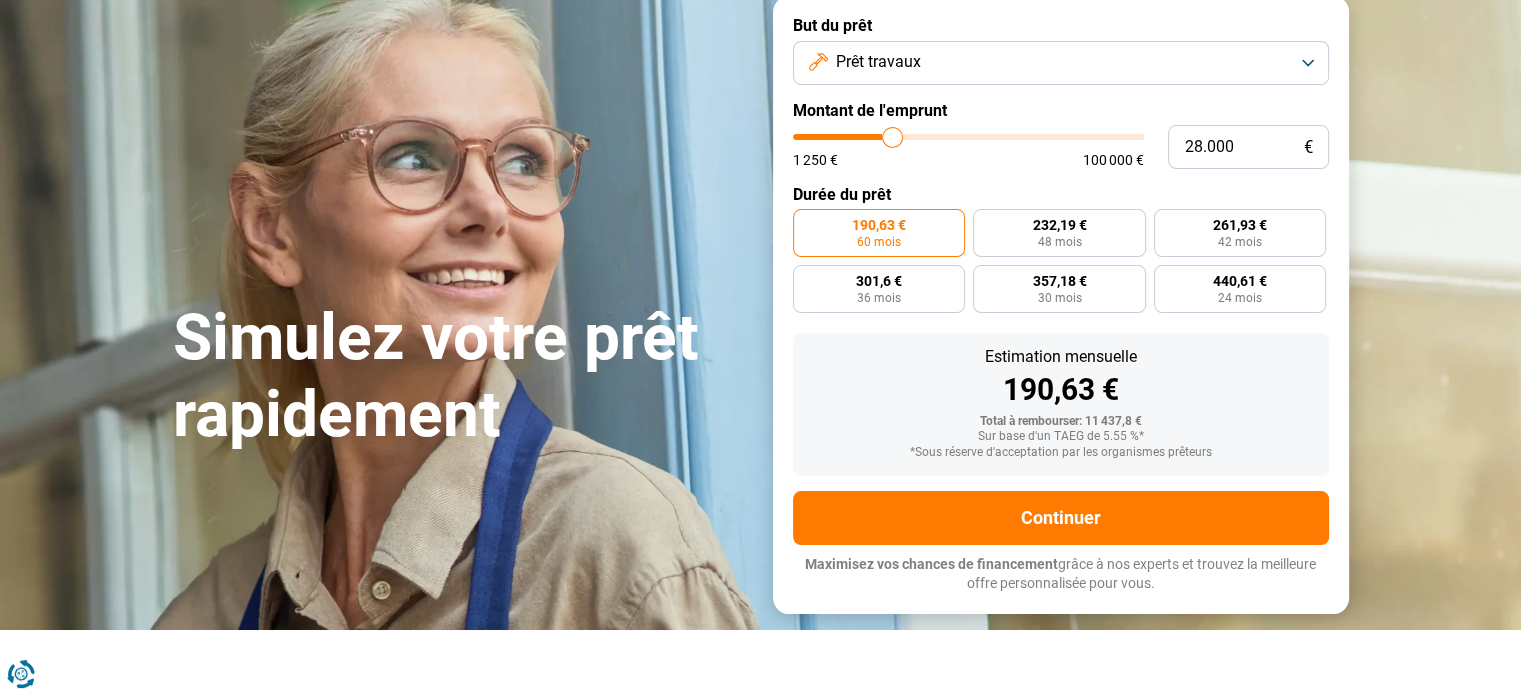 type on "28.250" 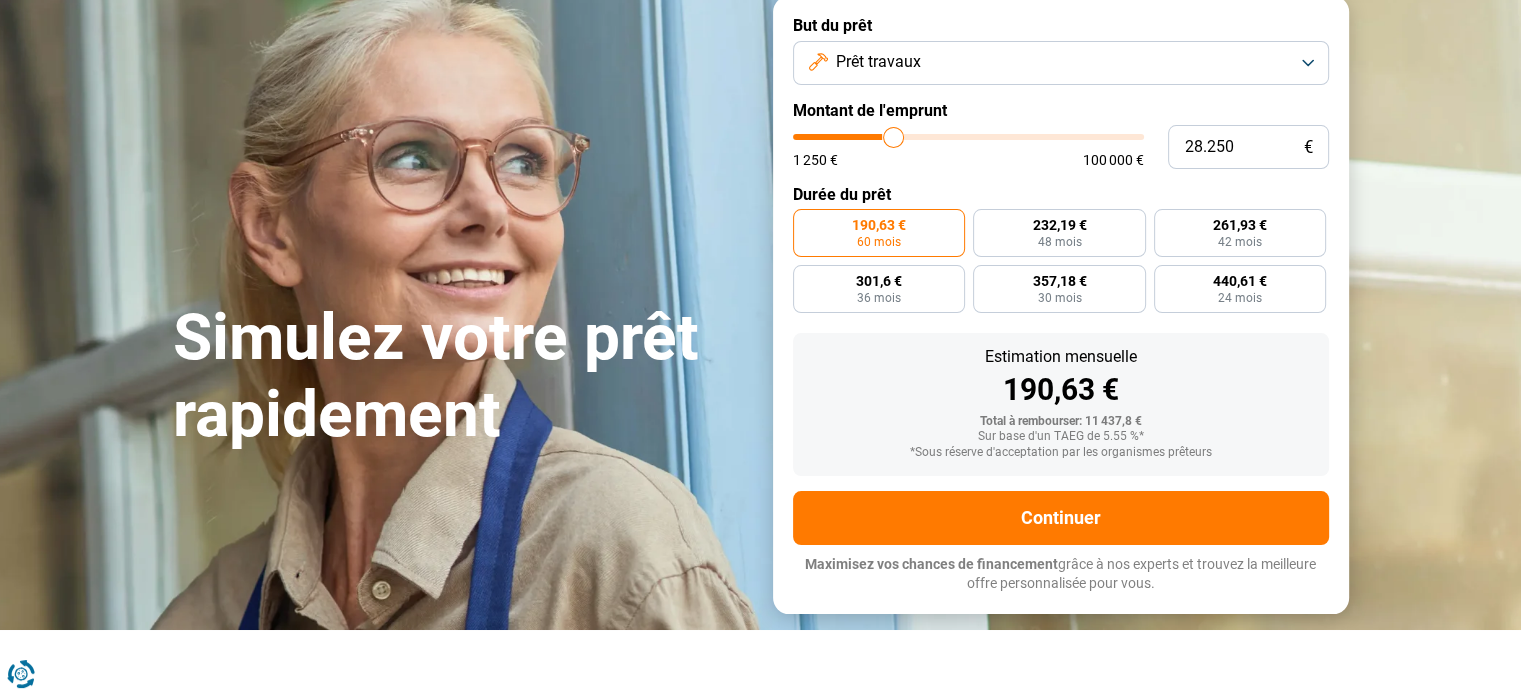type on "28.750" 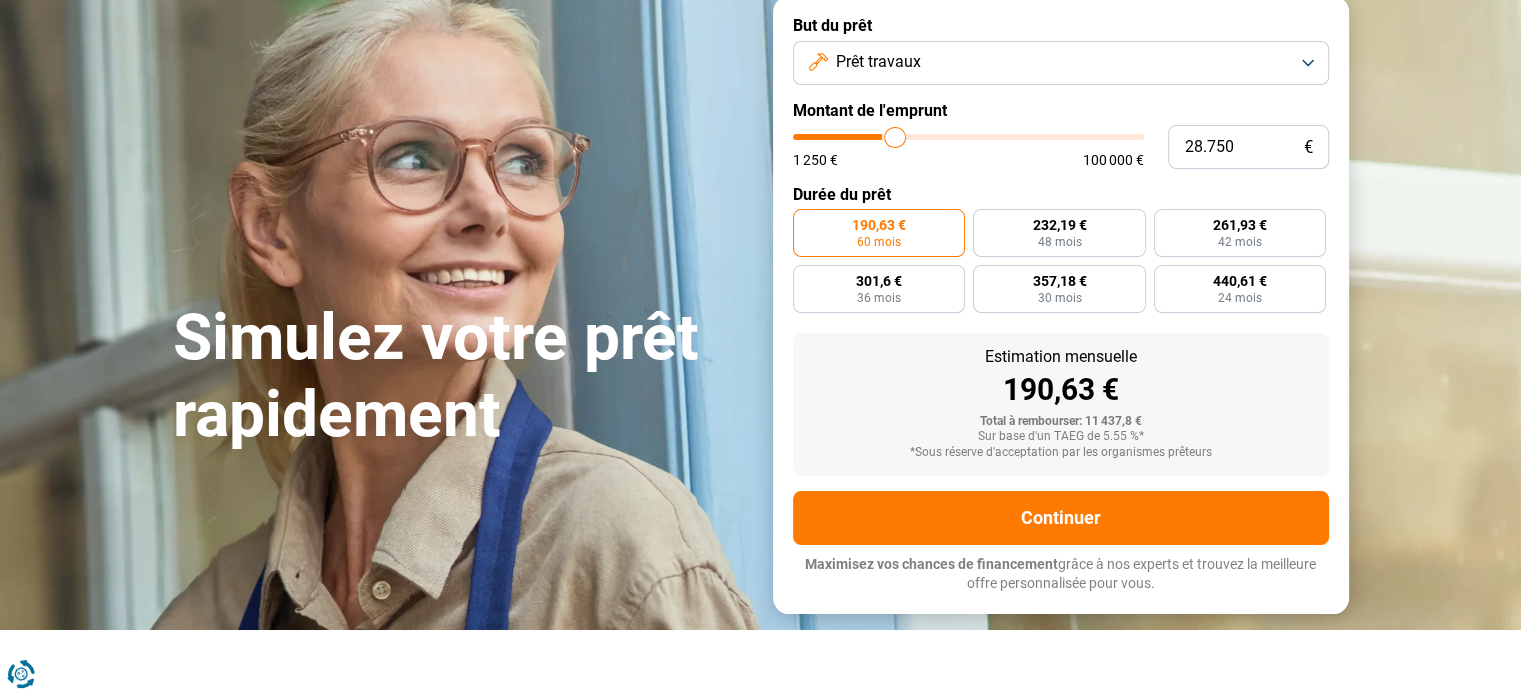 type on "29.250" 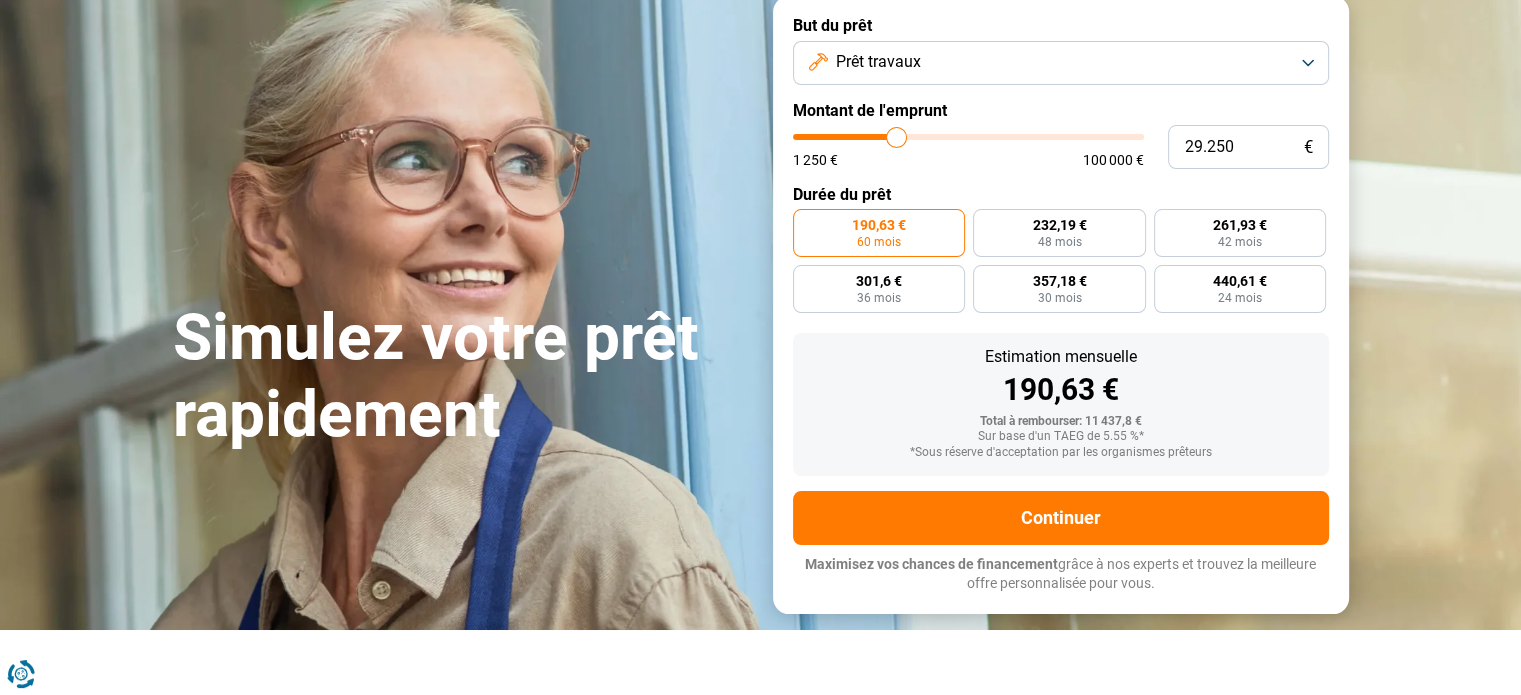 type on "29.500" 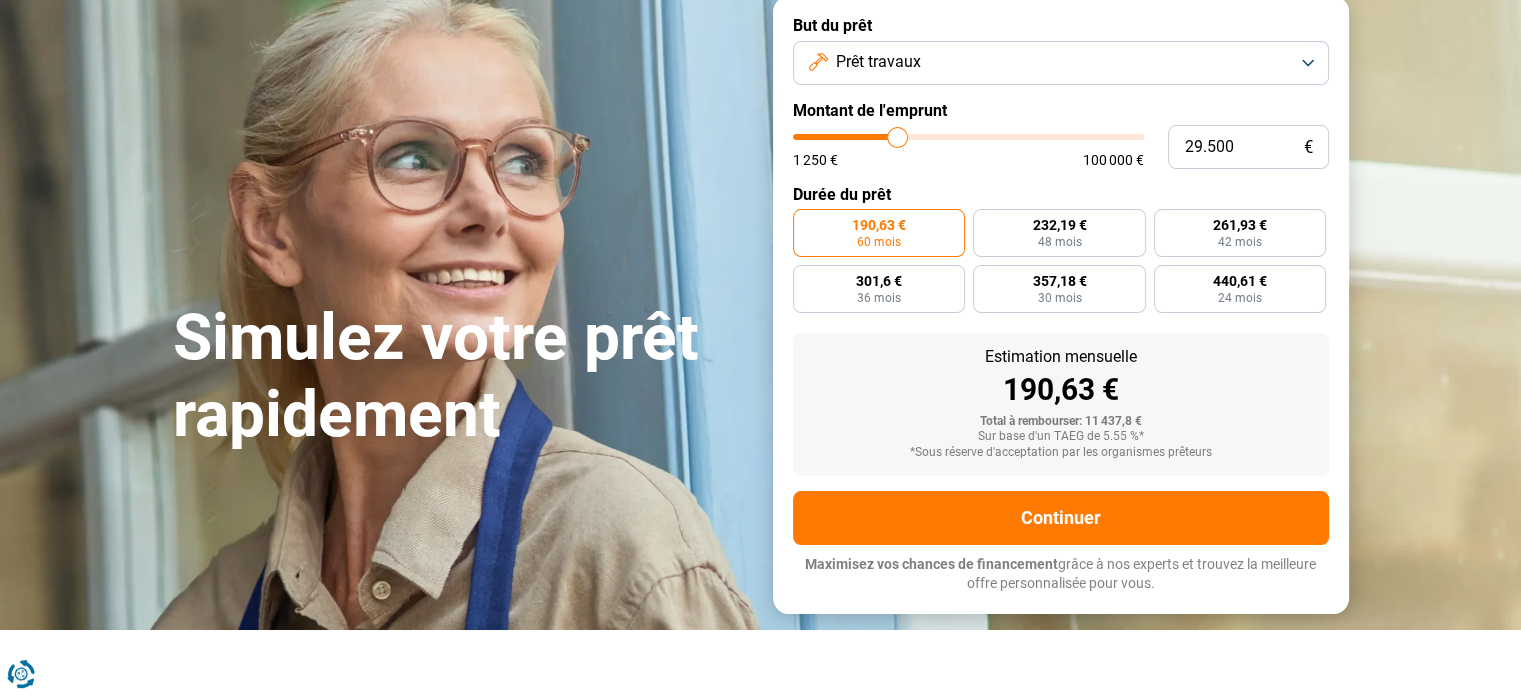 type on "30.000" 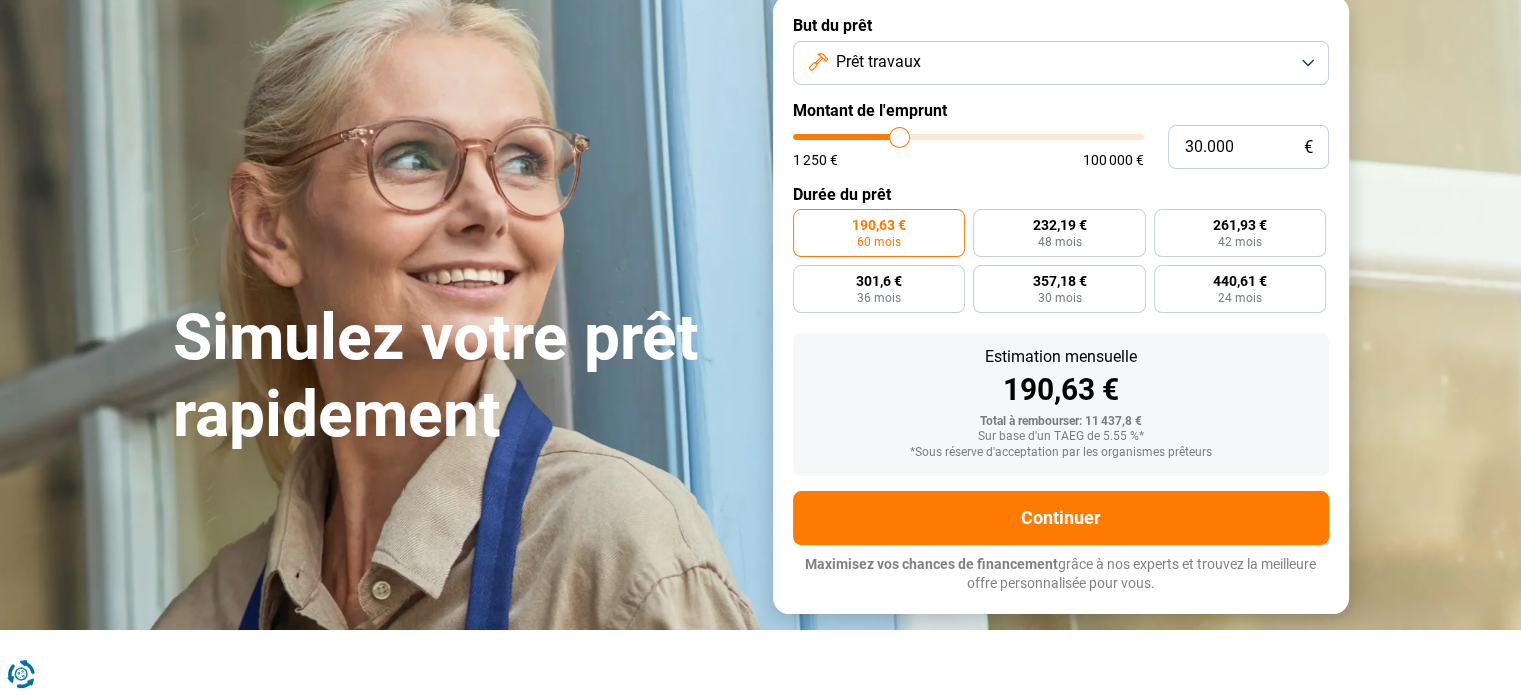 type on "30.250" 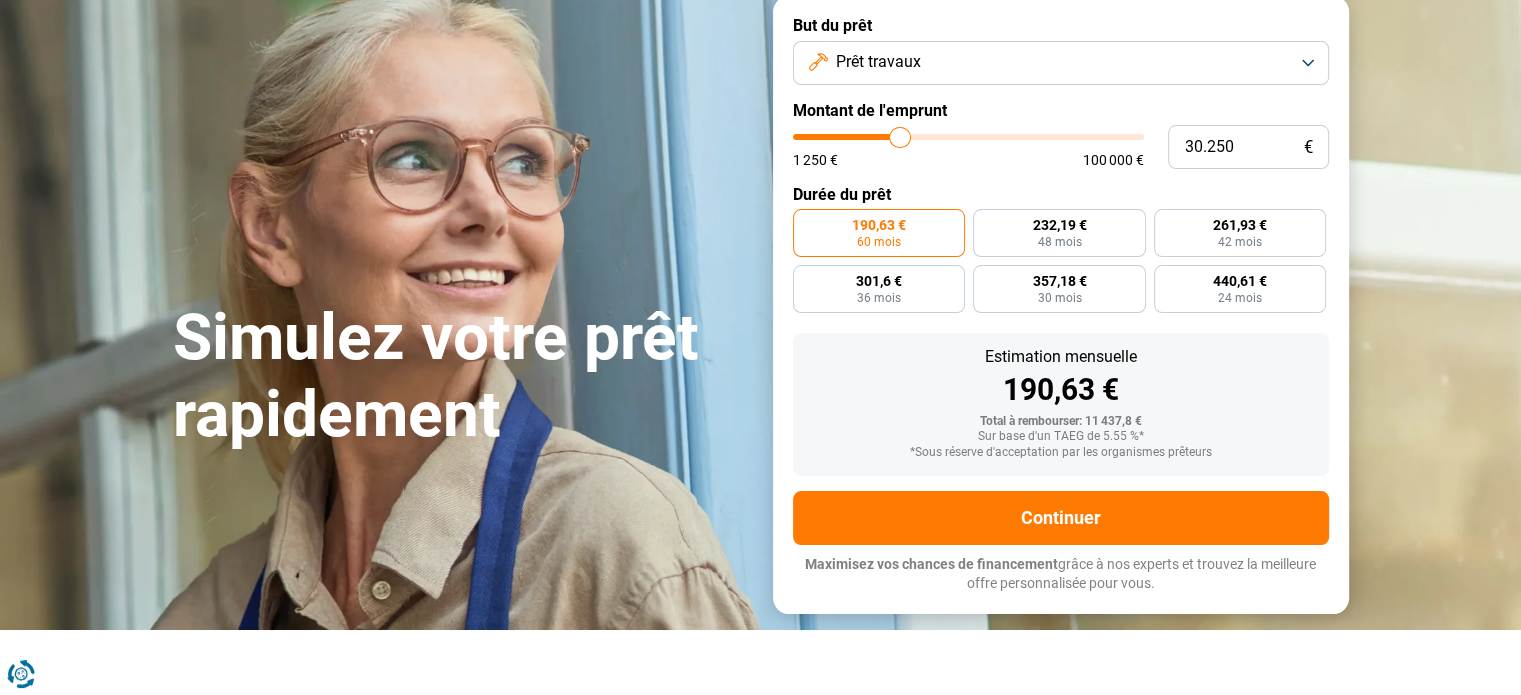 type on "30.500" 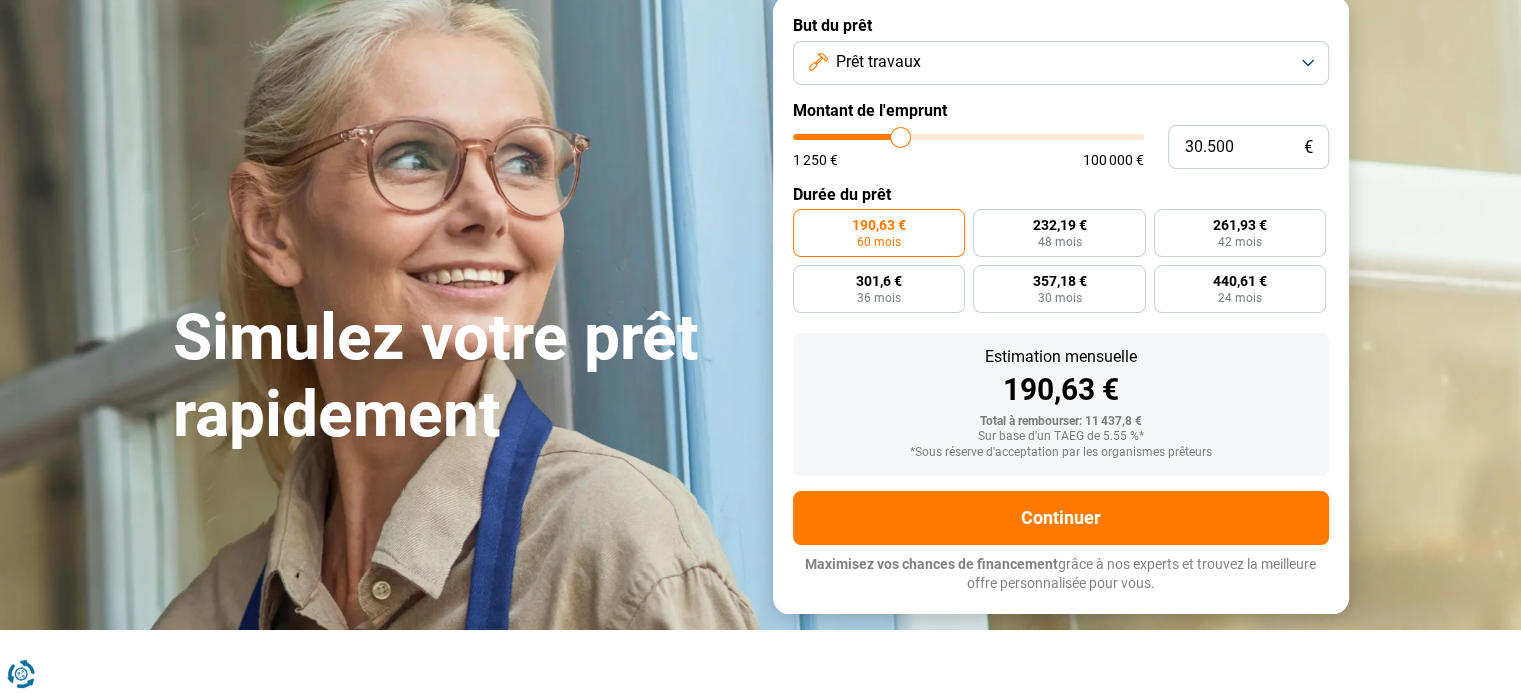 type on "30.250" 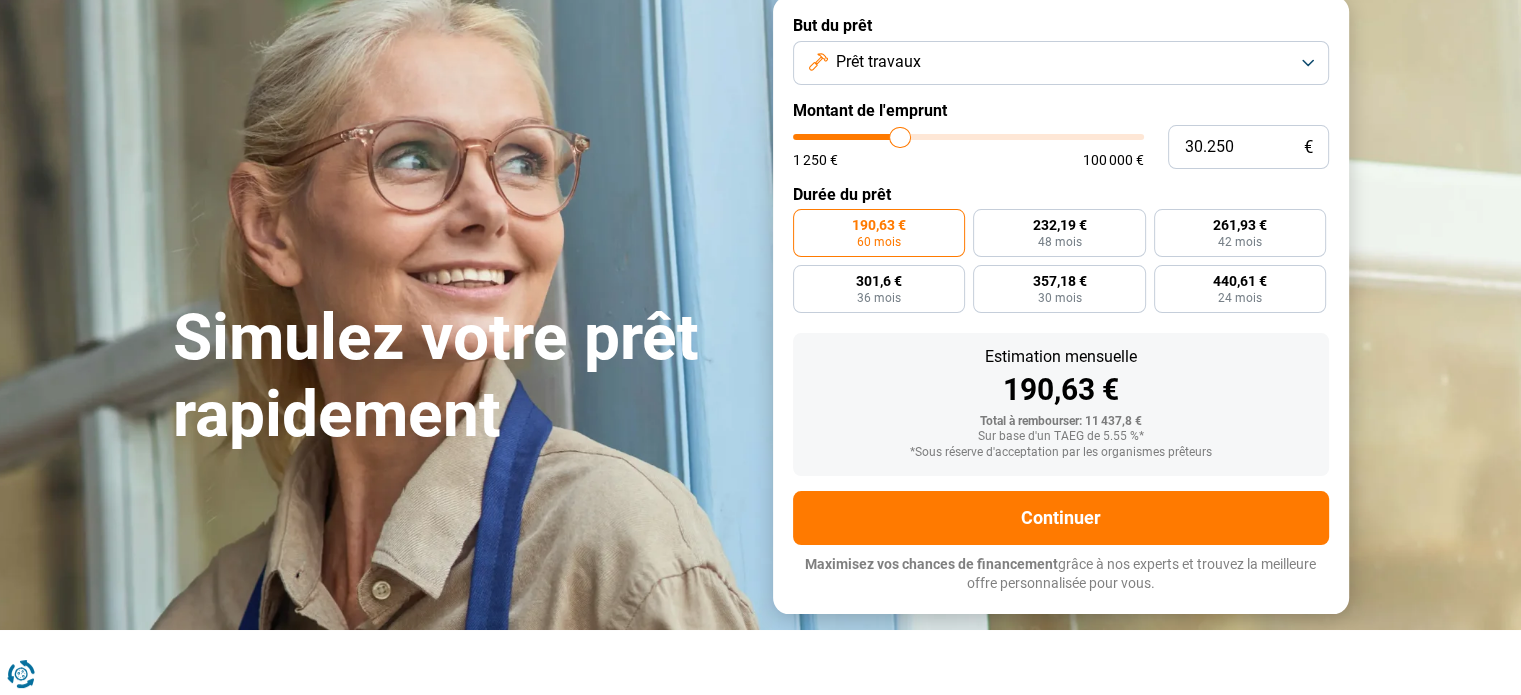 type on "29.750" 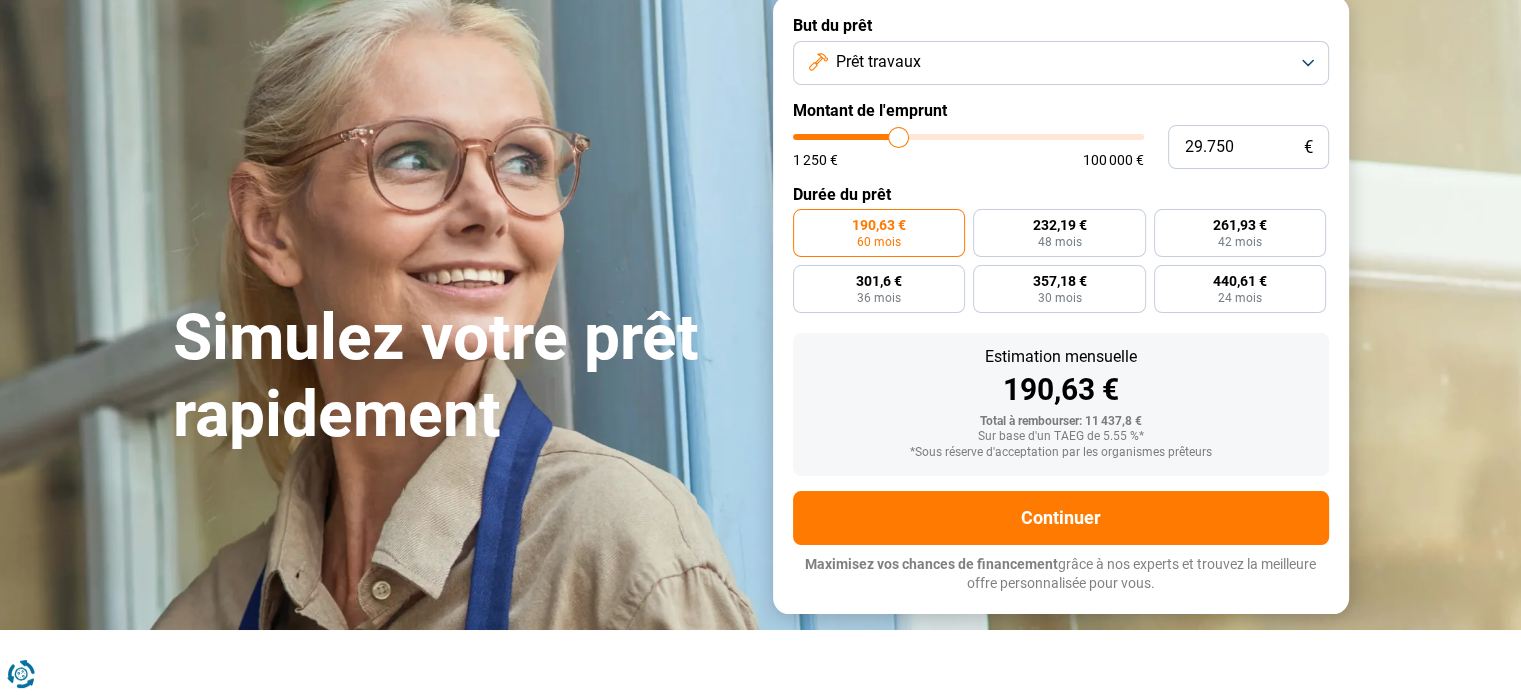 type on "29.500" 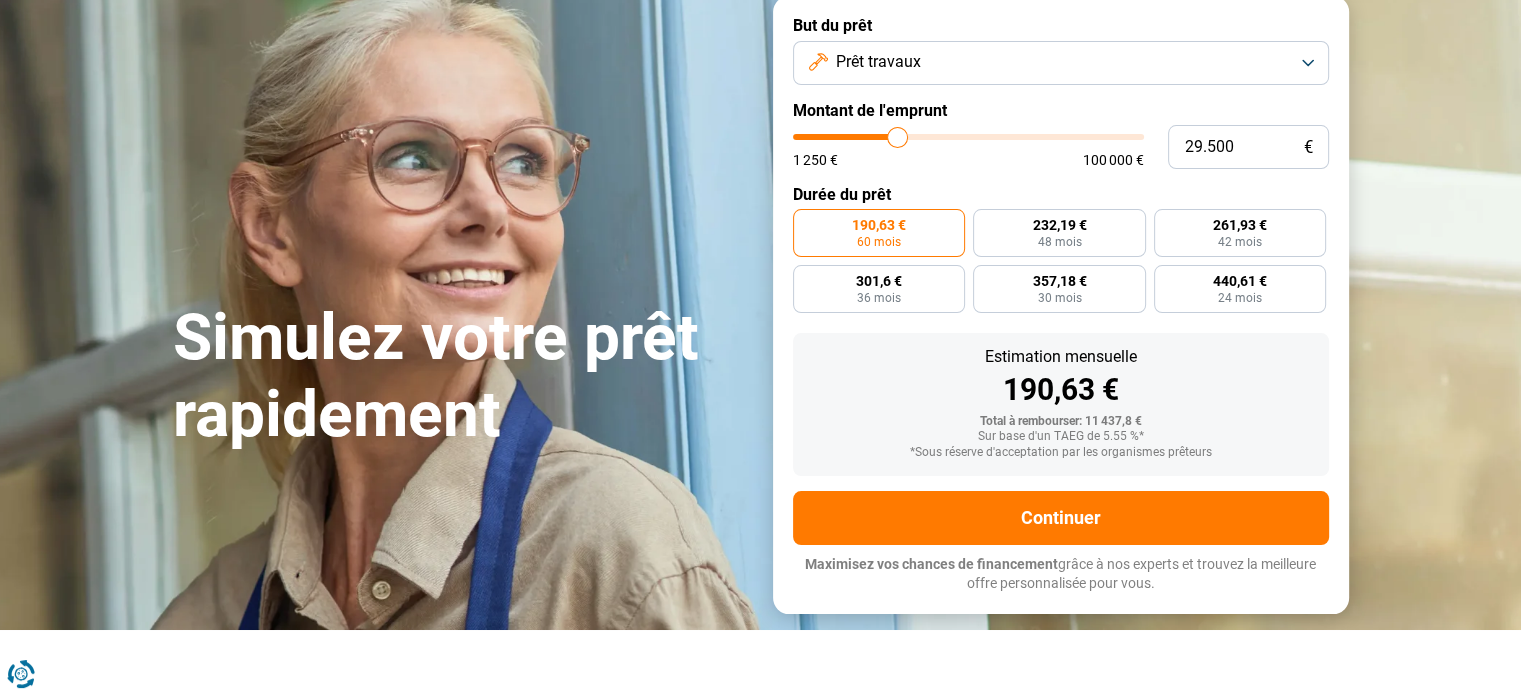 type on "29.250" 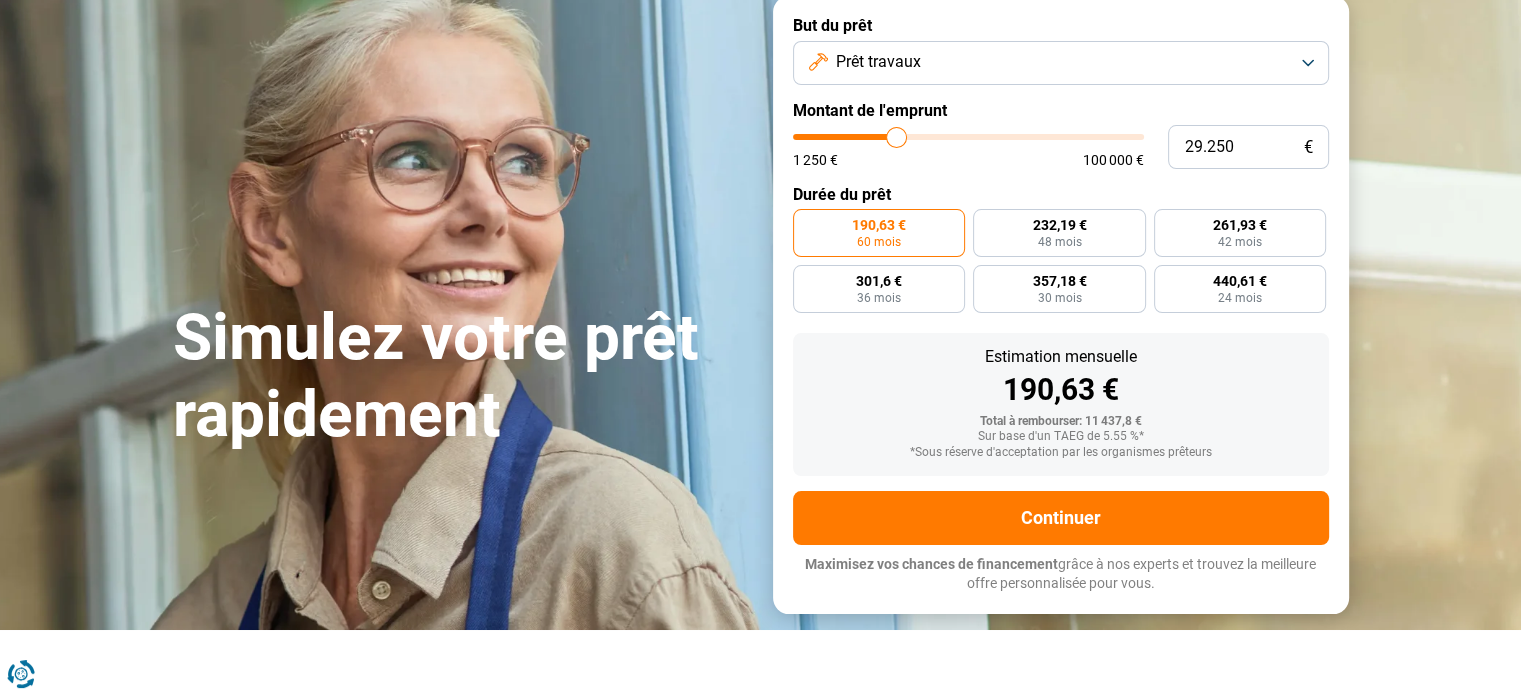 type on "29.750" 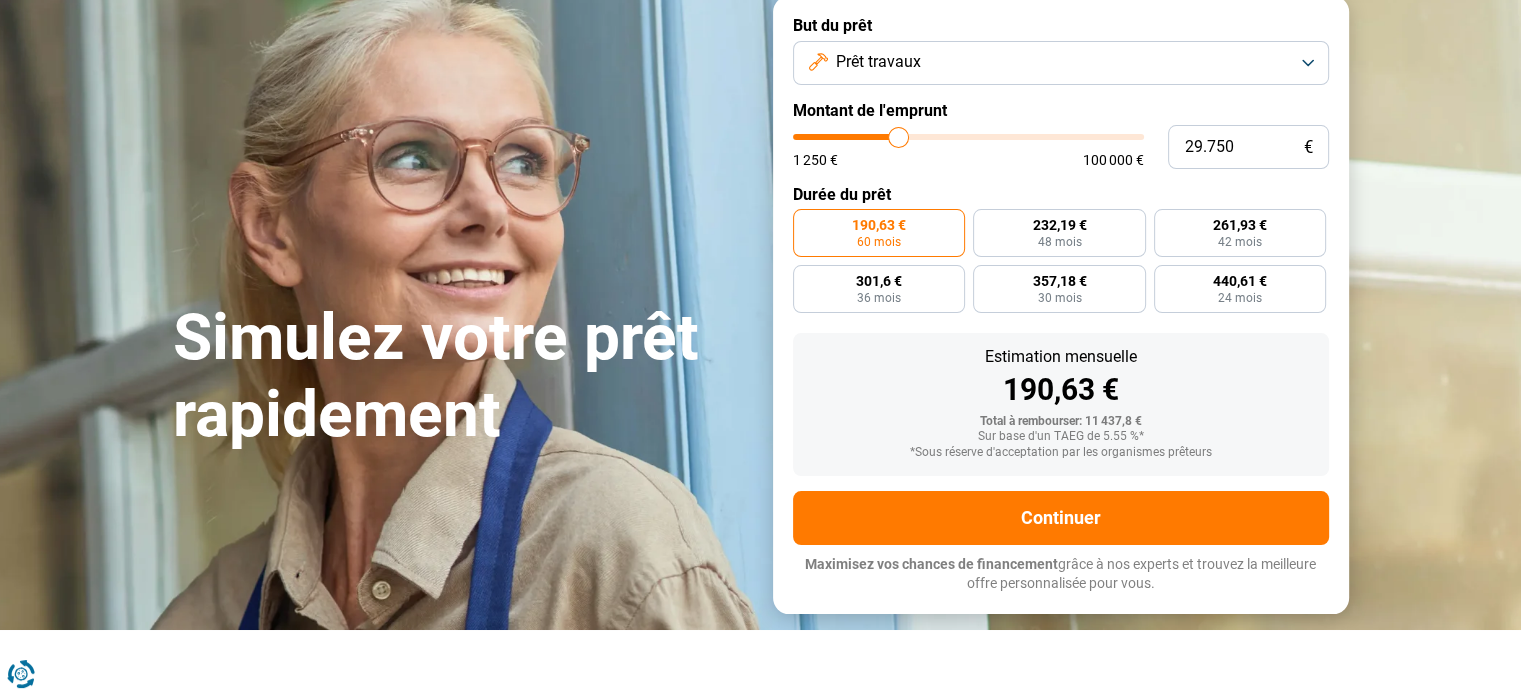 type on "30.000" 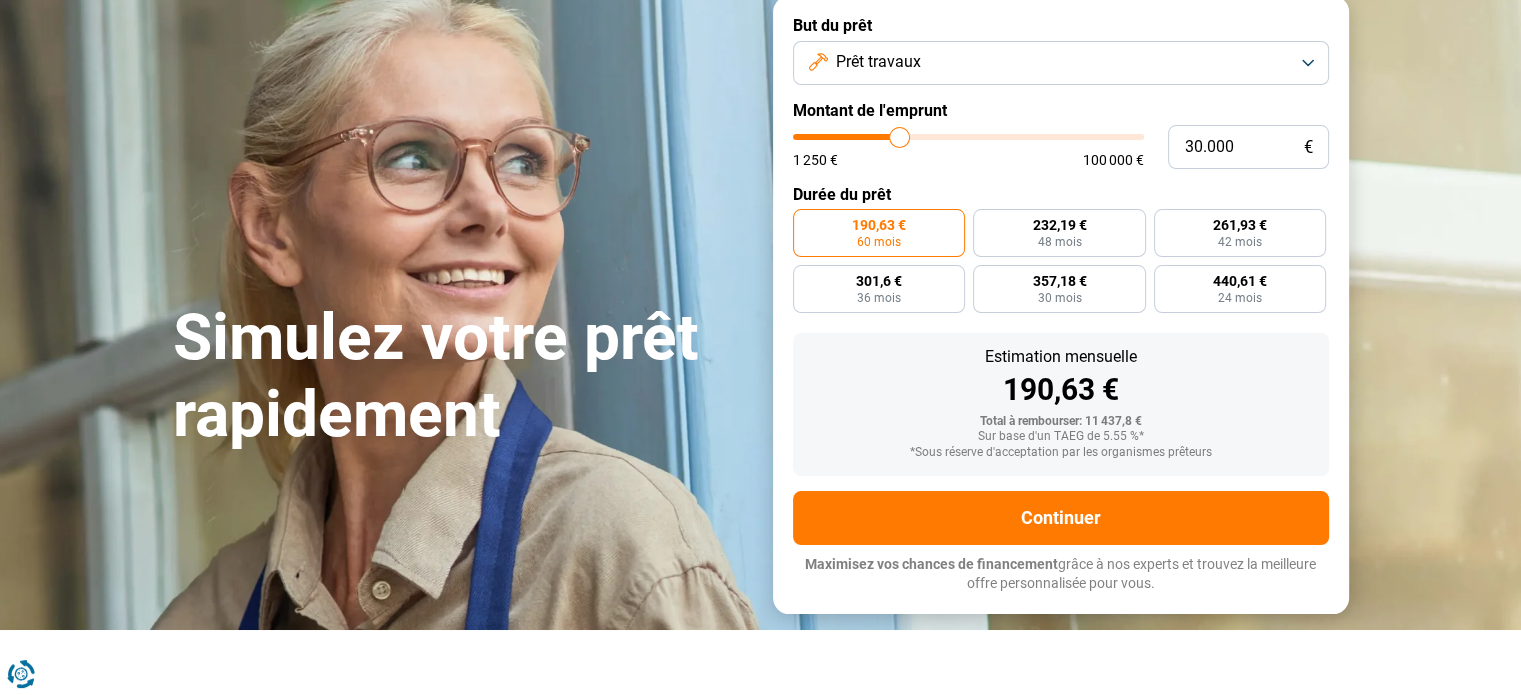 type on "30.250" 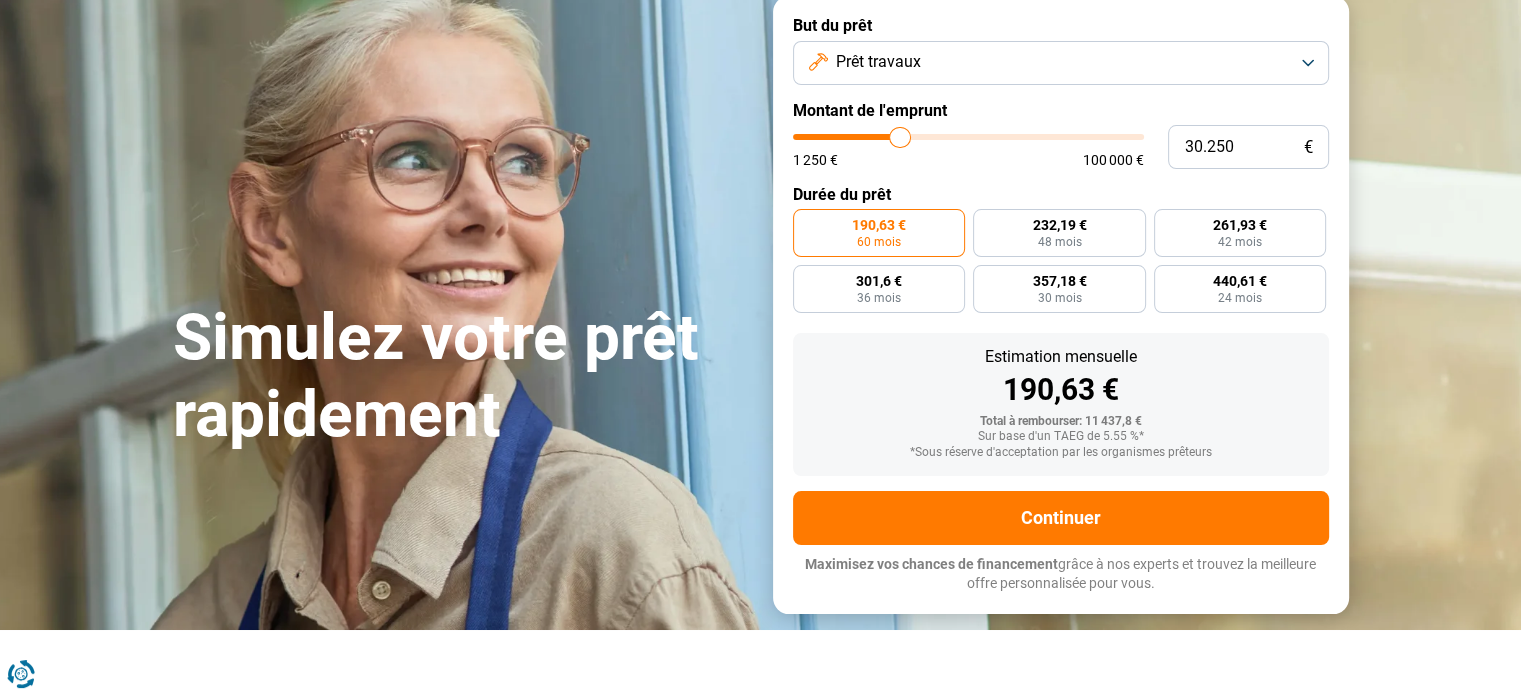type on "30.500" 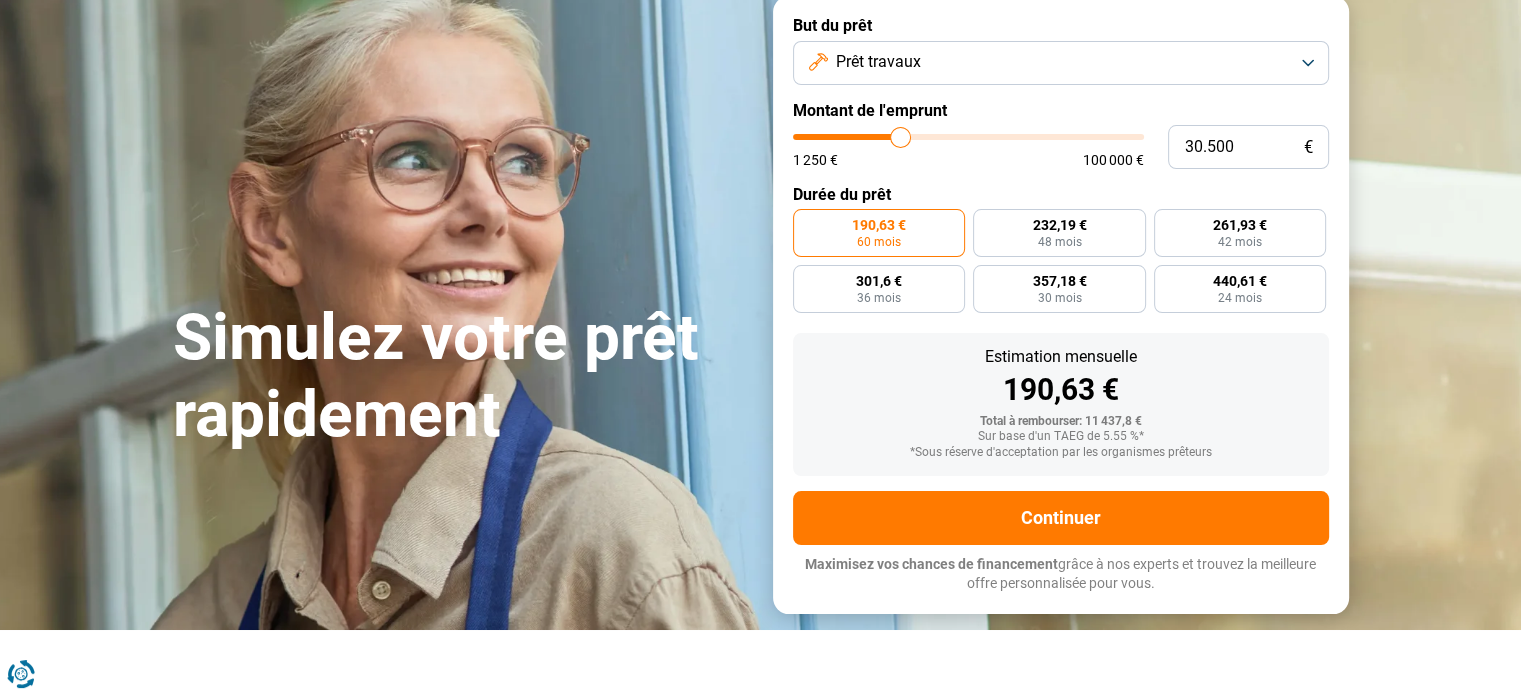 type on "29.750" 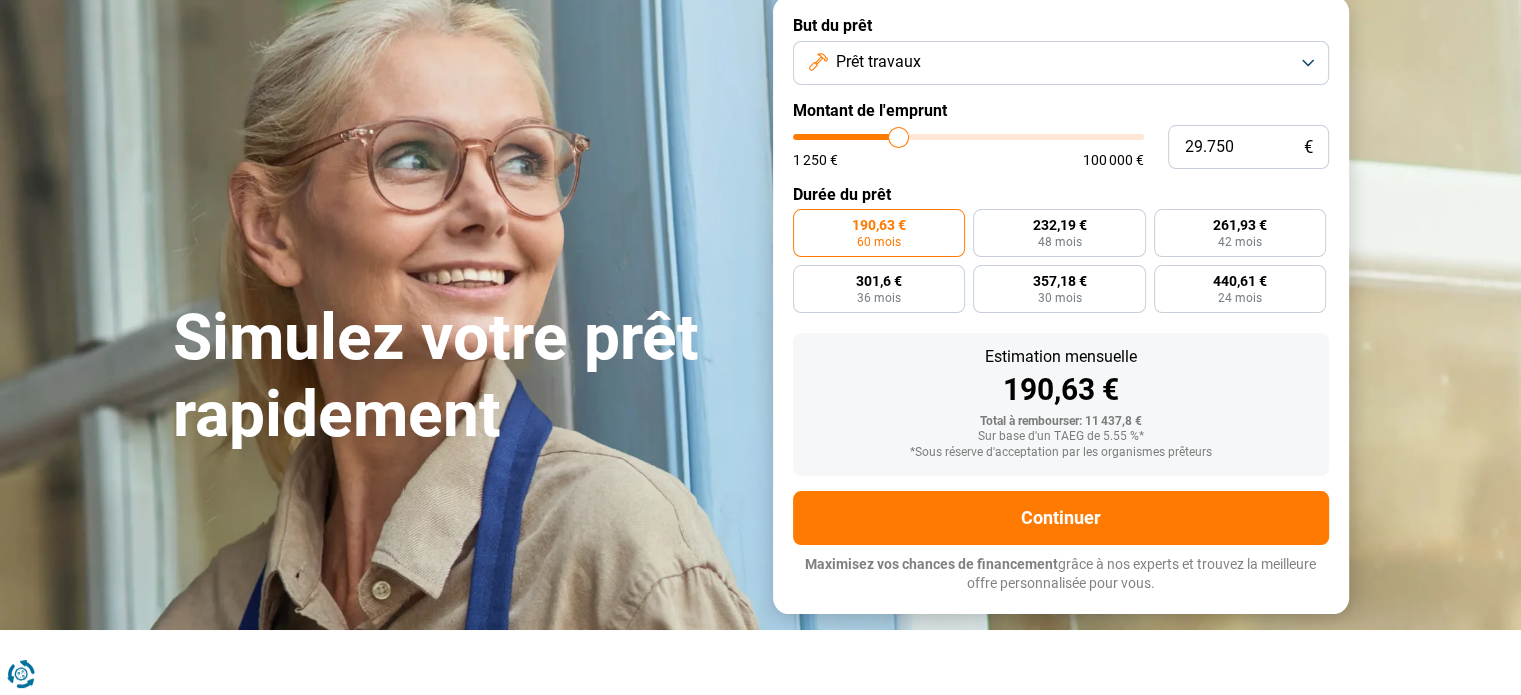 type on "28.750" 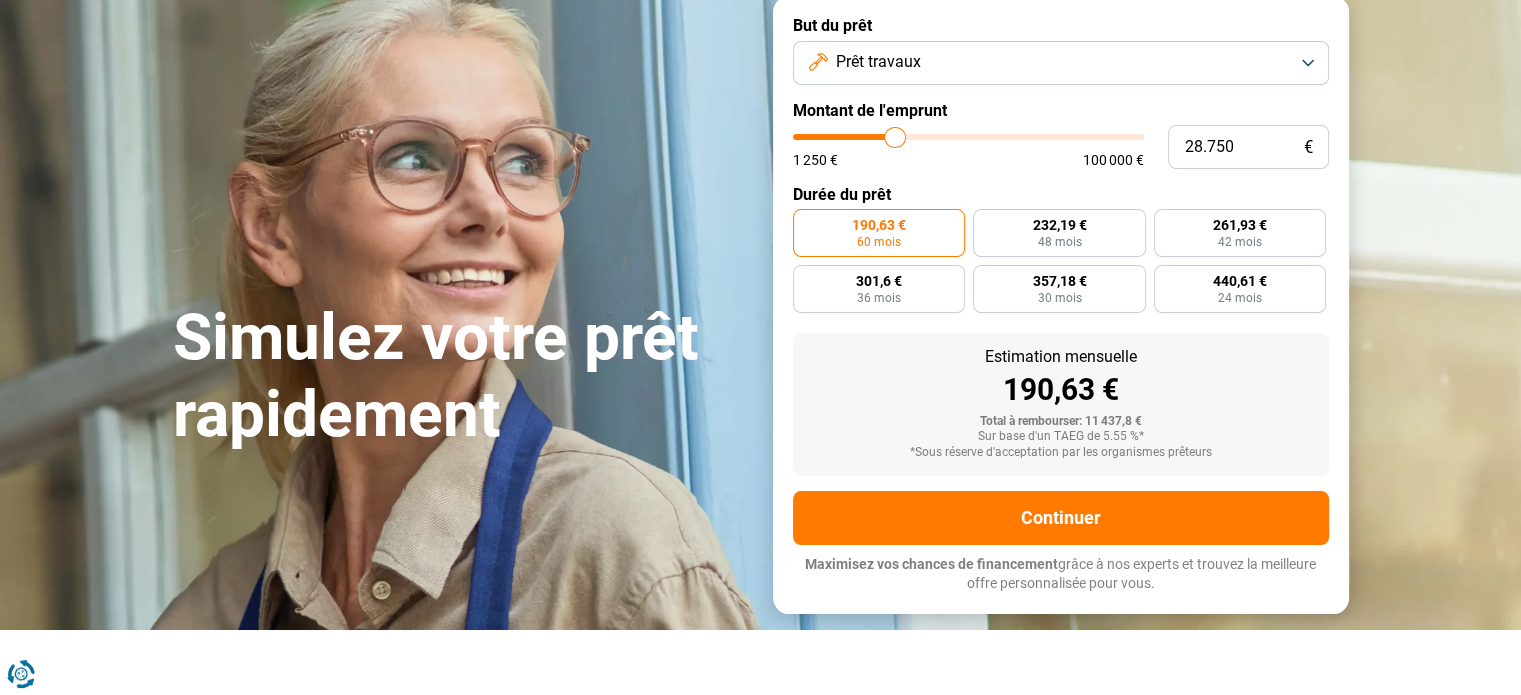 type on "28.250" 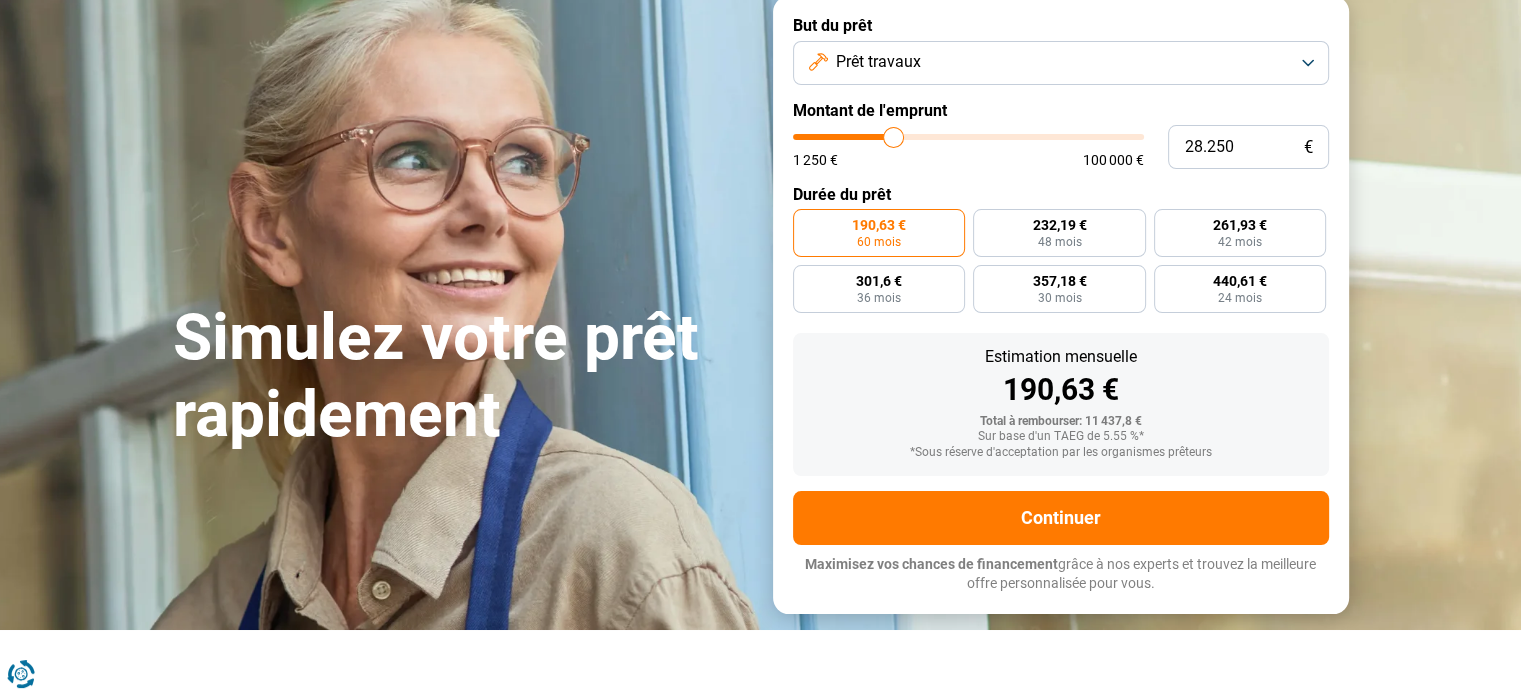 type on "28.500" 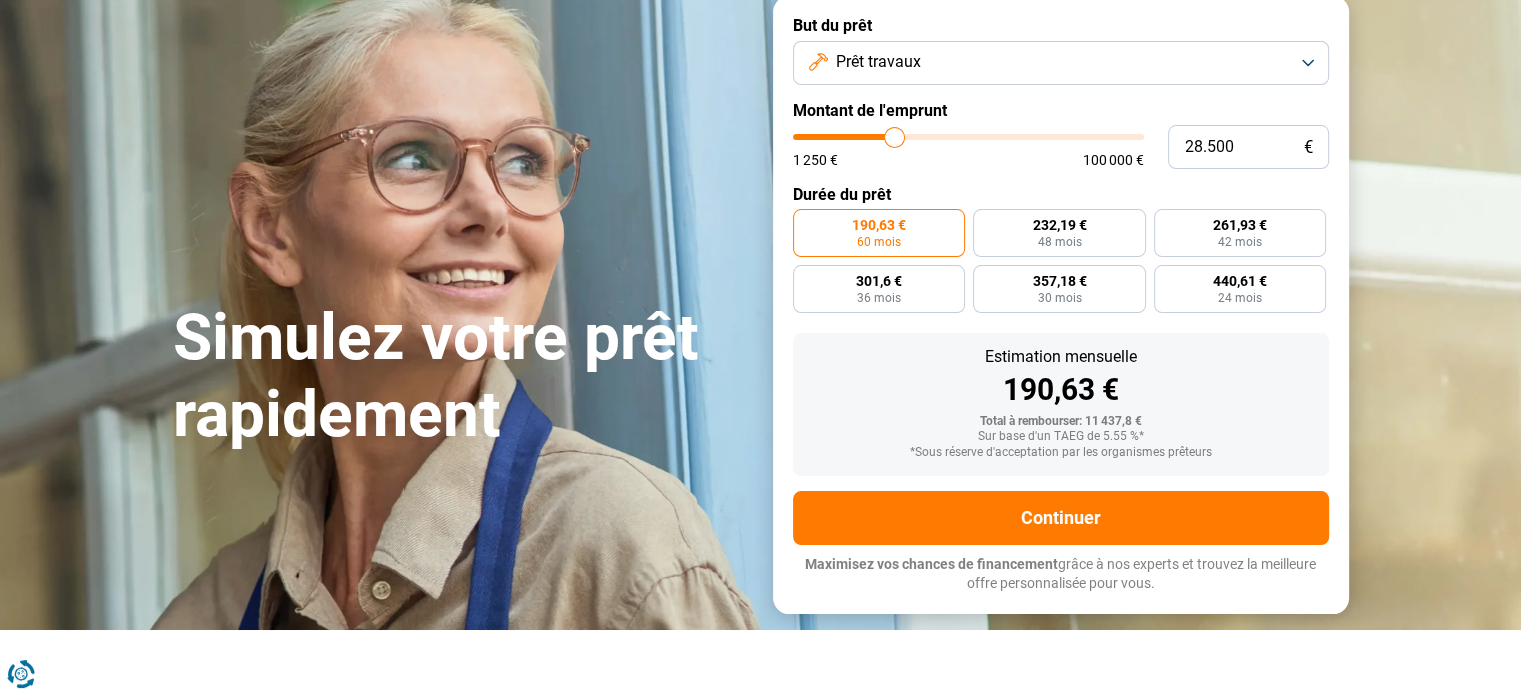 type on "28.750" 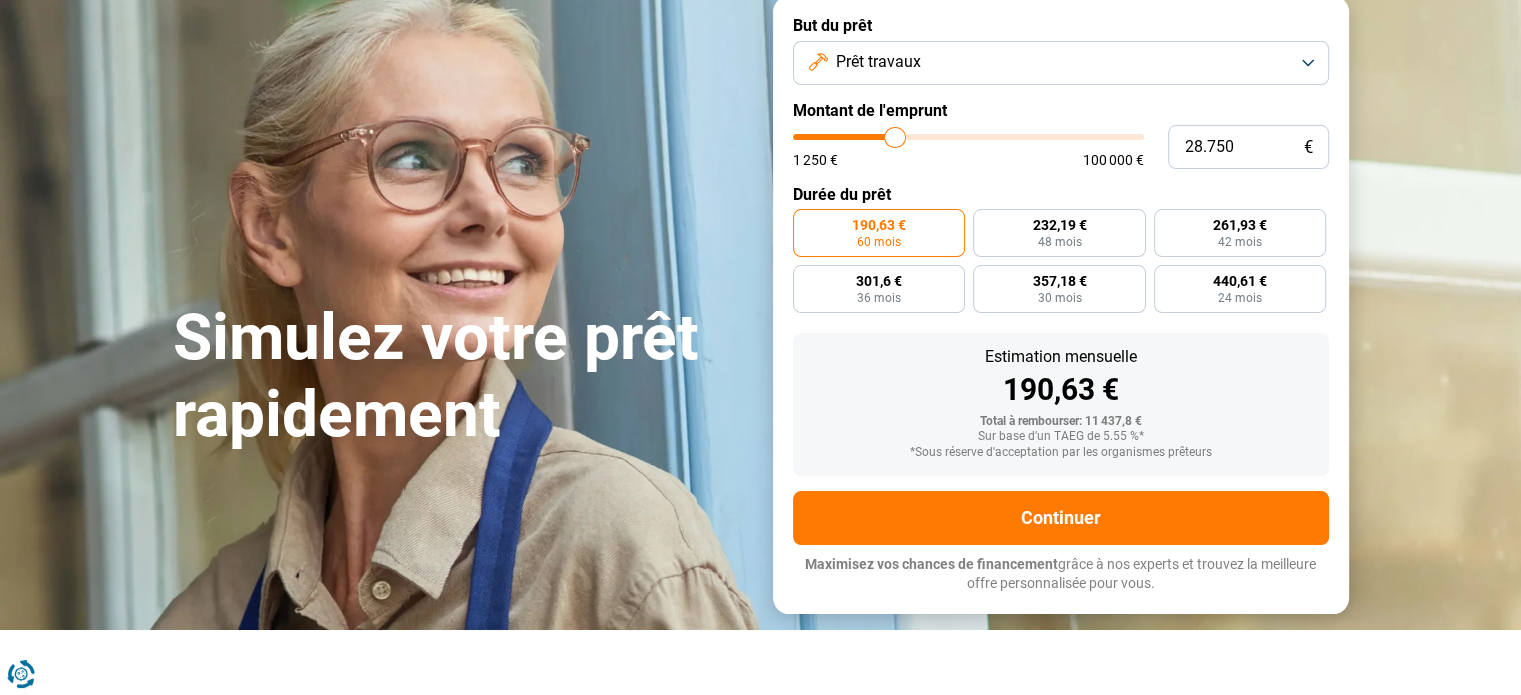 type on "29.000" 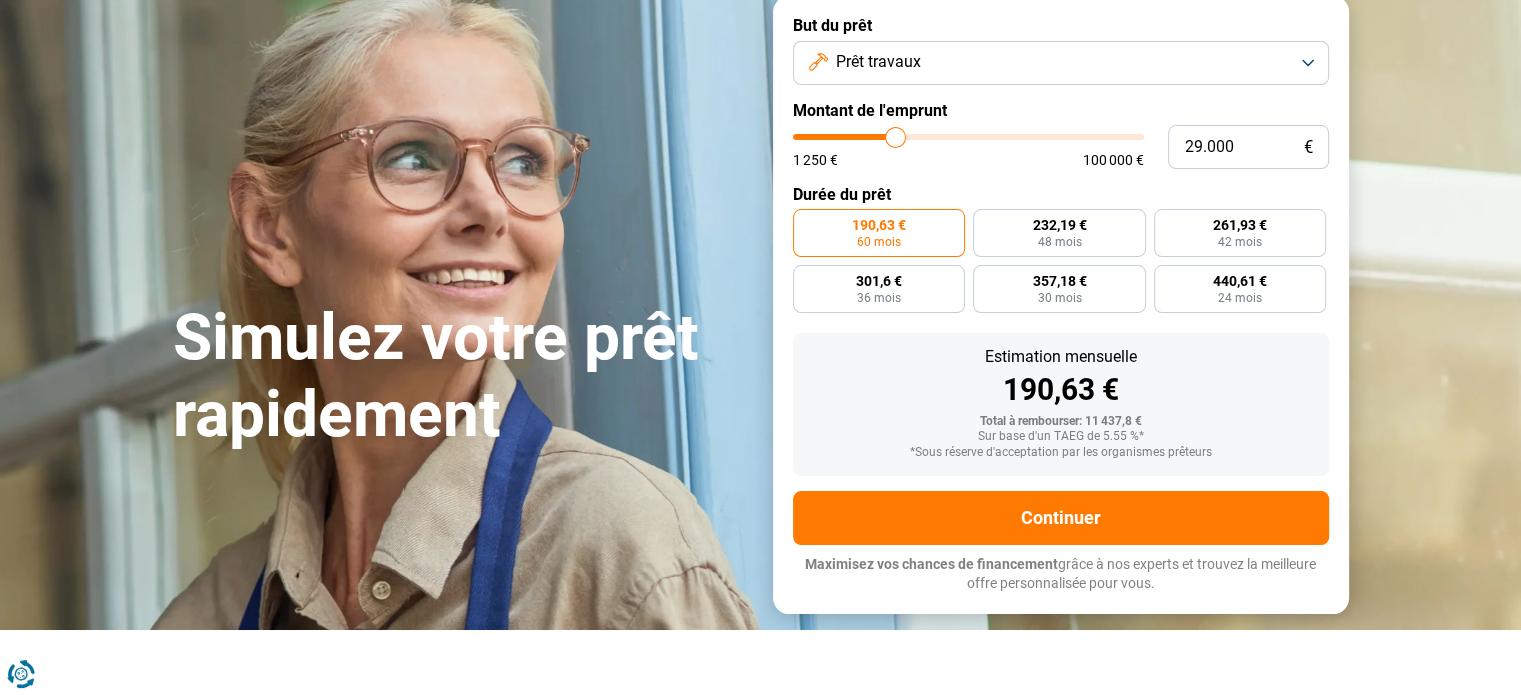 type on "29.500" 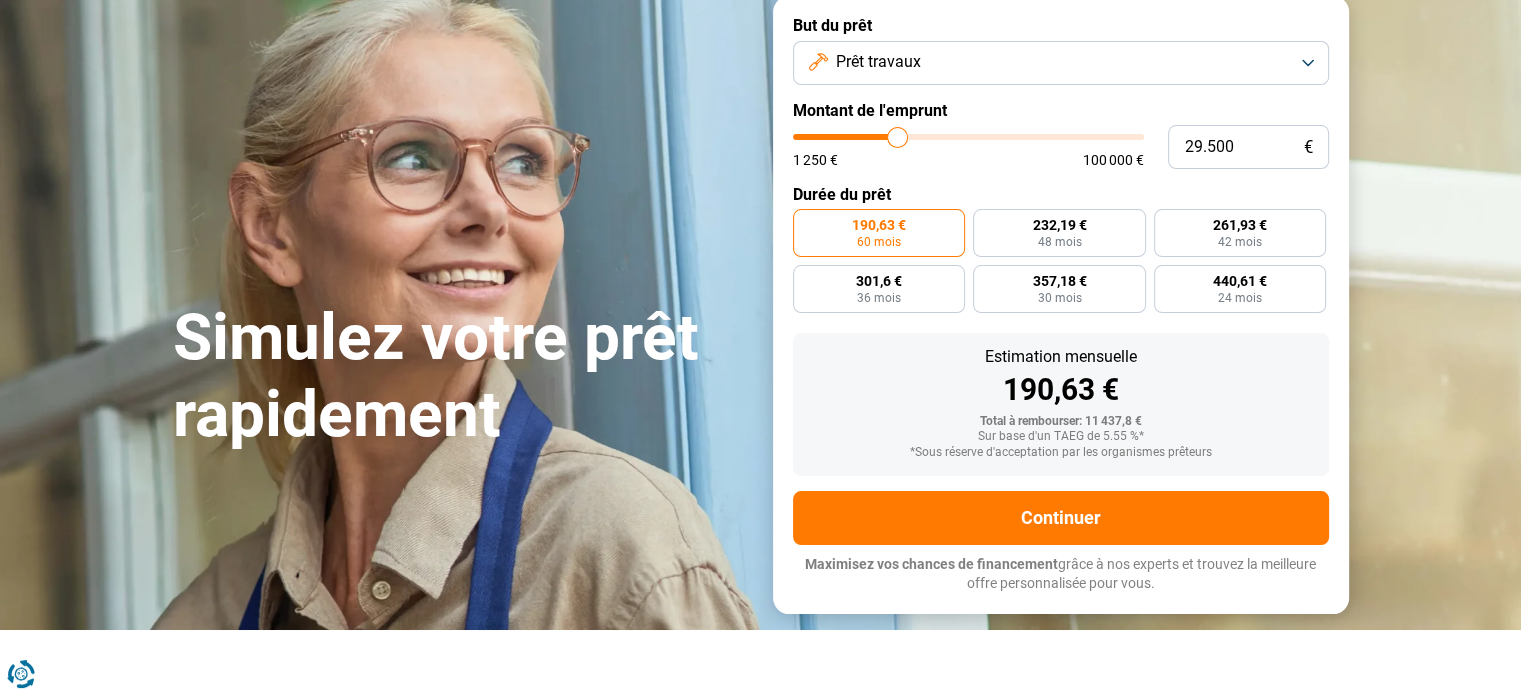 type on "29.750" 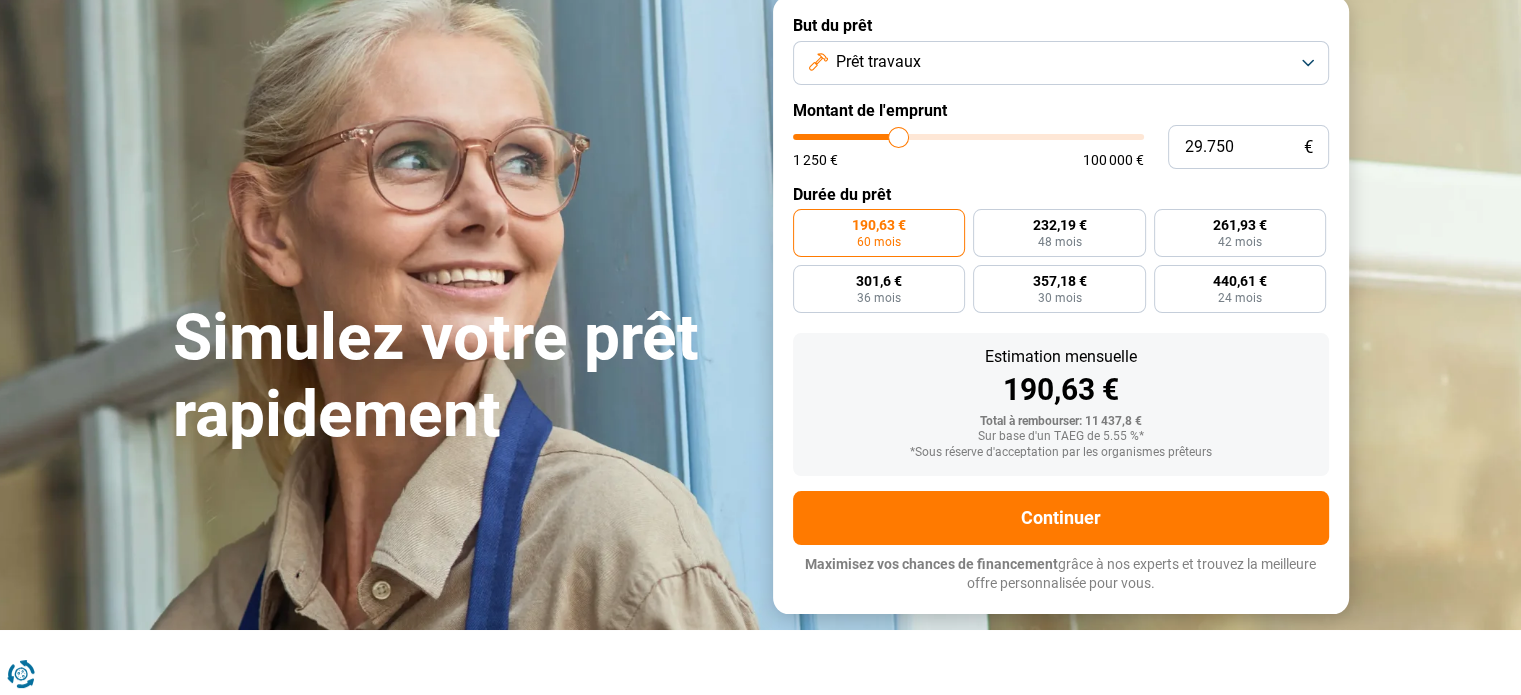 type on "30.000" 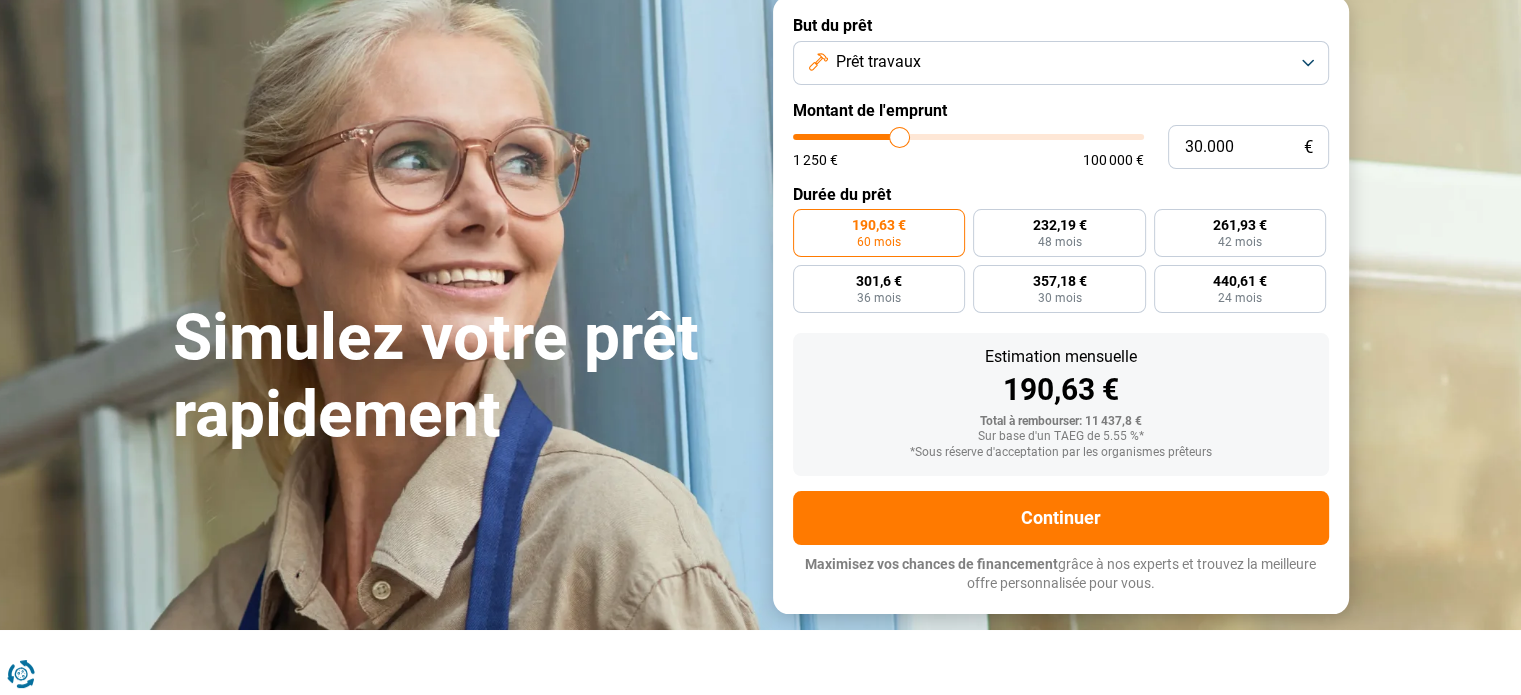 drag, startPoint x: 824, startPoint y: 139, endPoint x: 899, endPoint y: 139, distance: 75 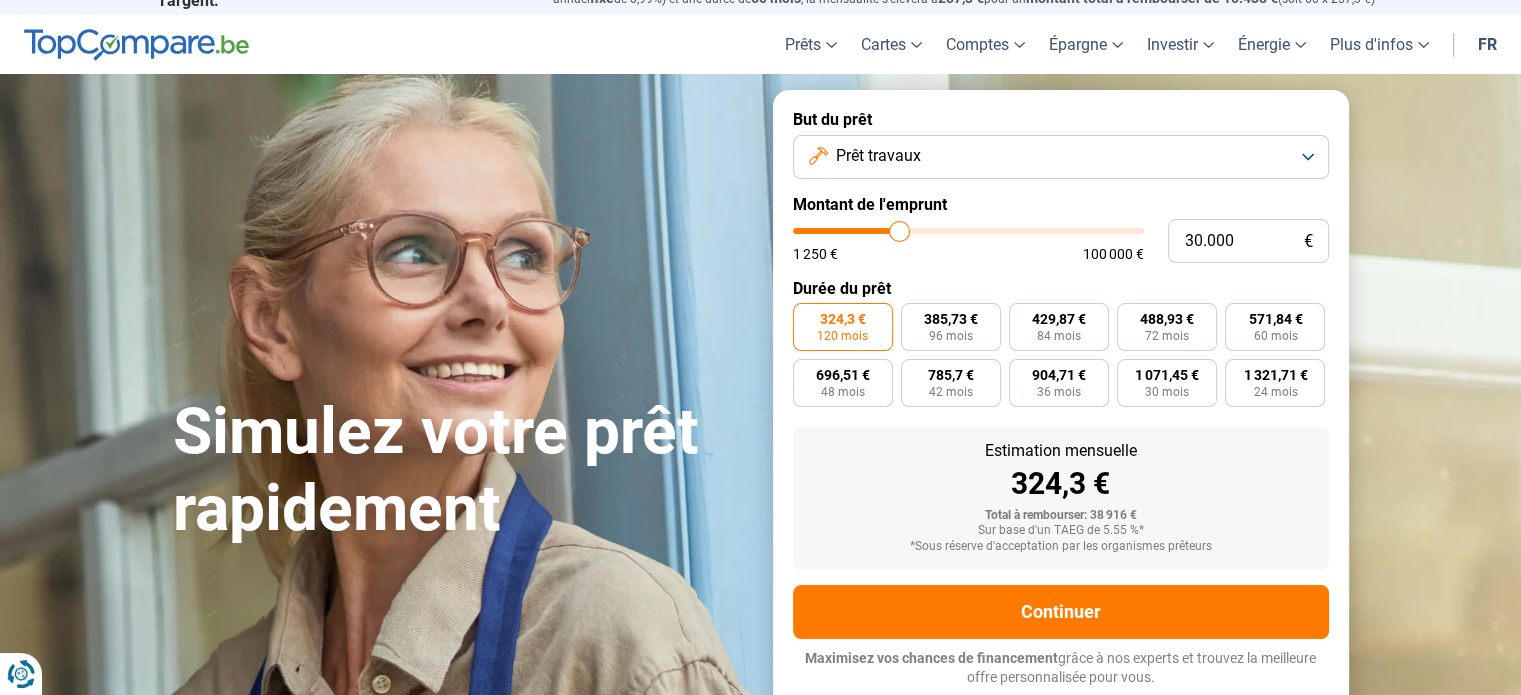 scroll, scrollTop: 27, scrollLeft: 0, axis: vertical 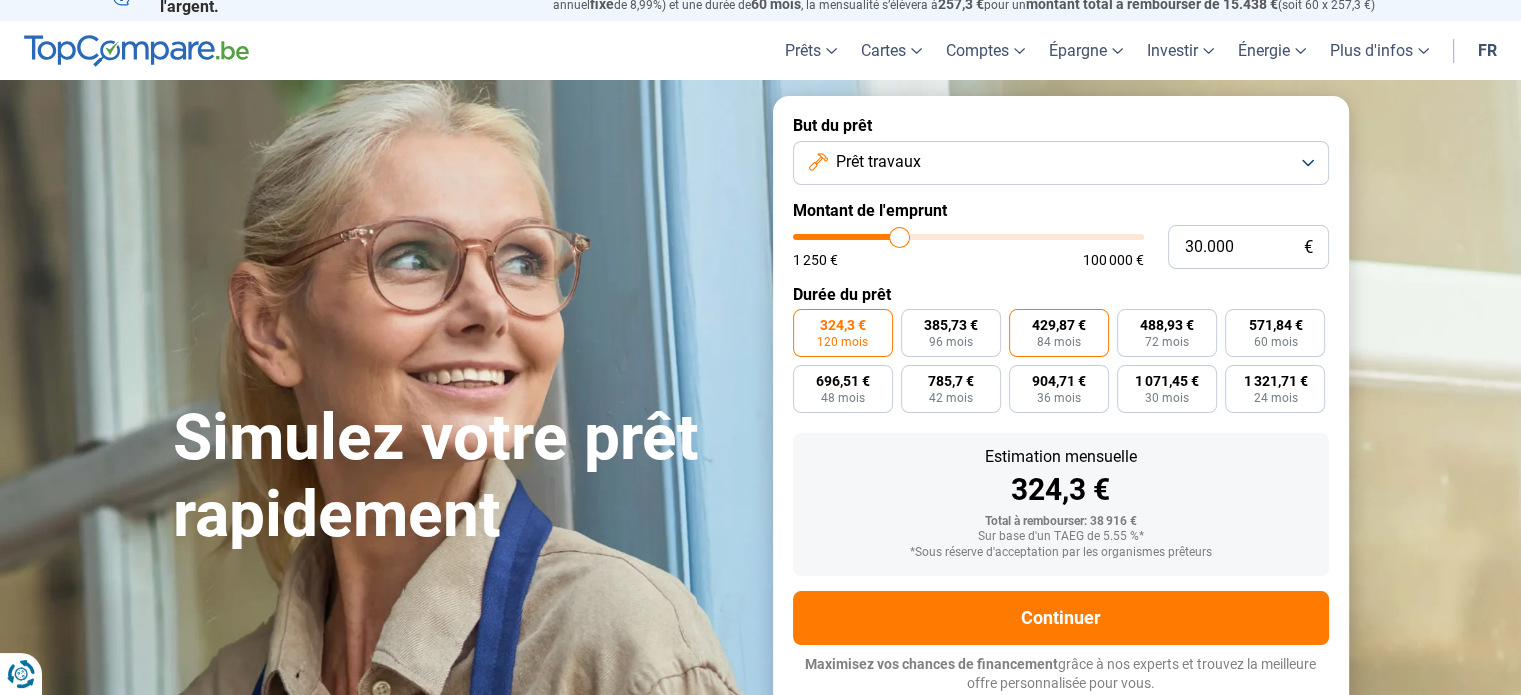 click on "84 mois" at bounding box center (1059, 342) 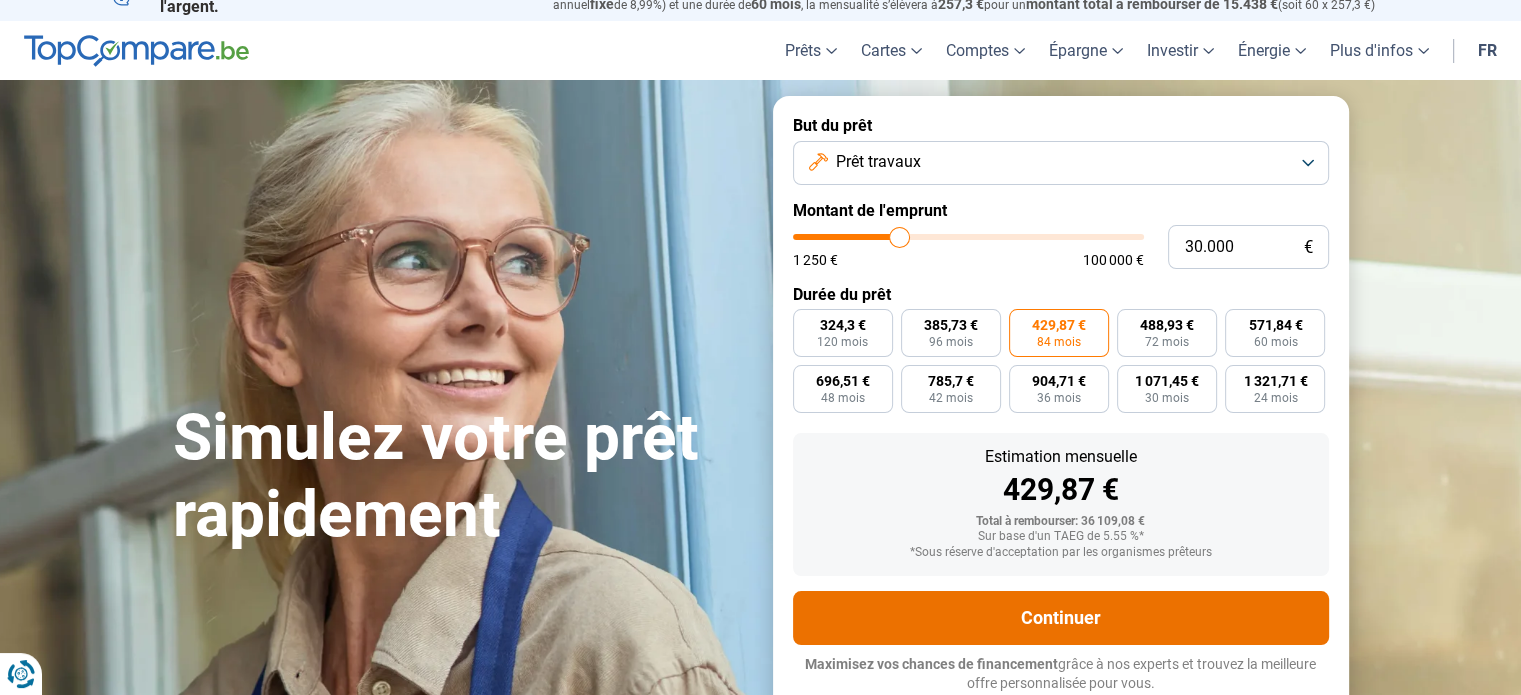 click on "Continuer" at bounding box center [1061, 618] 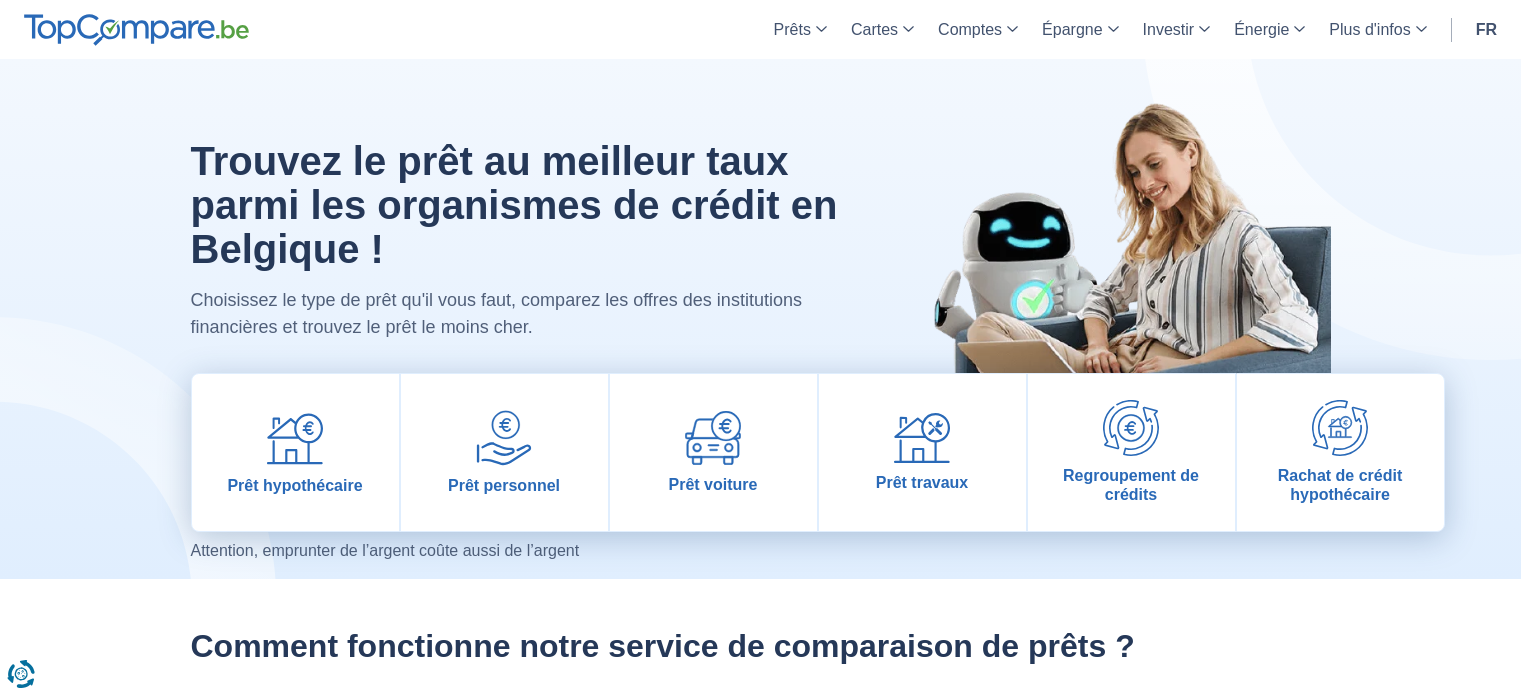 scroll, scrollTop: 0, scrollLeft: 0, axis: both 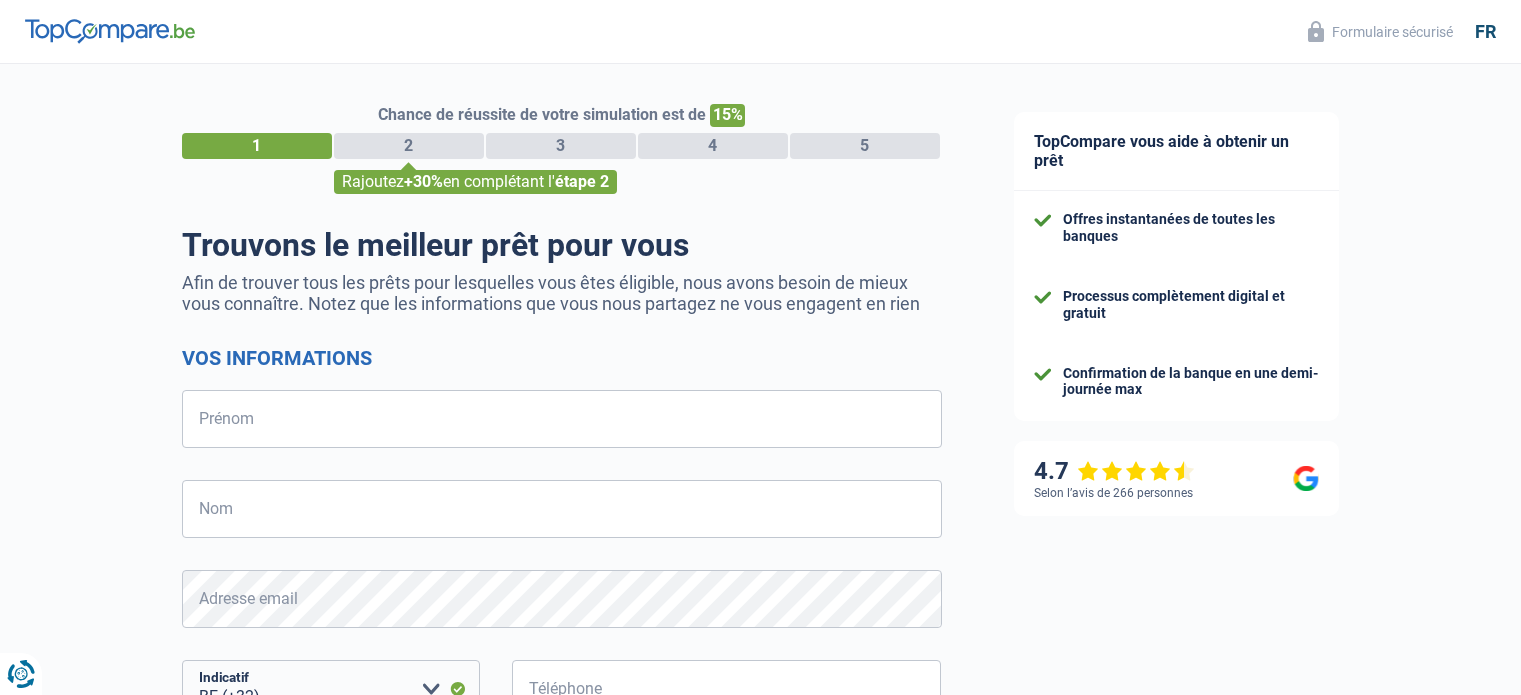 select on "32" 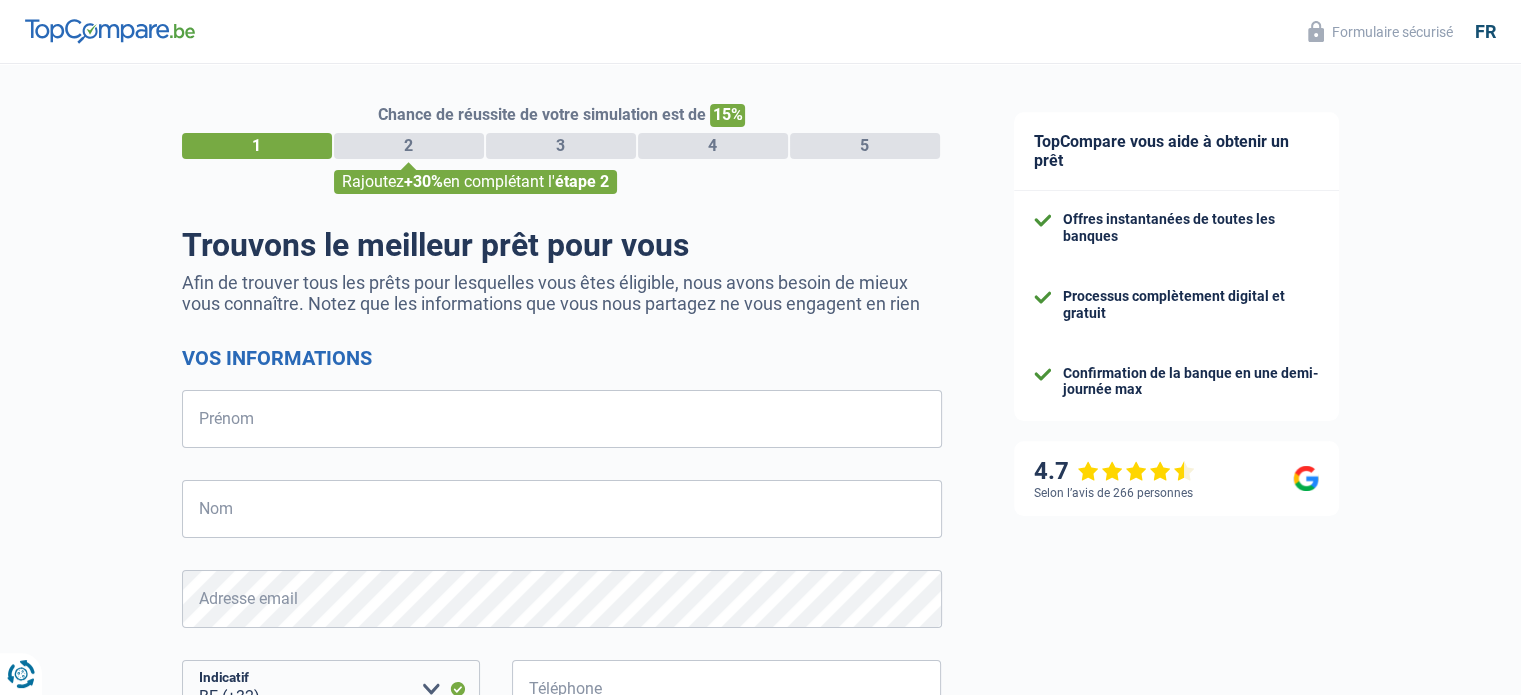 scroll, scrollTop: 0, scrollLeft: 0, axis: both 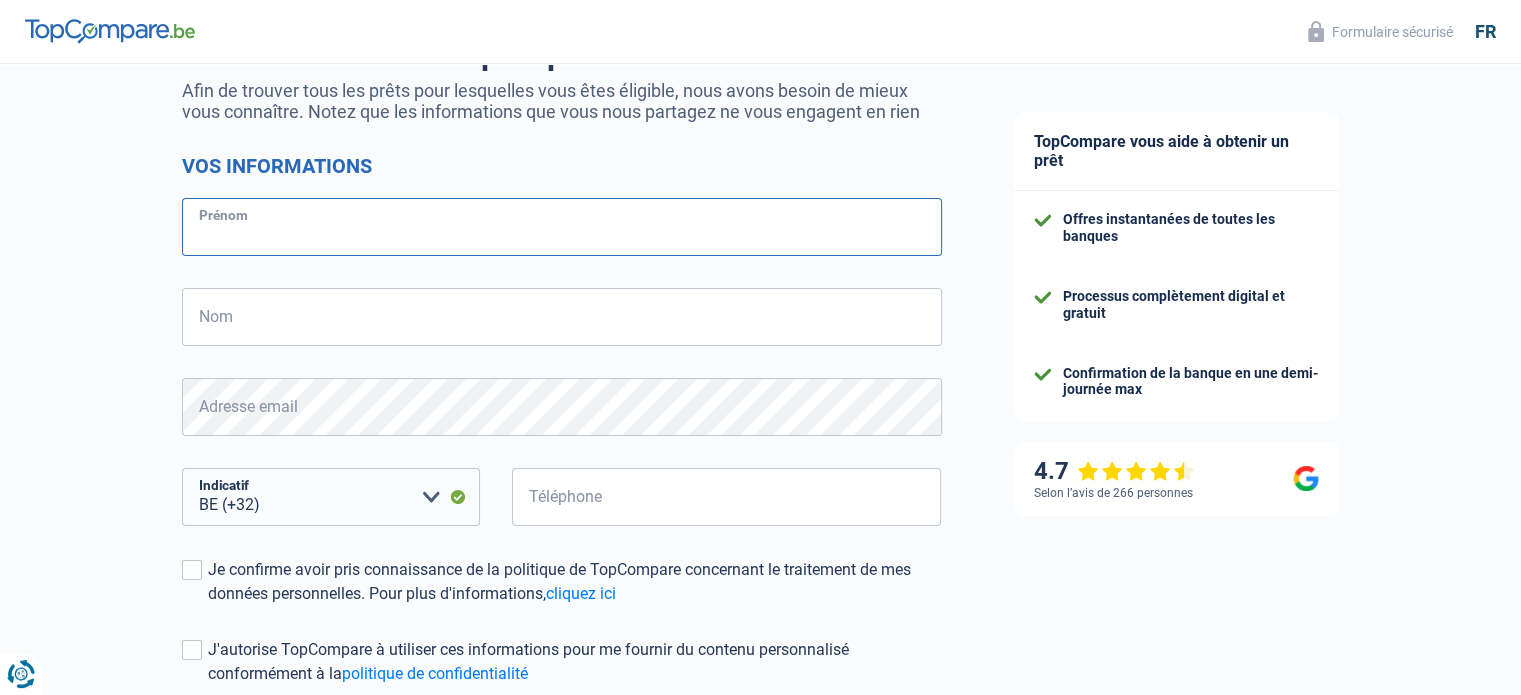 click on "Prénom" at bounding box center [562, 227] 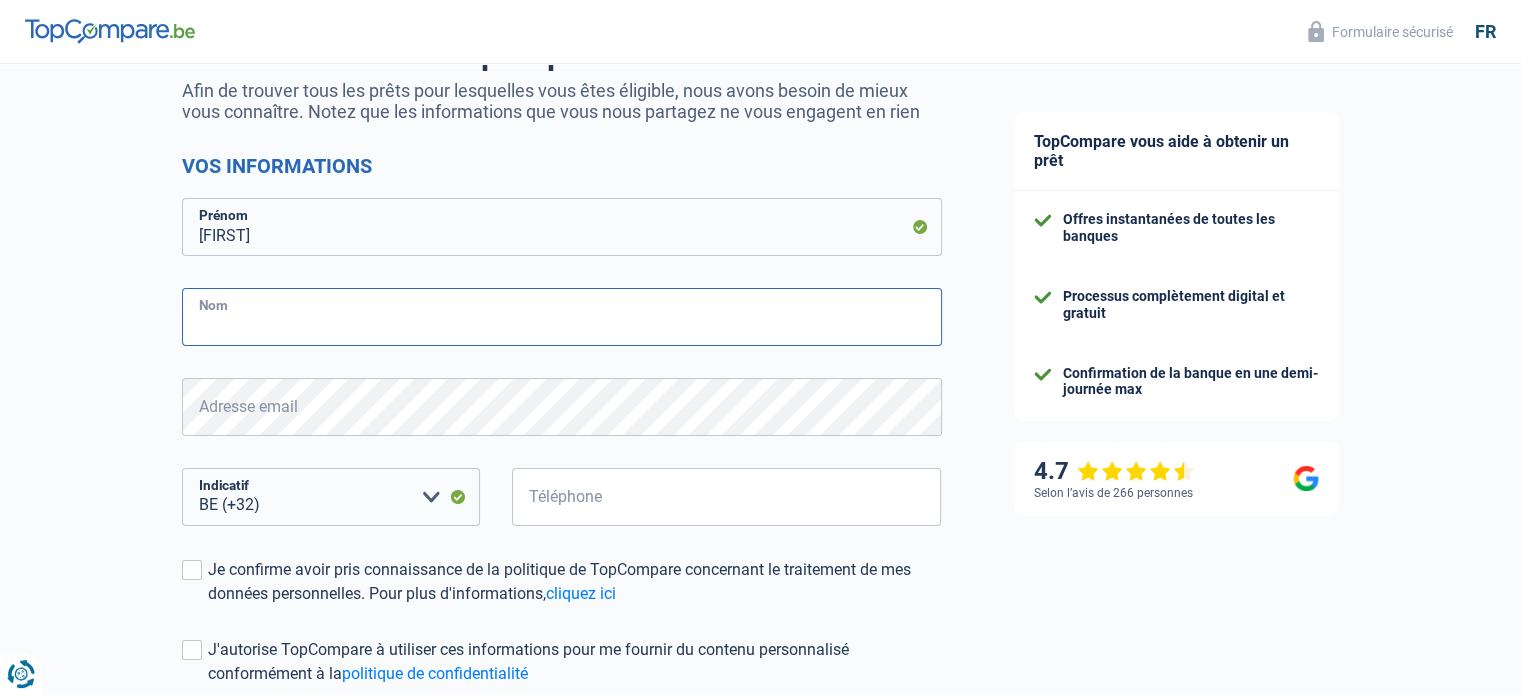 click on "Nom" at bounding box center (562, 317) 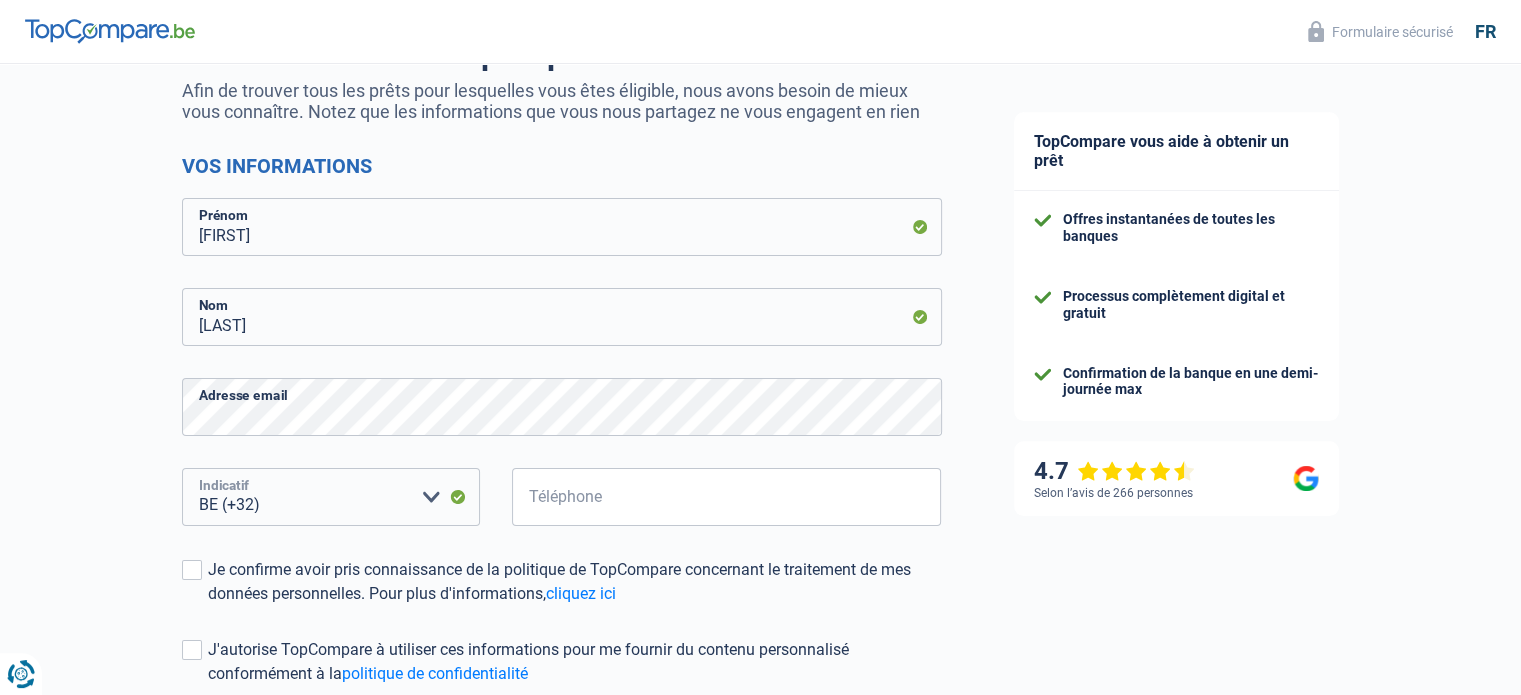 click on "BE (+32) LU (+352)
Veuillez sélectionner une option" at bounding box center (331, 497) 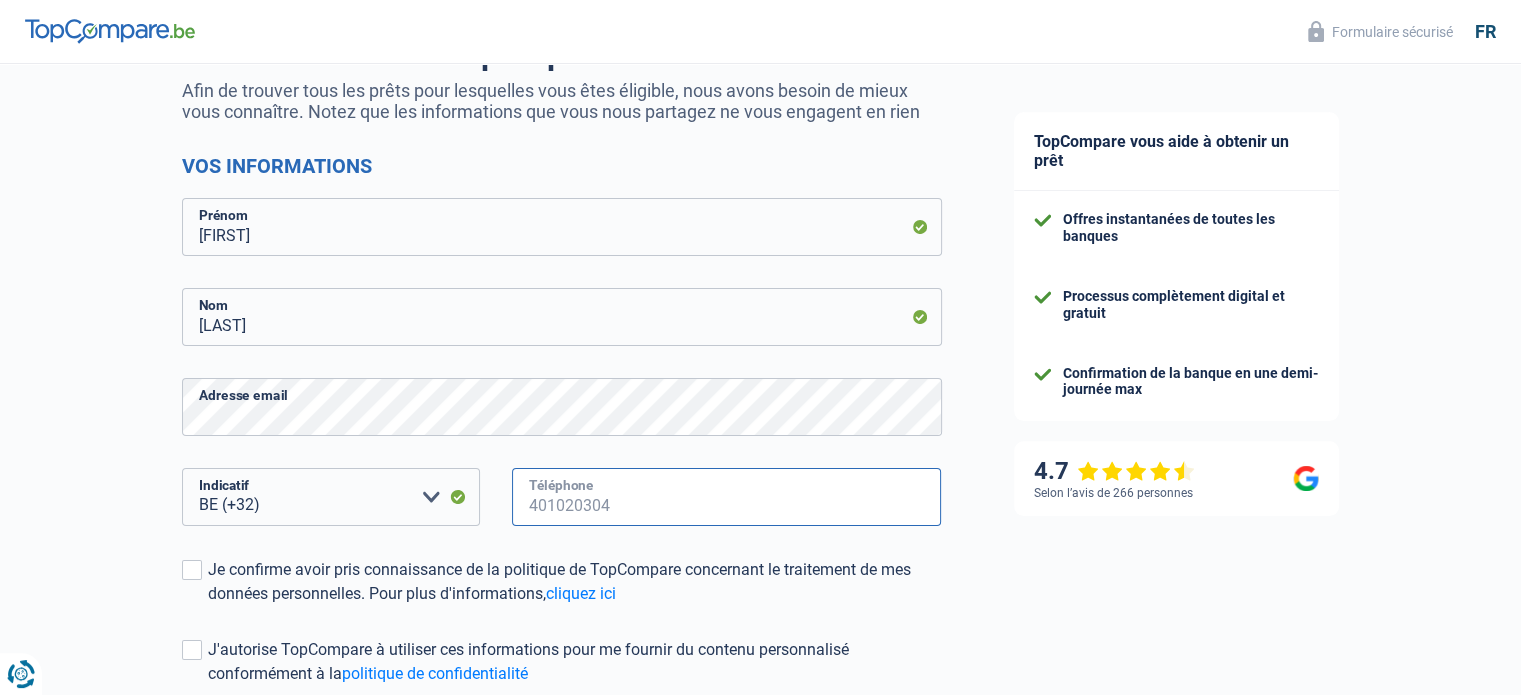 click on "Téléphone" at bounding box center (727, 497) 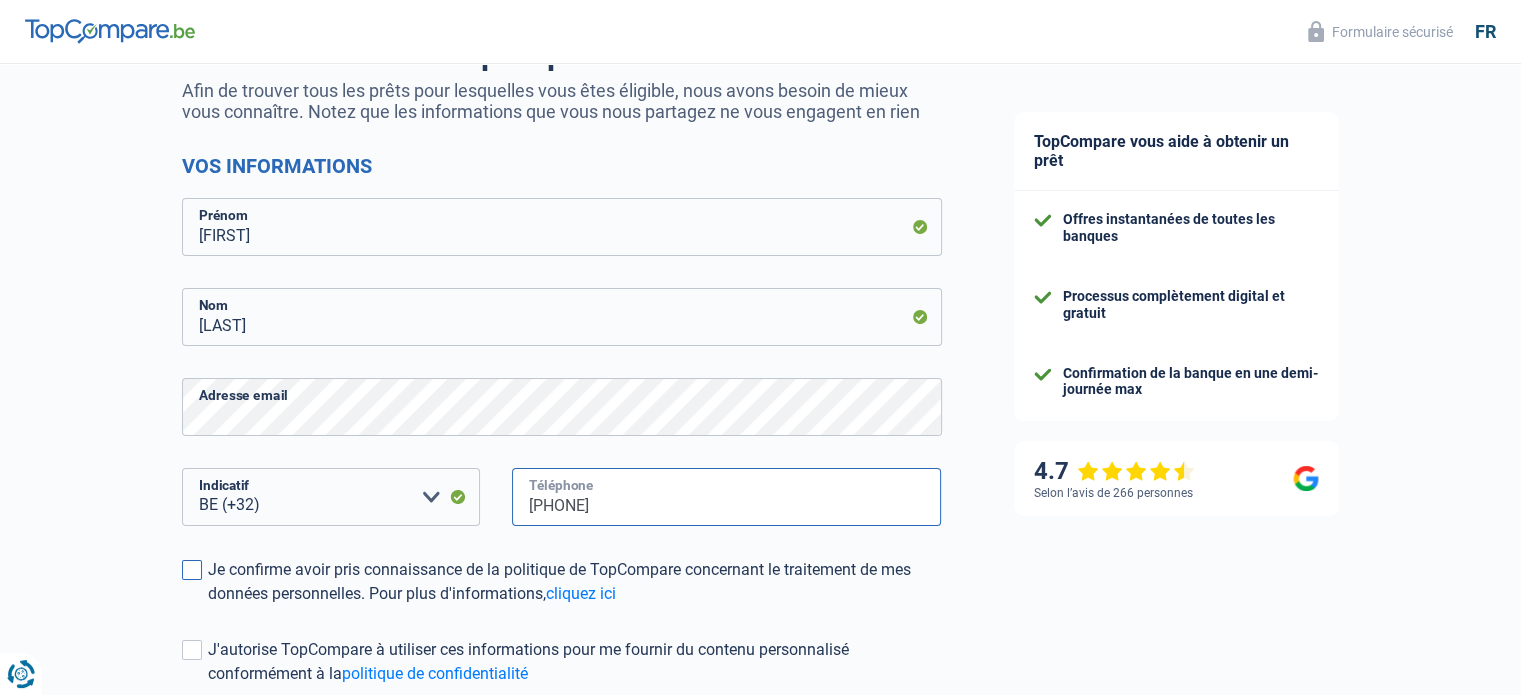 type on "0475579477" 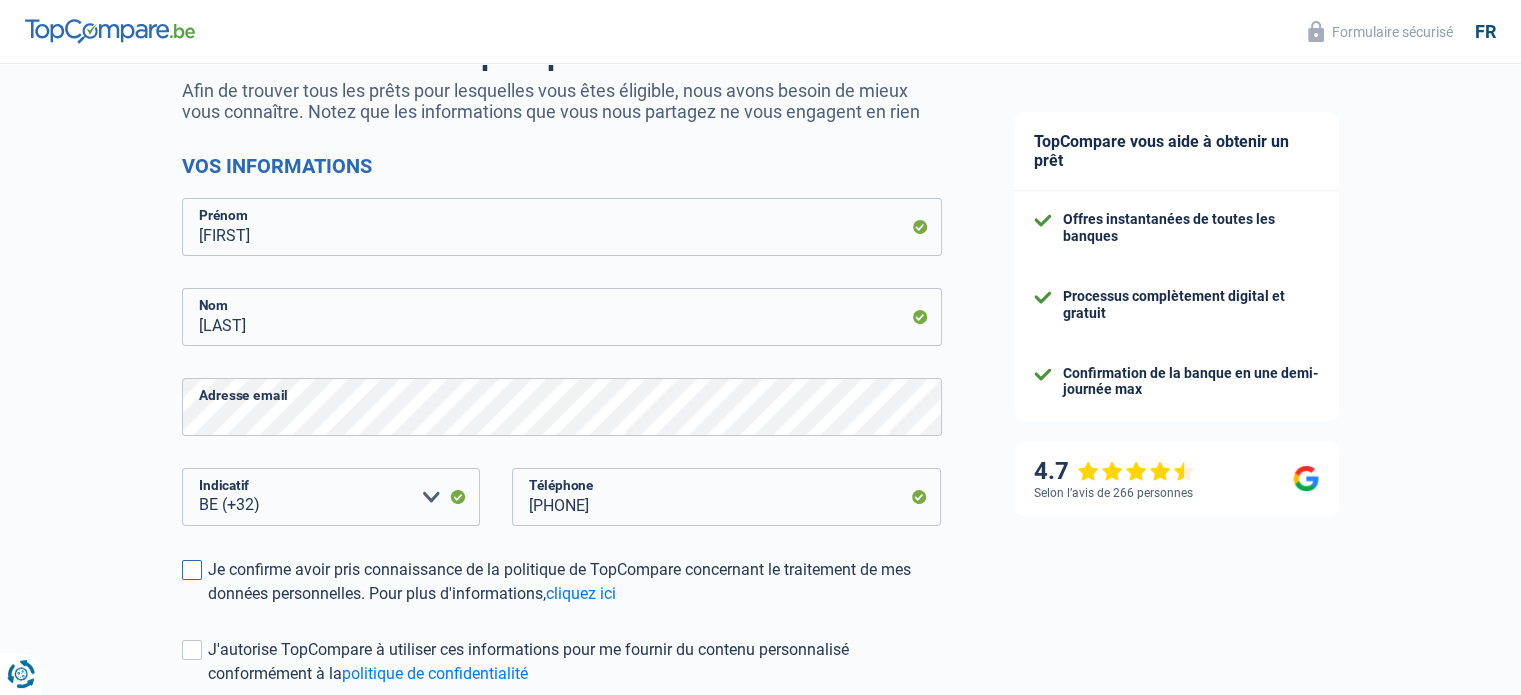 click at bounding box center [192, 570] 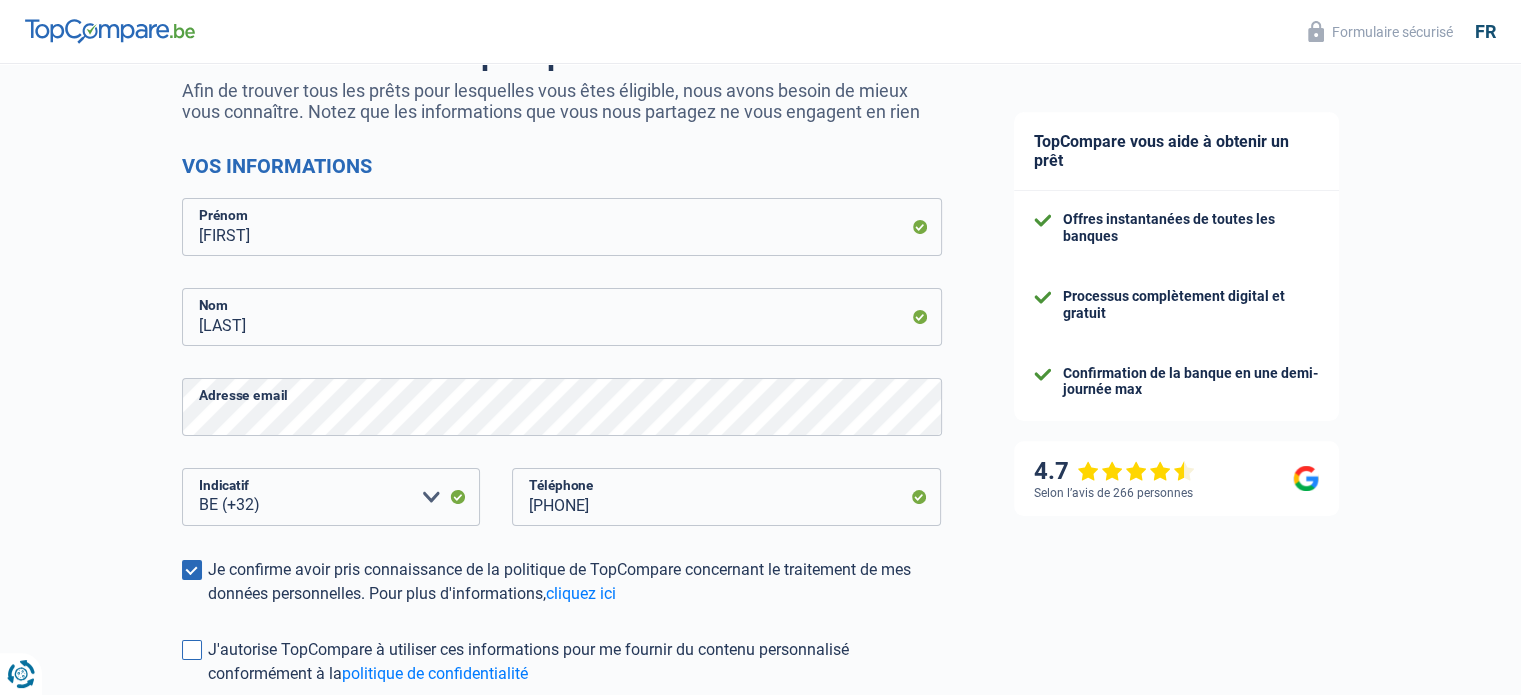 click at bounding box center [192, 650] 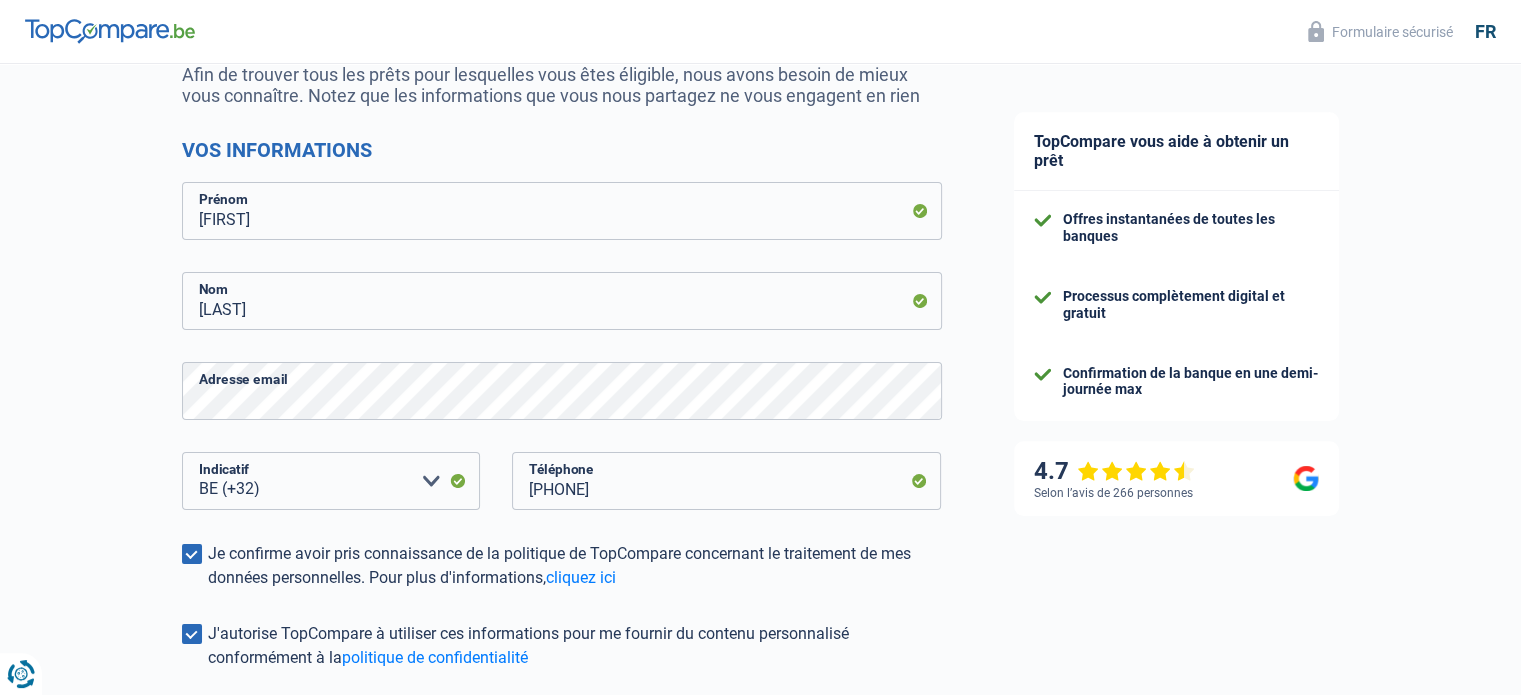 scroll, scrollTop: 392, scrollLeft: 0, axis: vertical 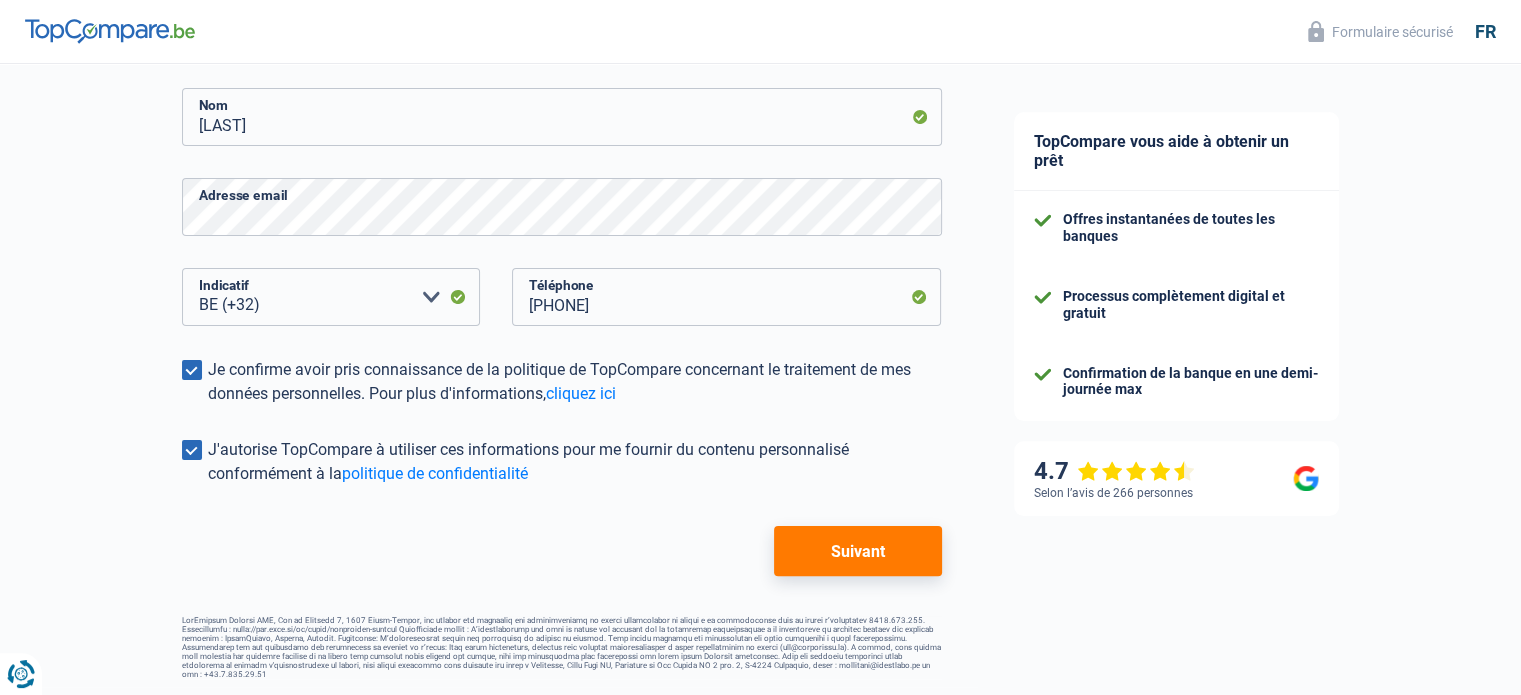 click on "Suivant" at bounding box center [857, 551] 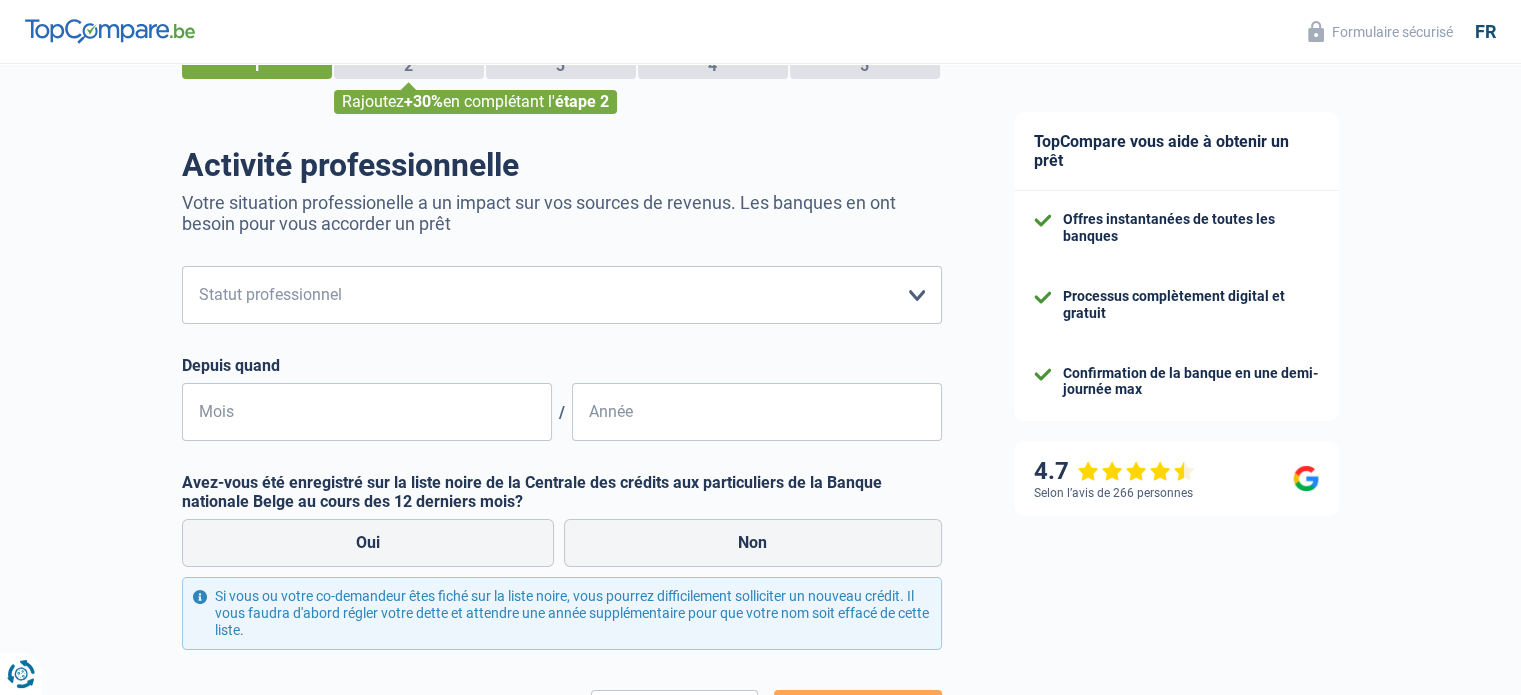 scroll, scrollTop: 0, scrollLeft: 0, axis: both 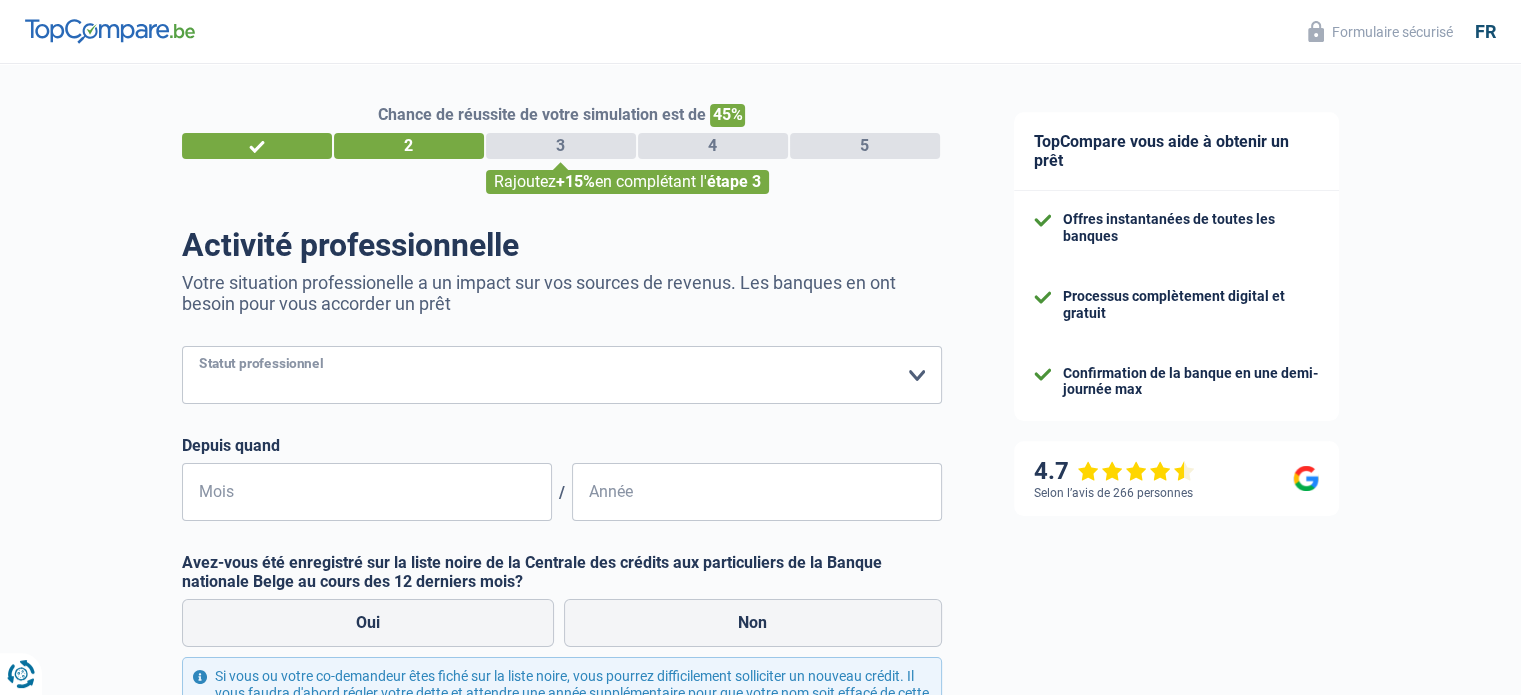 click on "Ouvrier Employé privé Employé public Invalide Indépendant Pensionné Chômeur Mutuelle Femme au foyer Sans profession Allocataire sécurité/Intégration social (SPF Sécurité Sociale, CPAS) Etudiant Profession libérale Commerçant Rentier Pré-pensionné
Veuillez sélectionner une option" at bounding box center (562, 375) 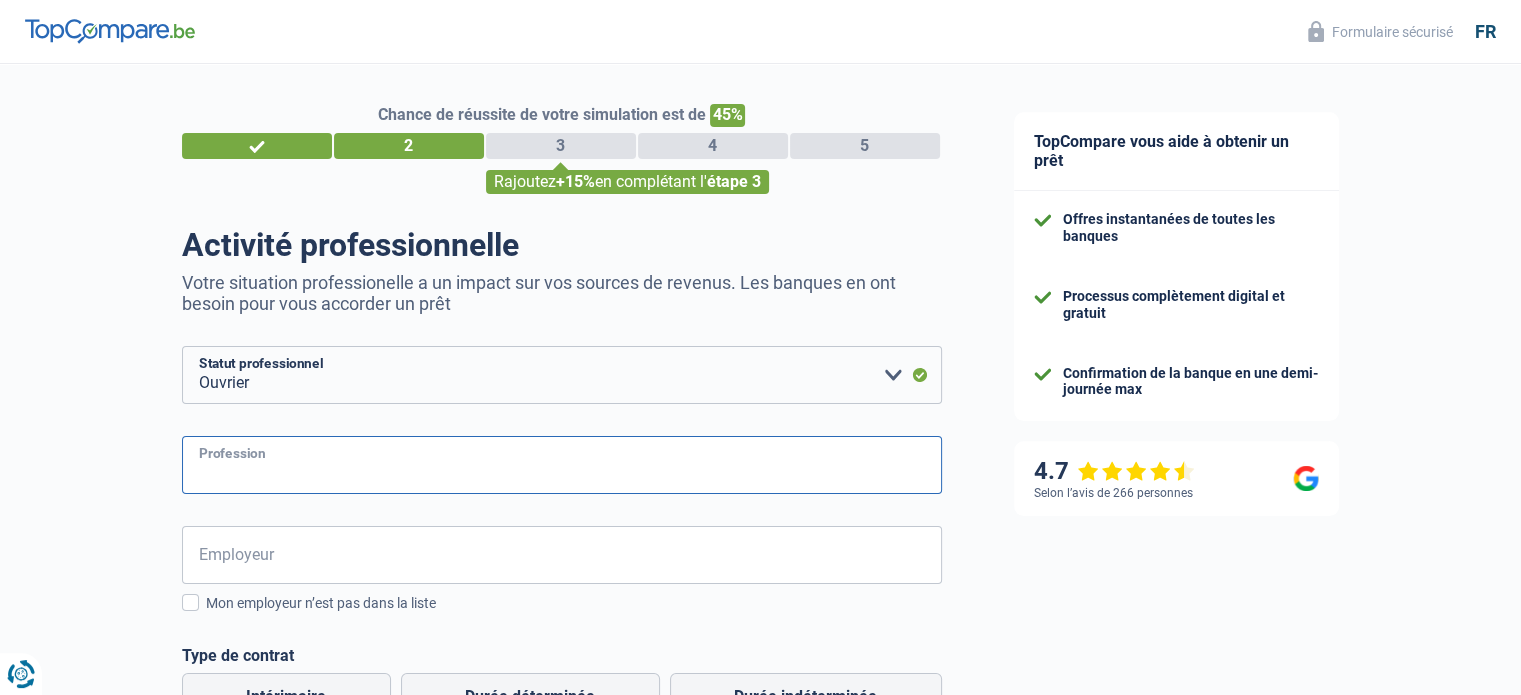 click on "Profession" at bounding box center [562, 465] 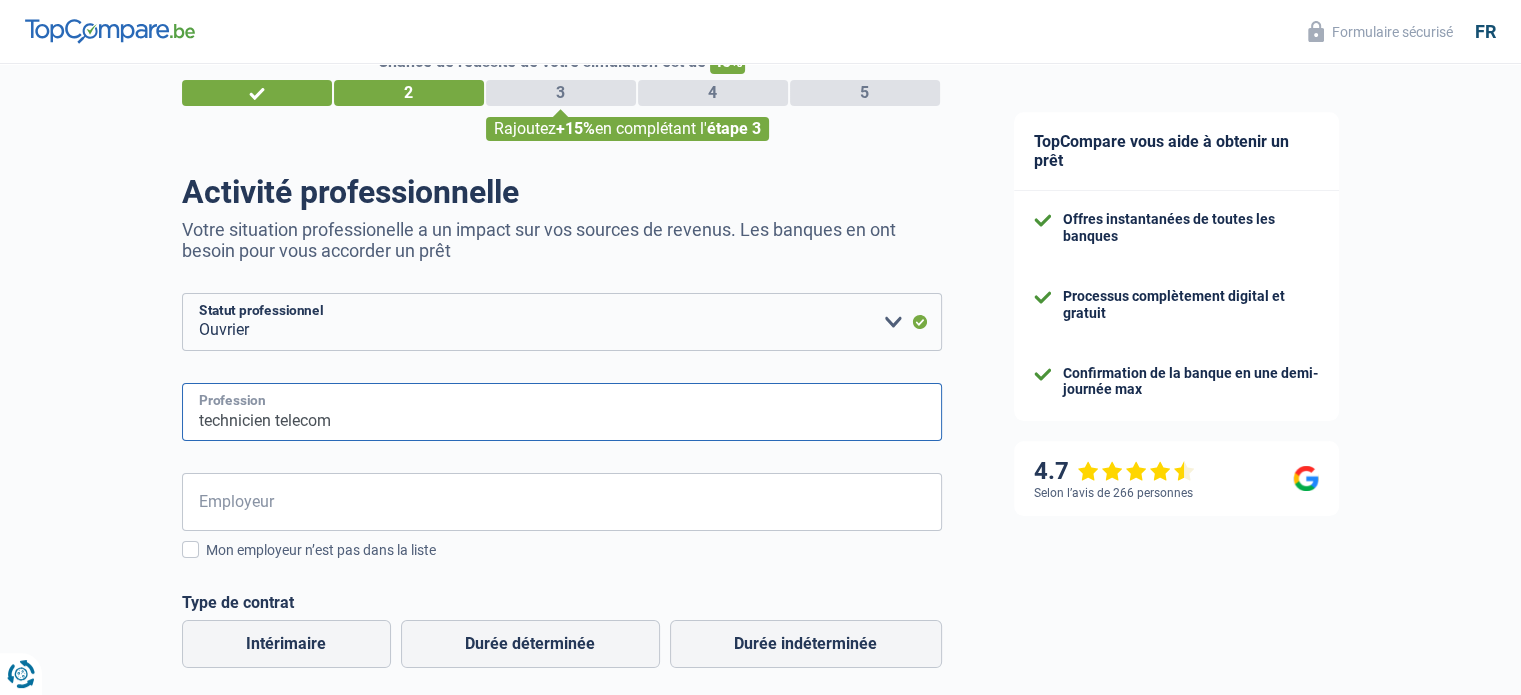 scroll, scrollTop: 100, scrollLeft: 0, axis: vertical 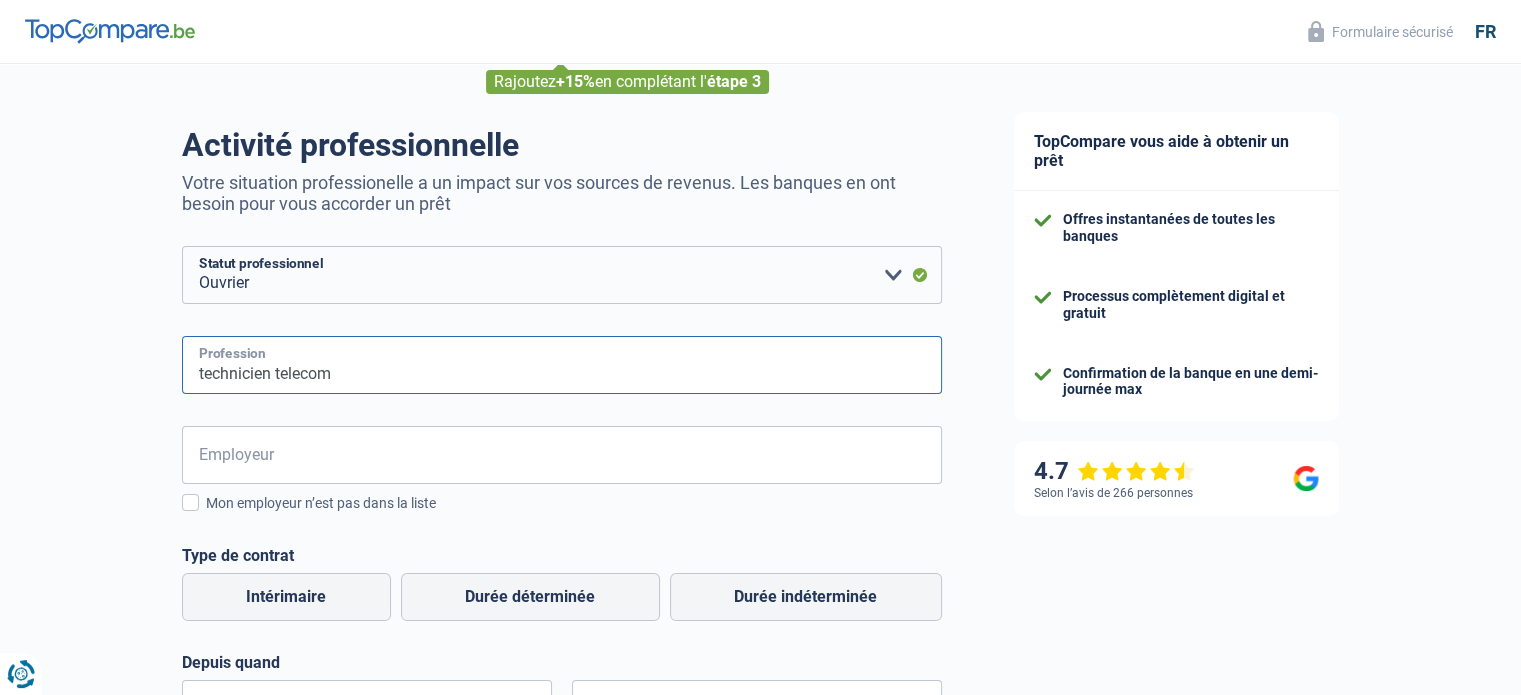 type on "technicien telecom" 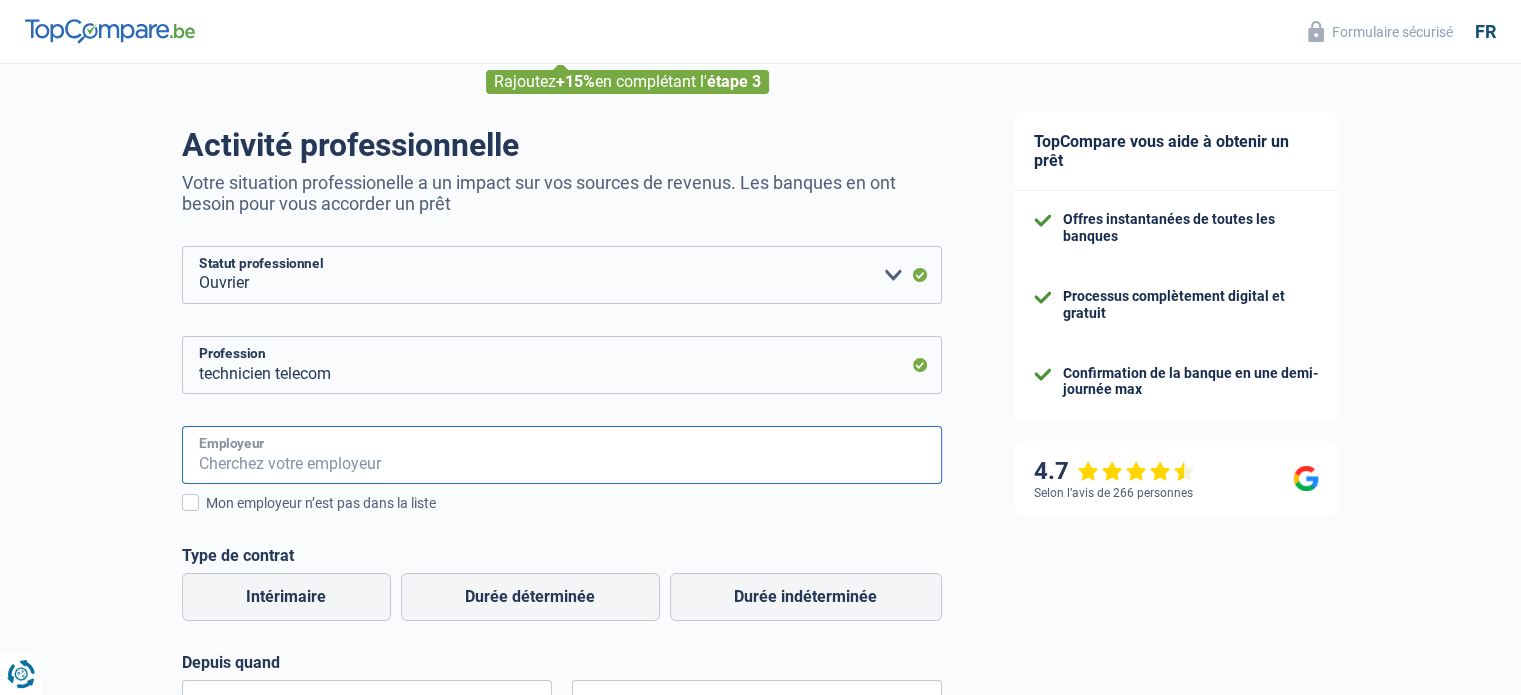 click on "Employeur" at bounding box center (562, 455) 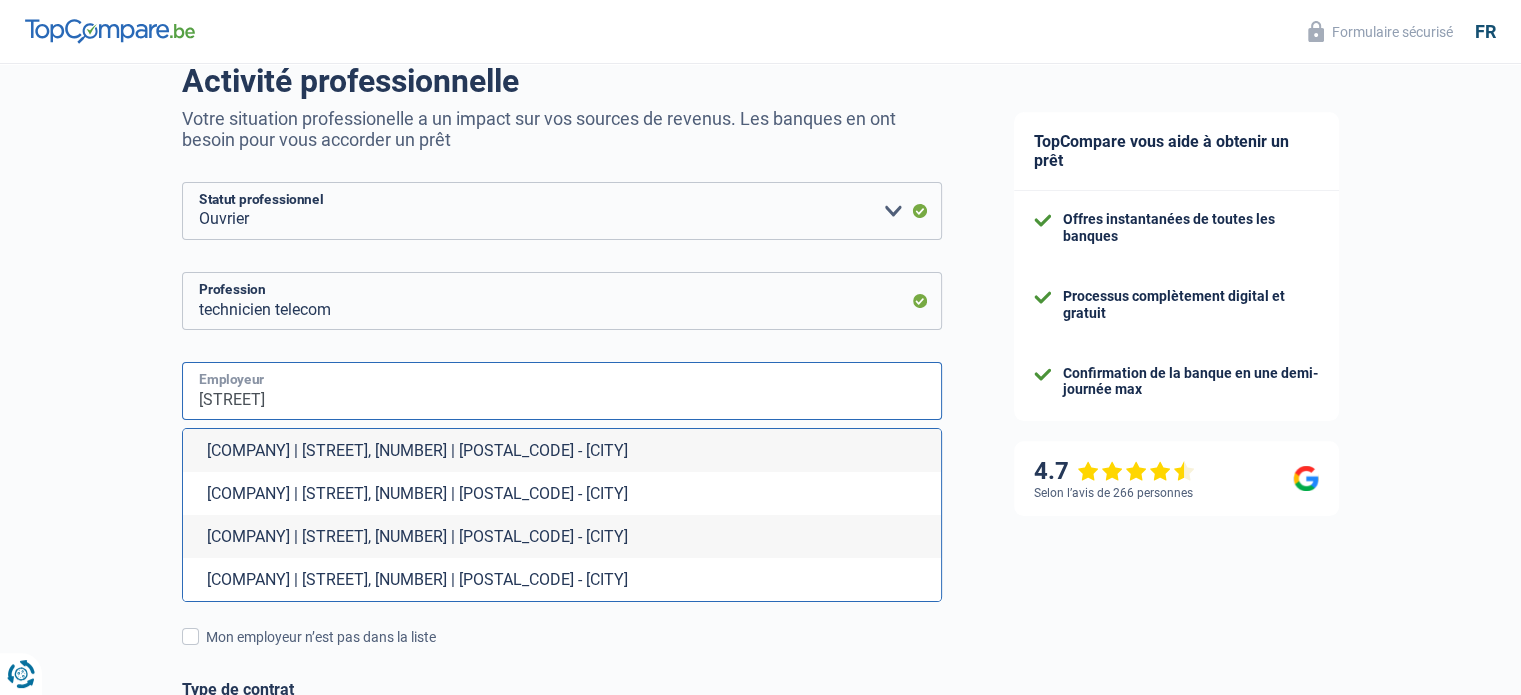 scroll, scrollTop: 300, scrollLeft: 0, axis: vertical 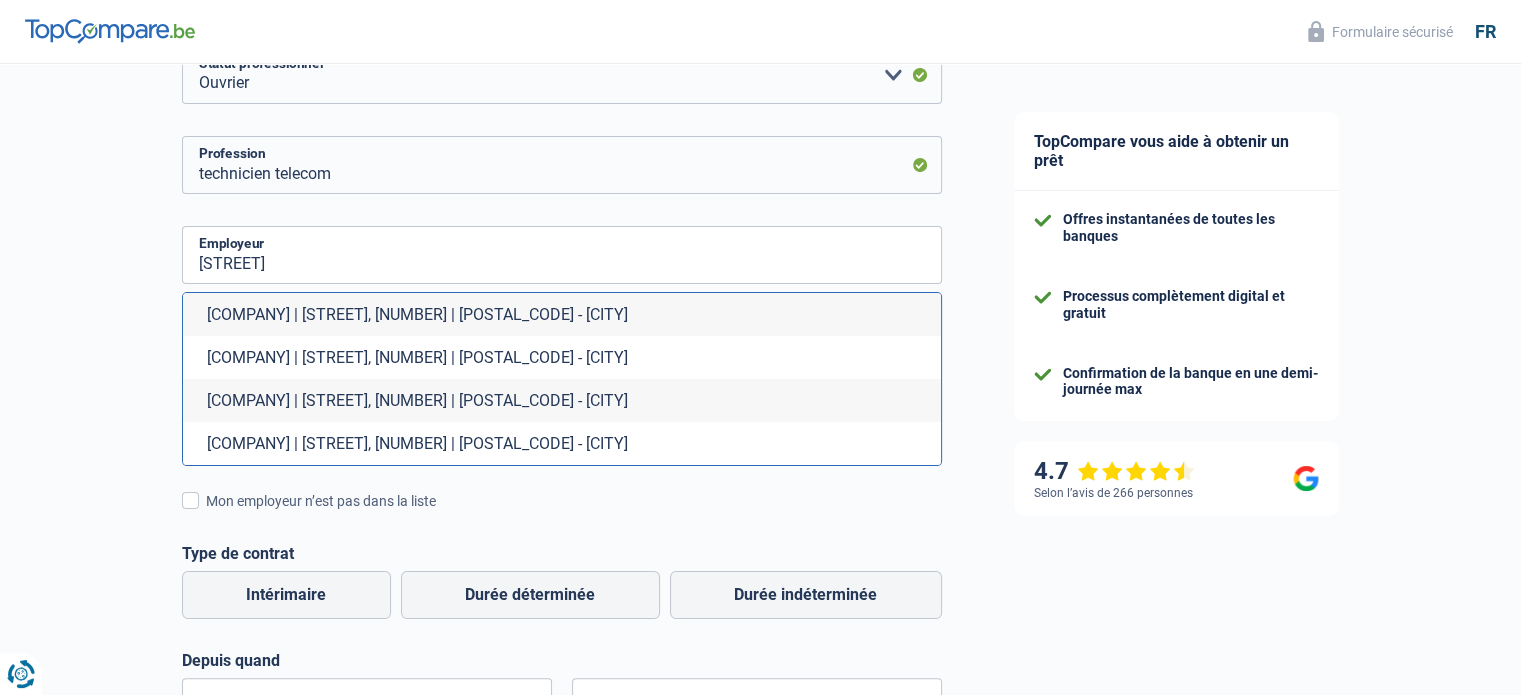 click on "Onefield Belgium | Rue du Commerce, 23 | 1400 - Nivelles" at bounding box center [562, 314] 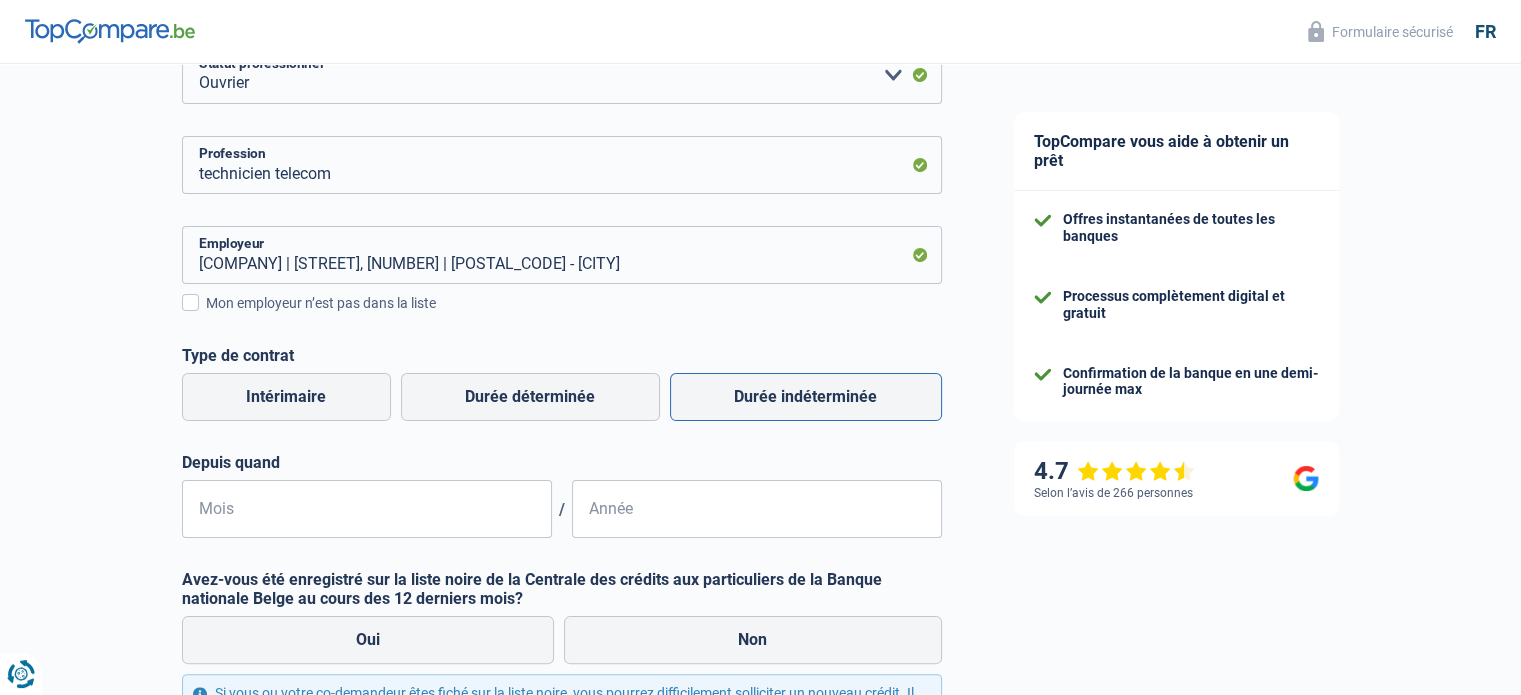 click on "Durée indéterminée" at bounding box center [806, 397] 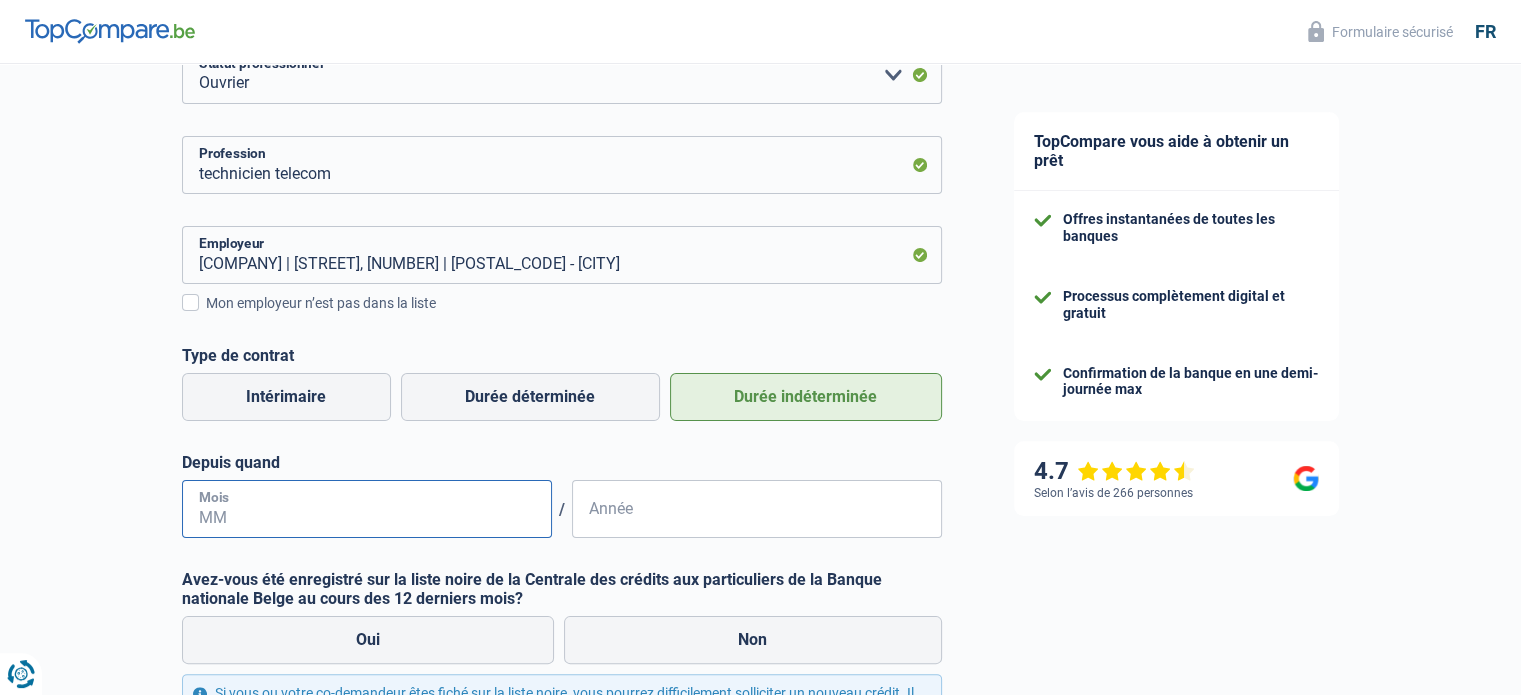 click on "Mois" at bounding box center (367, 509) 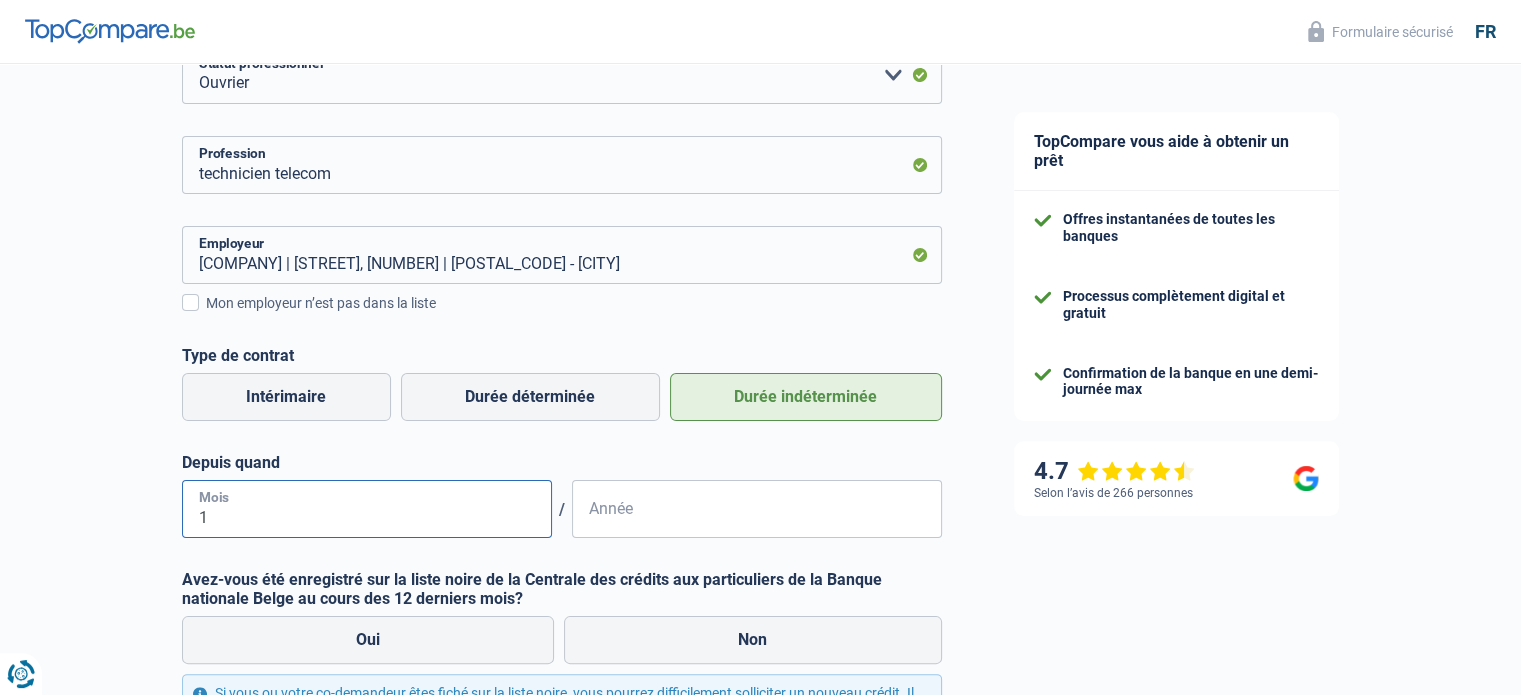 type on "10" 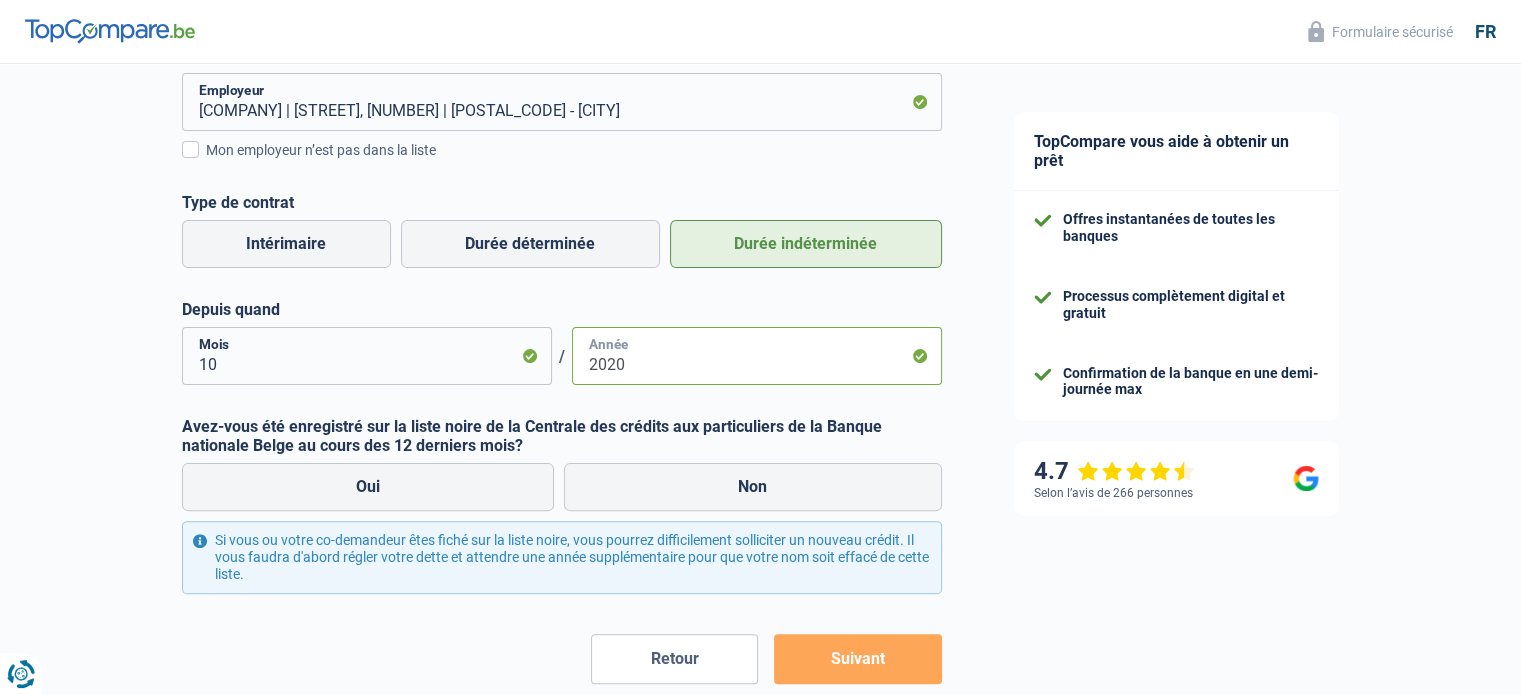 scroll, scrollTop: 500, scrollLeft: 0, axis: vertical 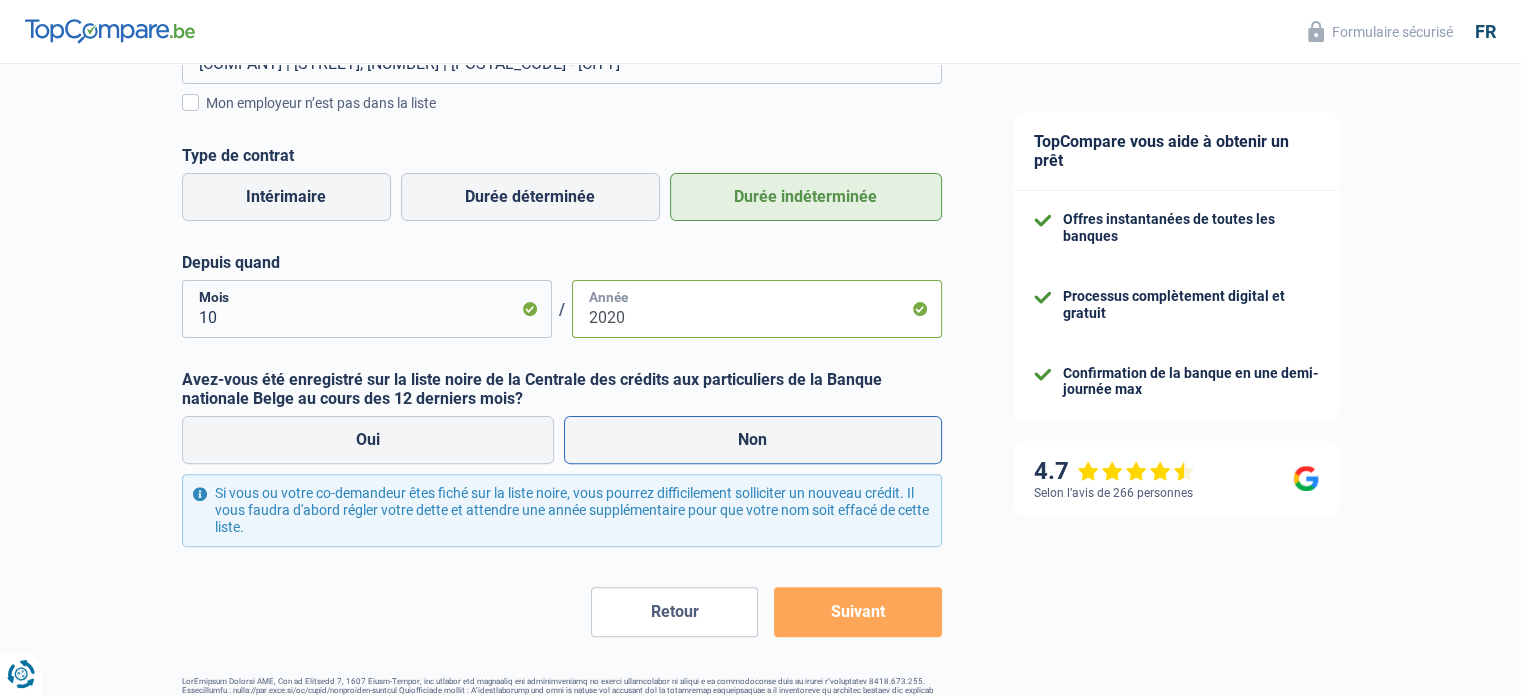 type on "2020" 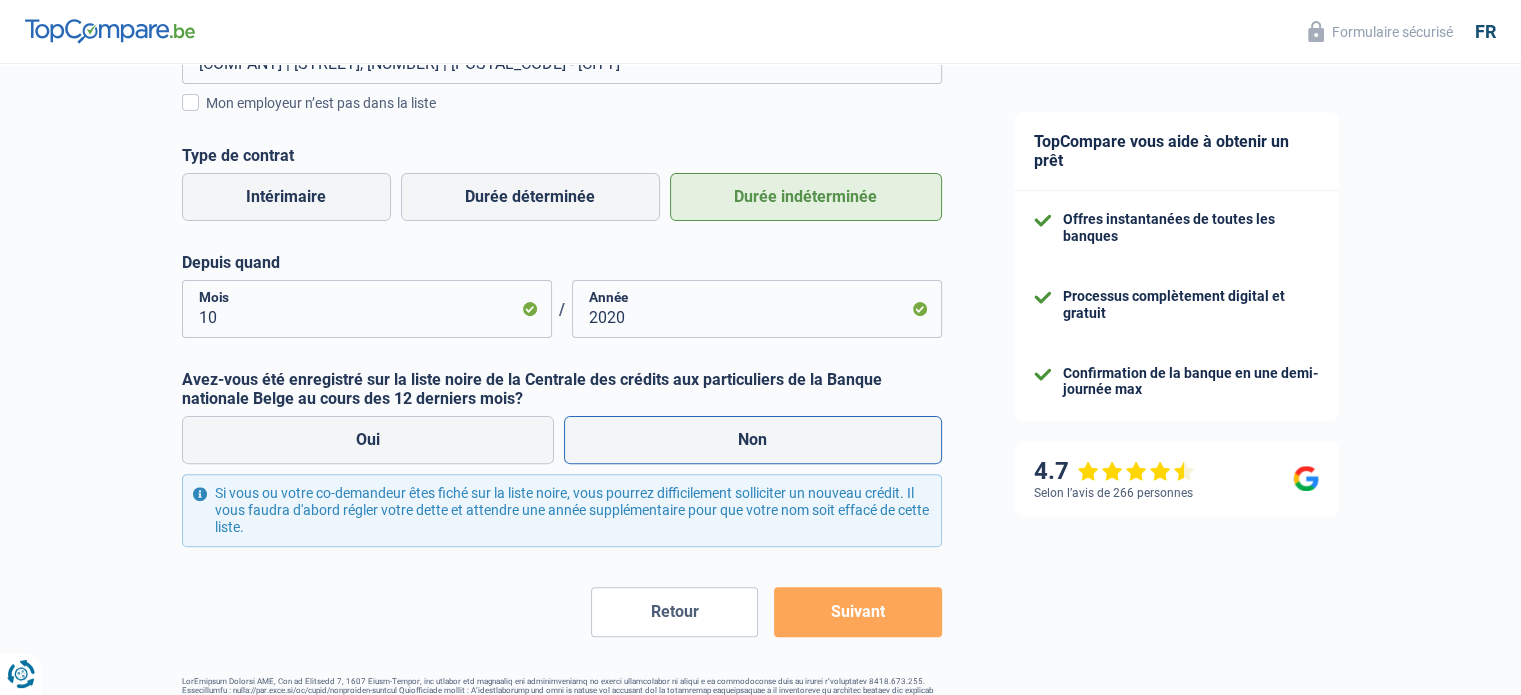 click on "Non" at bounding box center [753, 440] 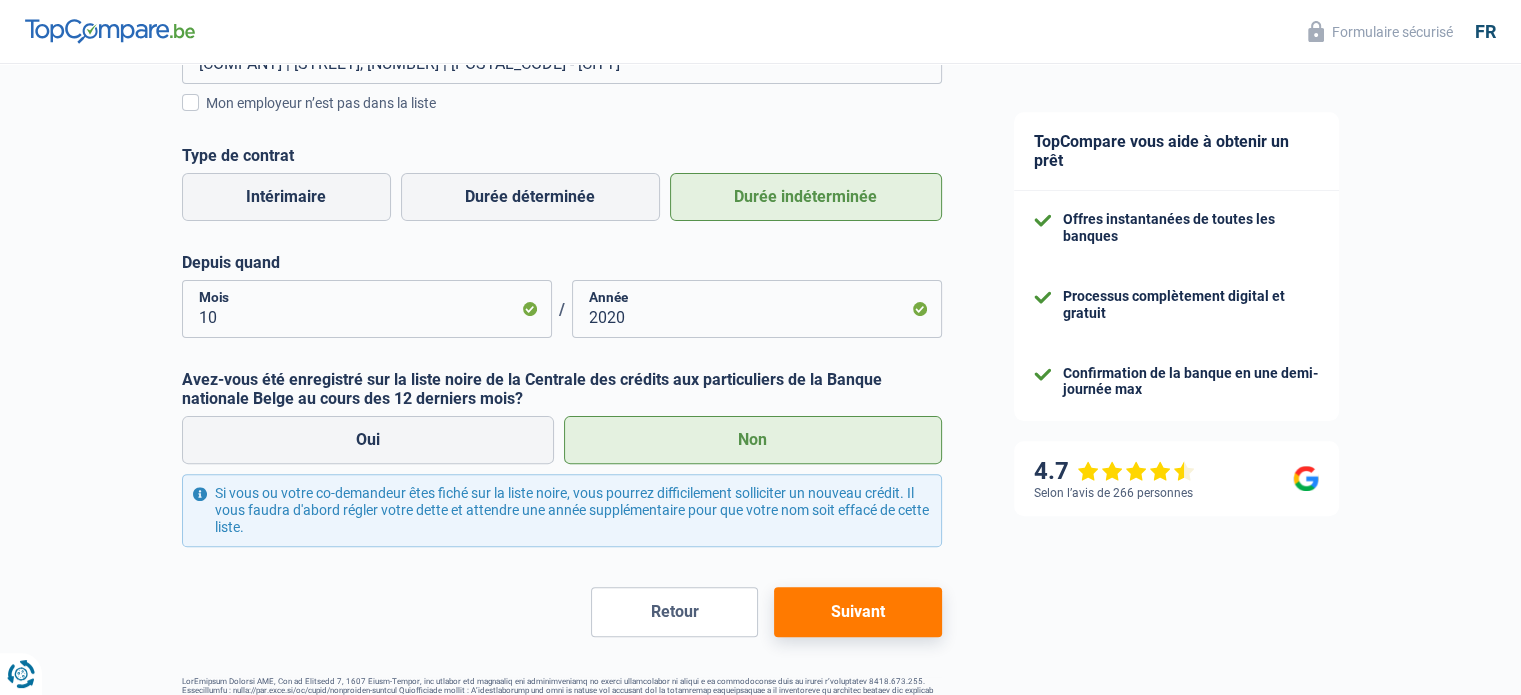 click on "Suivant" at bounding box center [857, 612] 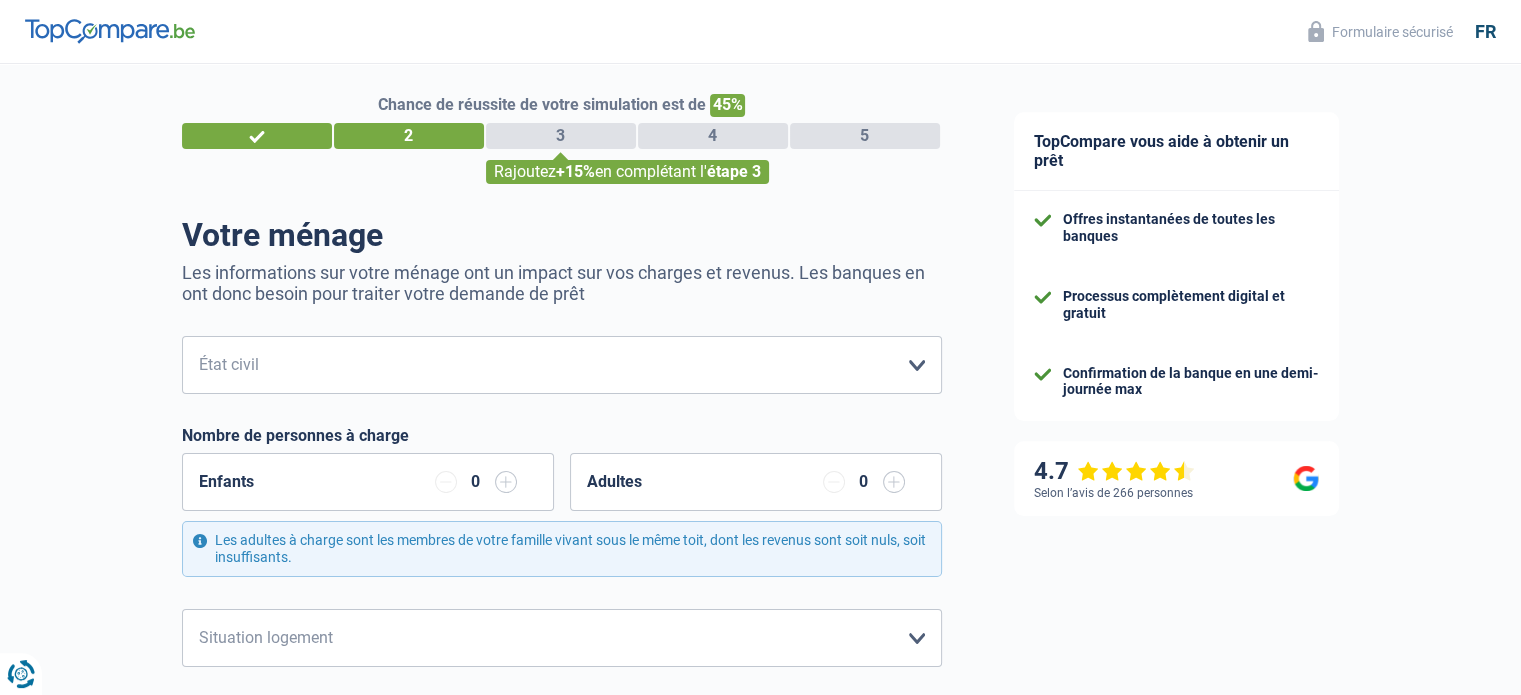 scroll, scrollTop: 0, scrollLeft: 0, axis: both 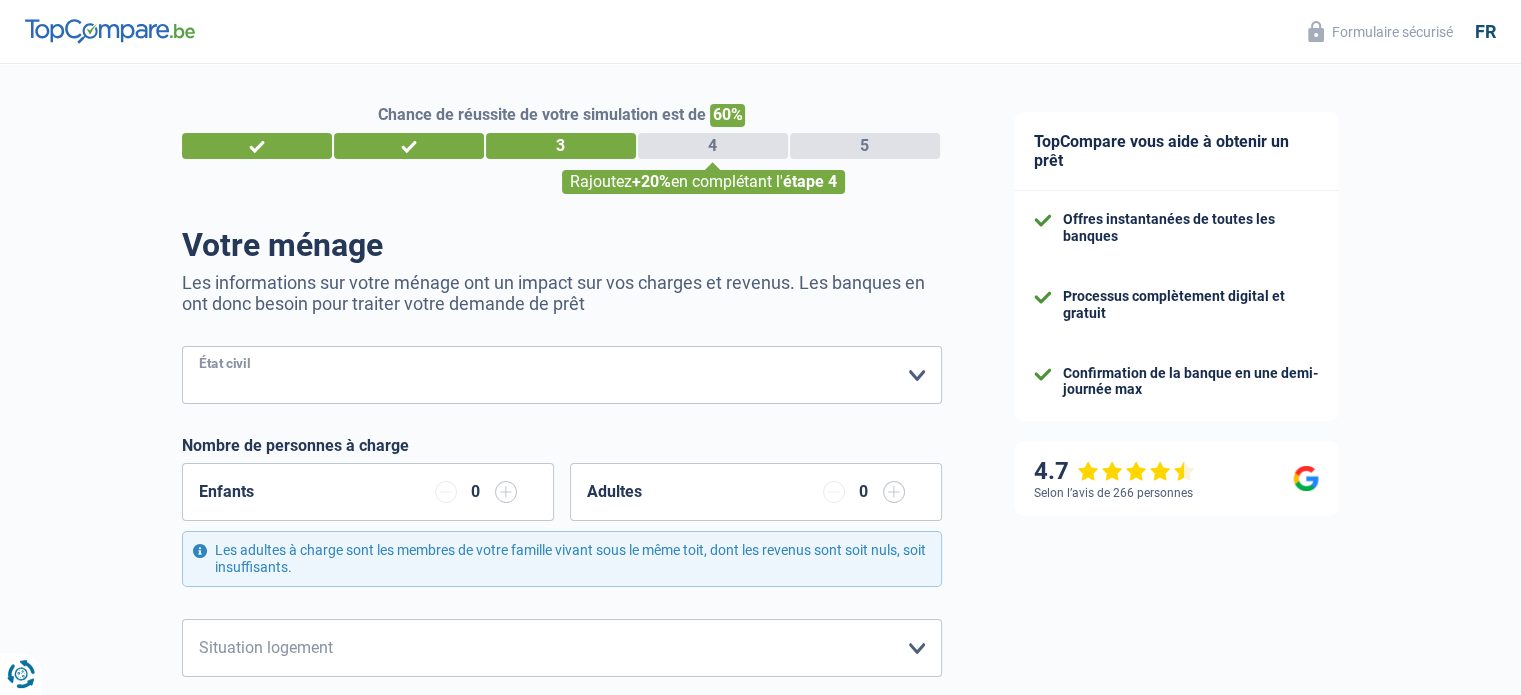 click on "Célibataire Marié(e) Cohabitant(e) légal(e) Divorcé(e) Veuf(ve) Séparé (de fait)
Veuillez sélectionner une option" at bounding box center (562, 375) 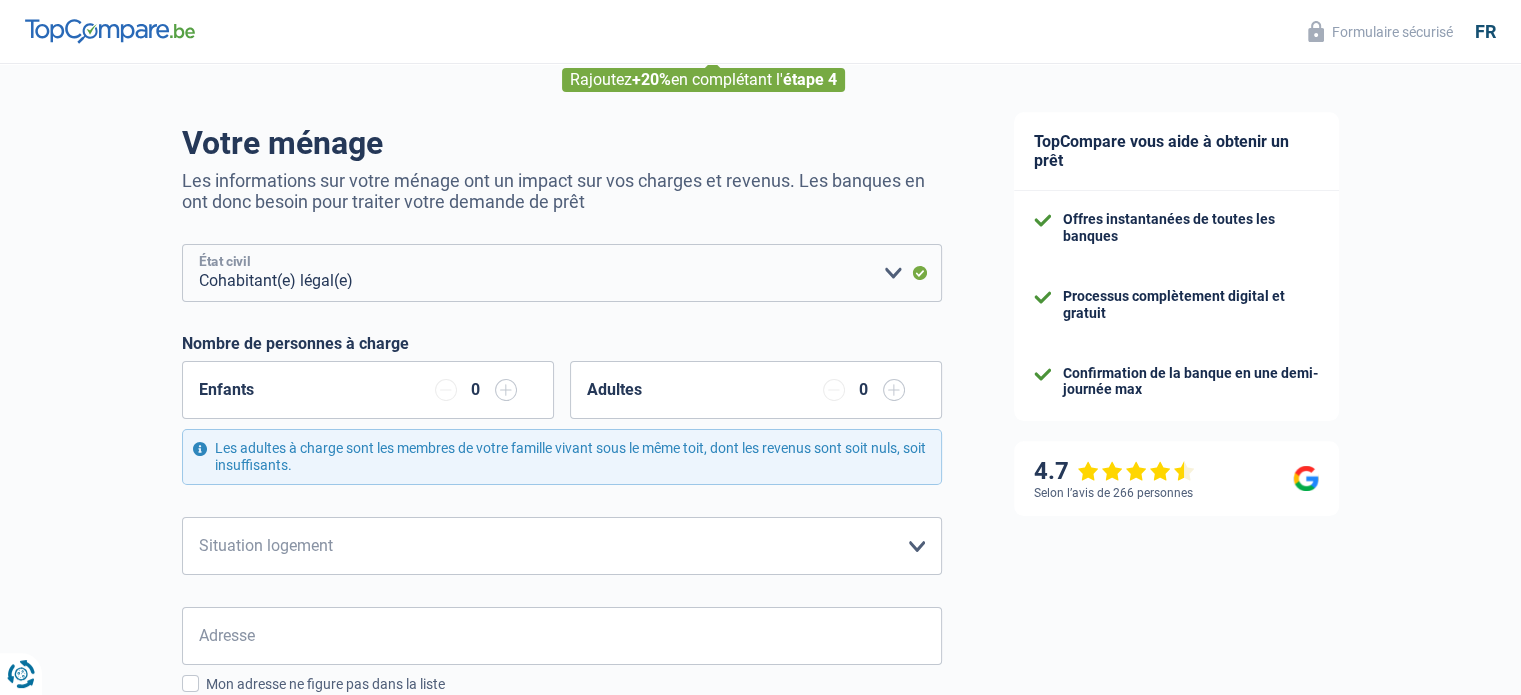 scroll, scrollTop: 200, scrollLeft: 0, axis: vertical 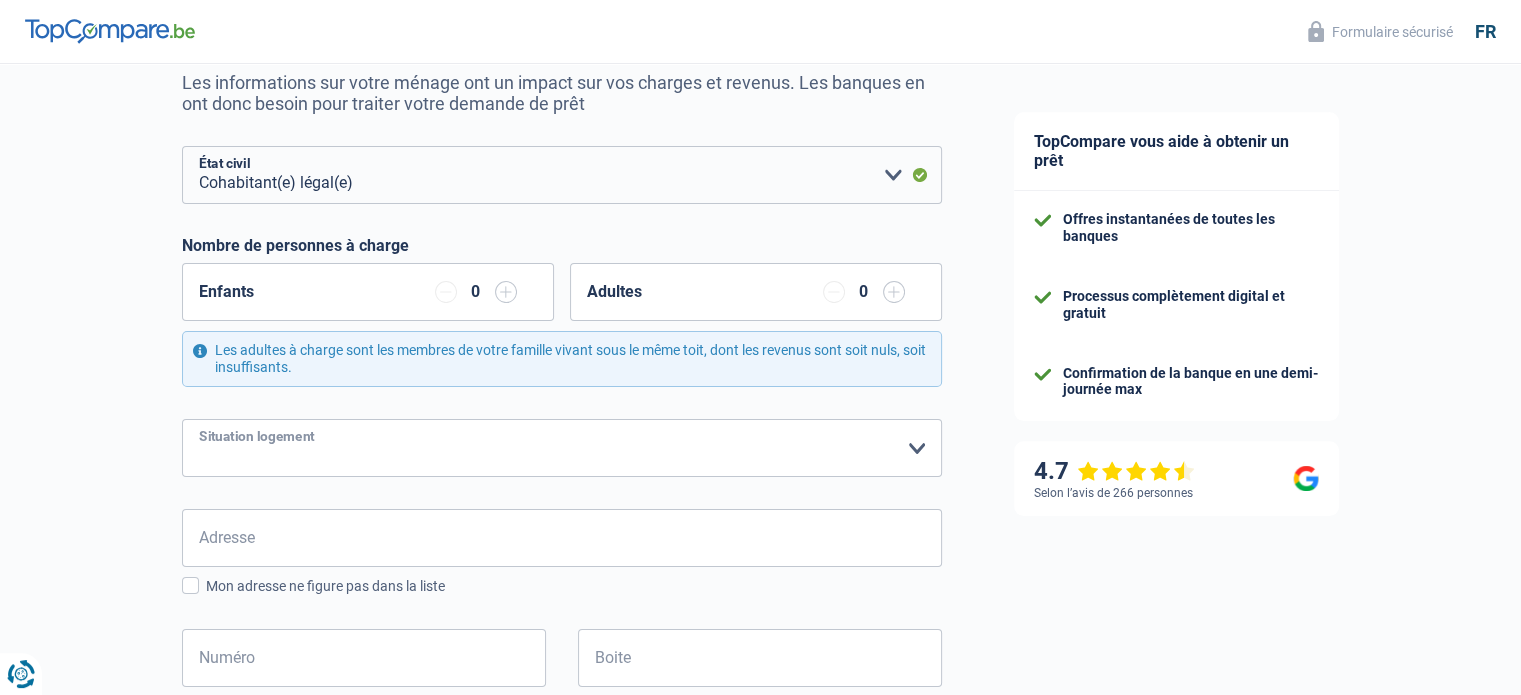 click on "Locataire Propriétaire avec prêt hypothécaire Propriétaire sans prêt hypothécaire Logé(e) par la famille Concierge
Veuillez sélectionner une option" at bounding box center (562, 448) 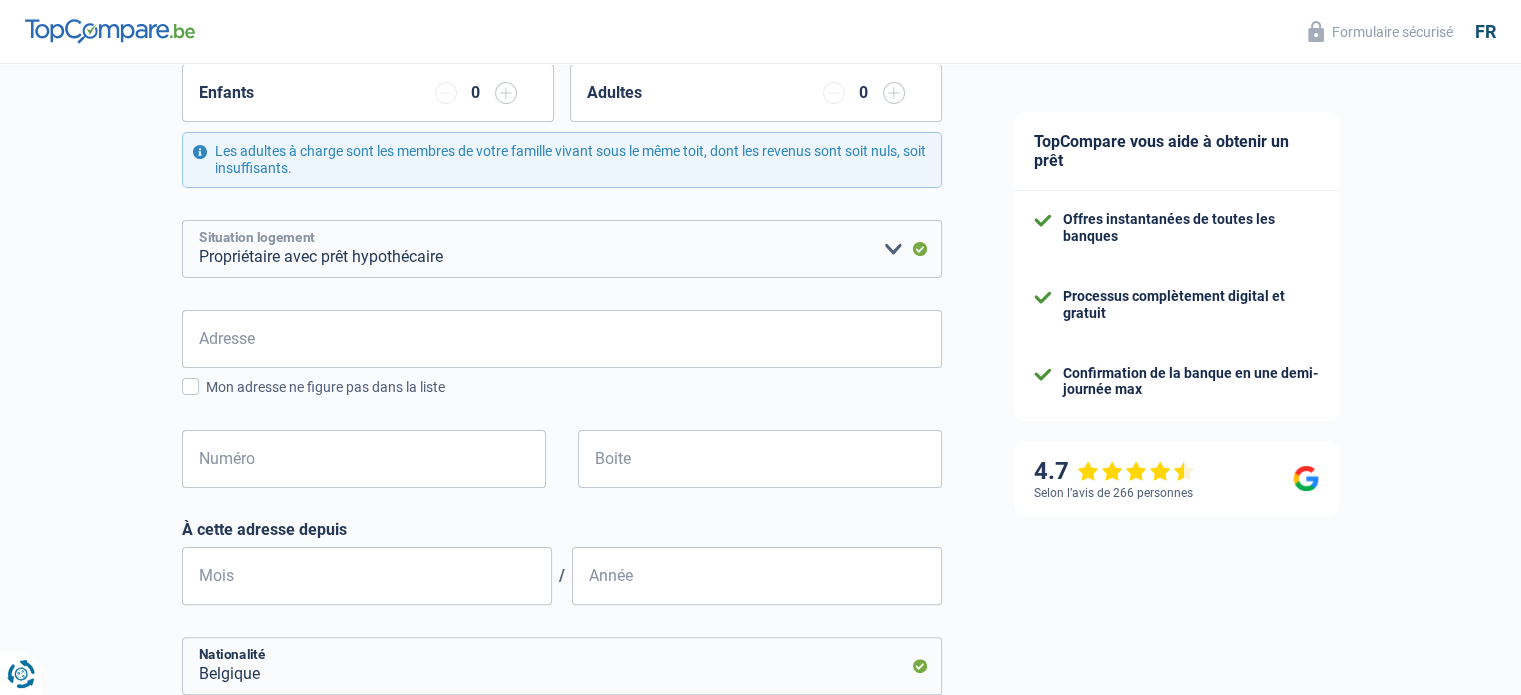 scroll, scrollTop: 377, scrollLeft: 0, axis: vertical 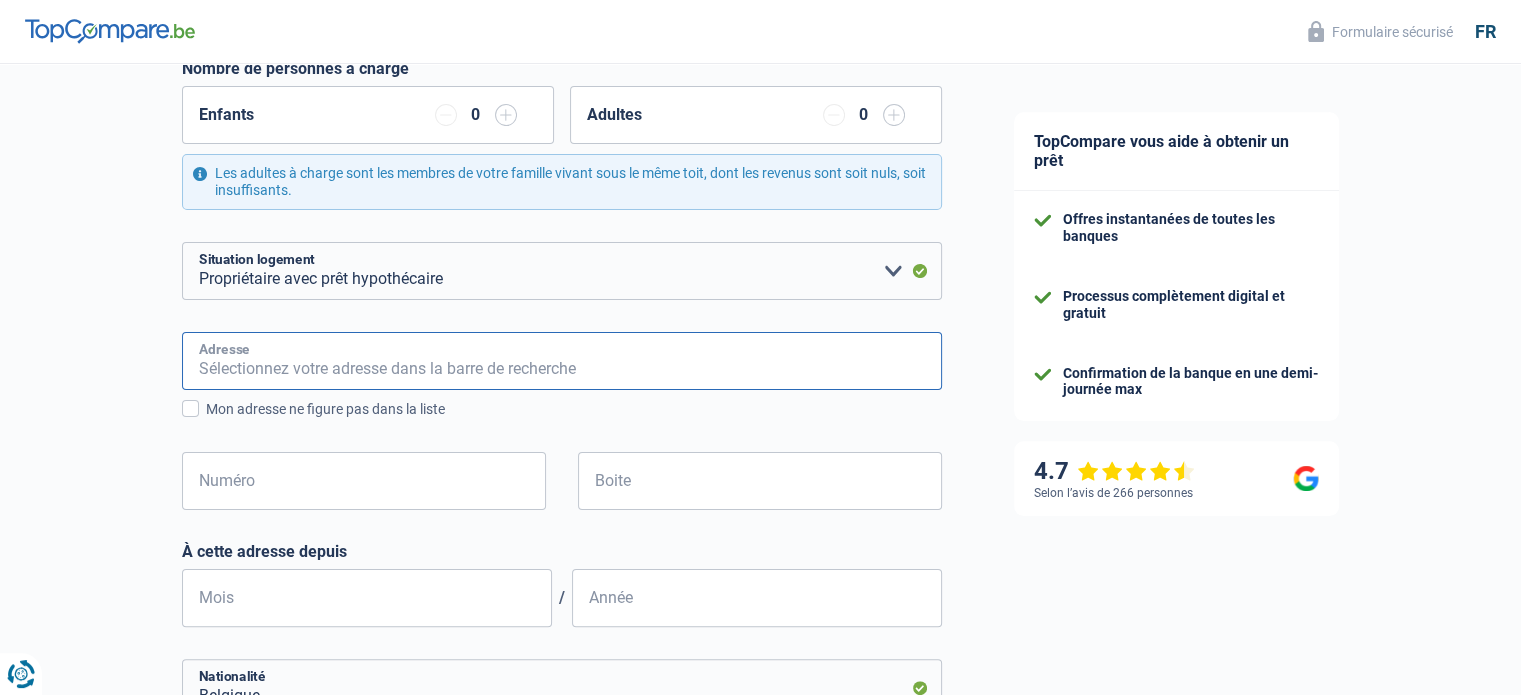 click on "Adresse" at bounding box center [562, 361] 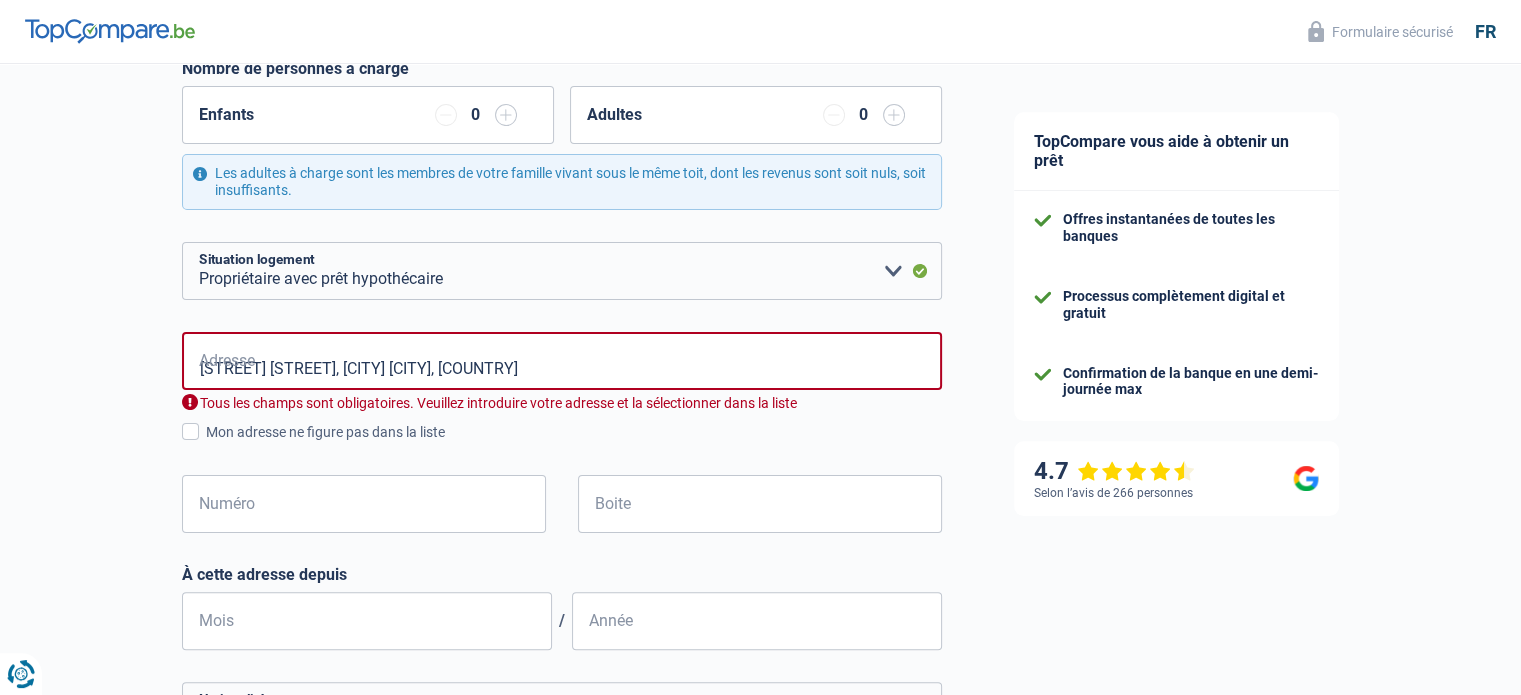 type on "Rue Saint-Fiacre, 5620, Florennes, BE" 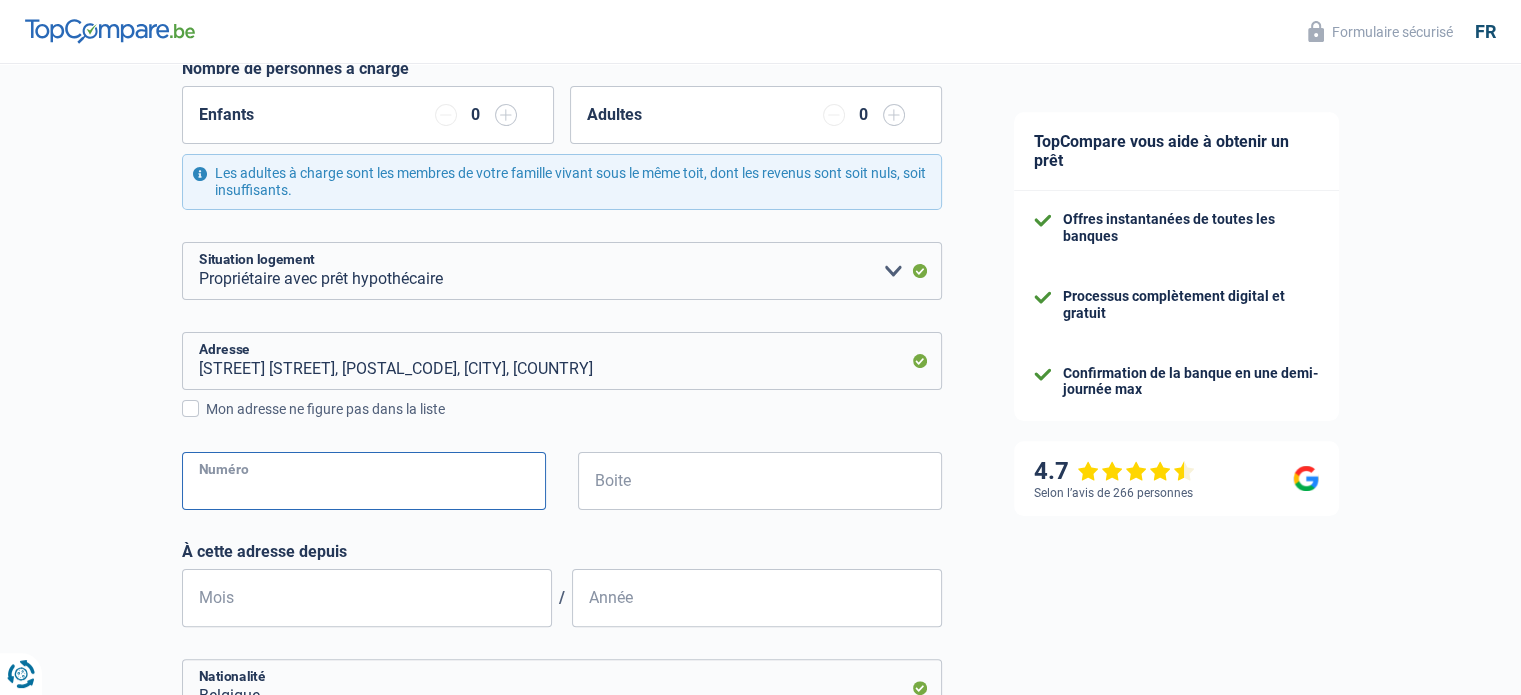 click on "Numéro" at bounding box center [364, 481] 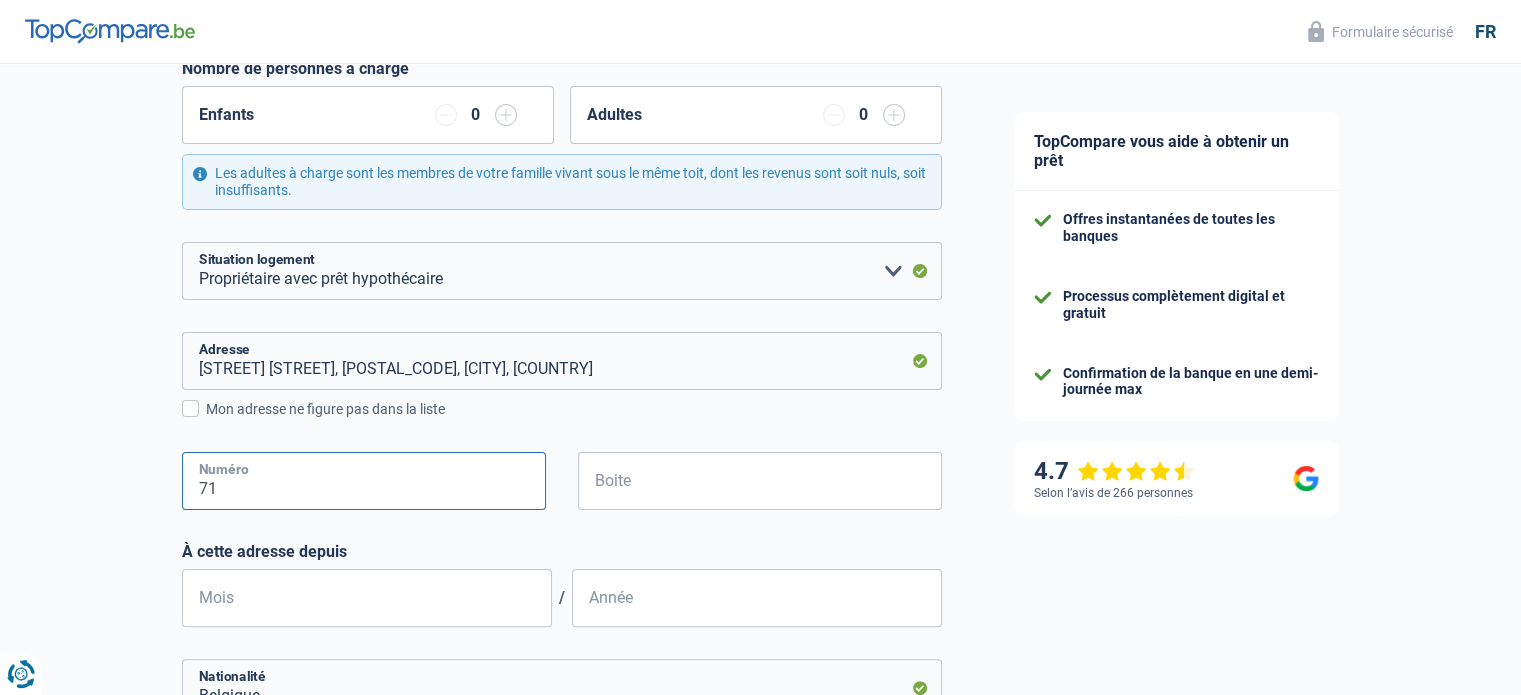 type on "71" 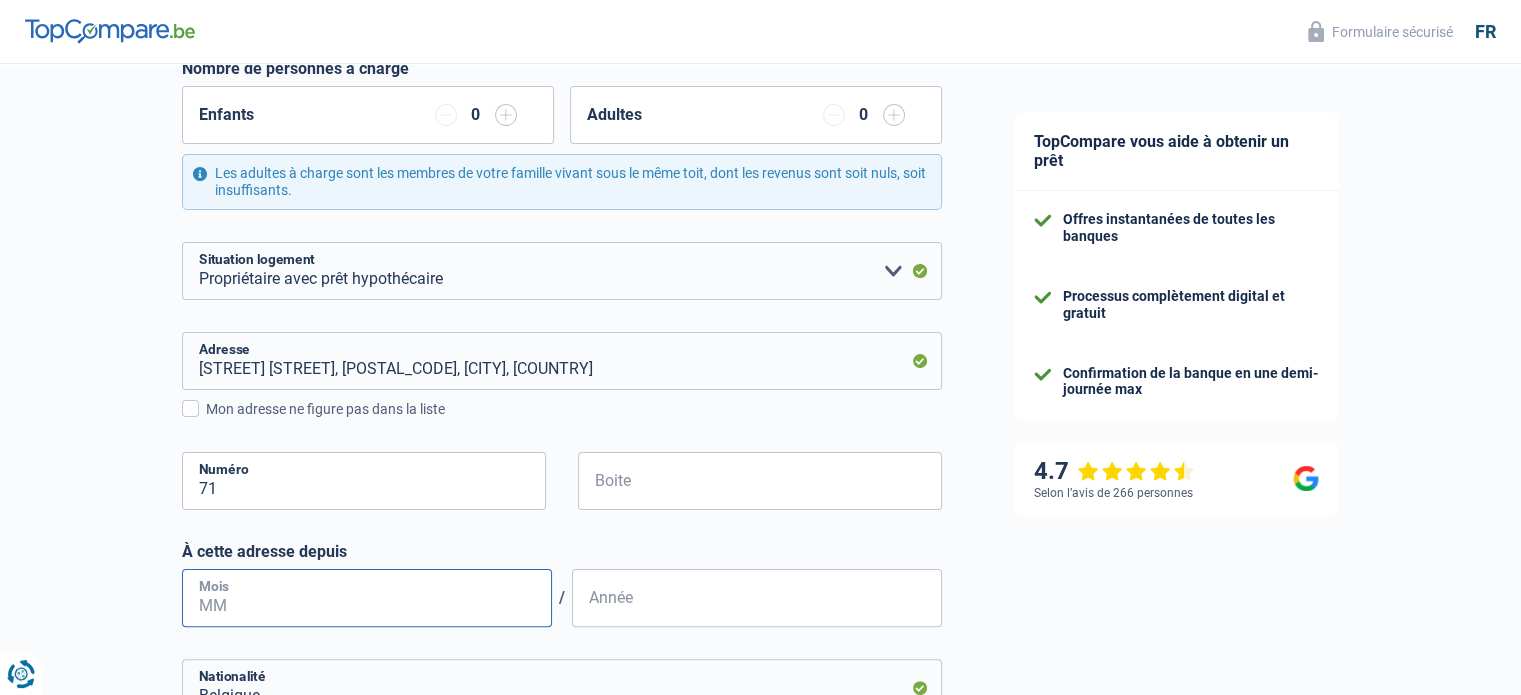 click on "Mois" at bounding box center [367, 598] 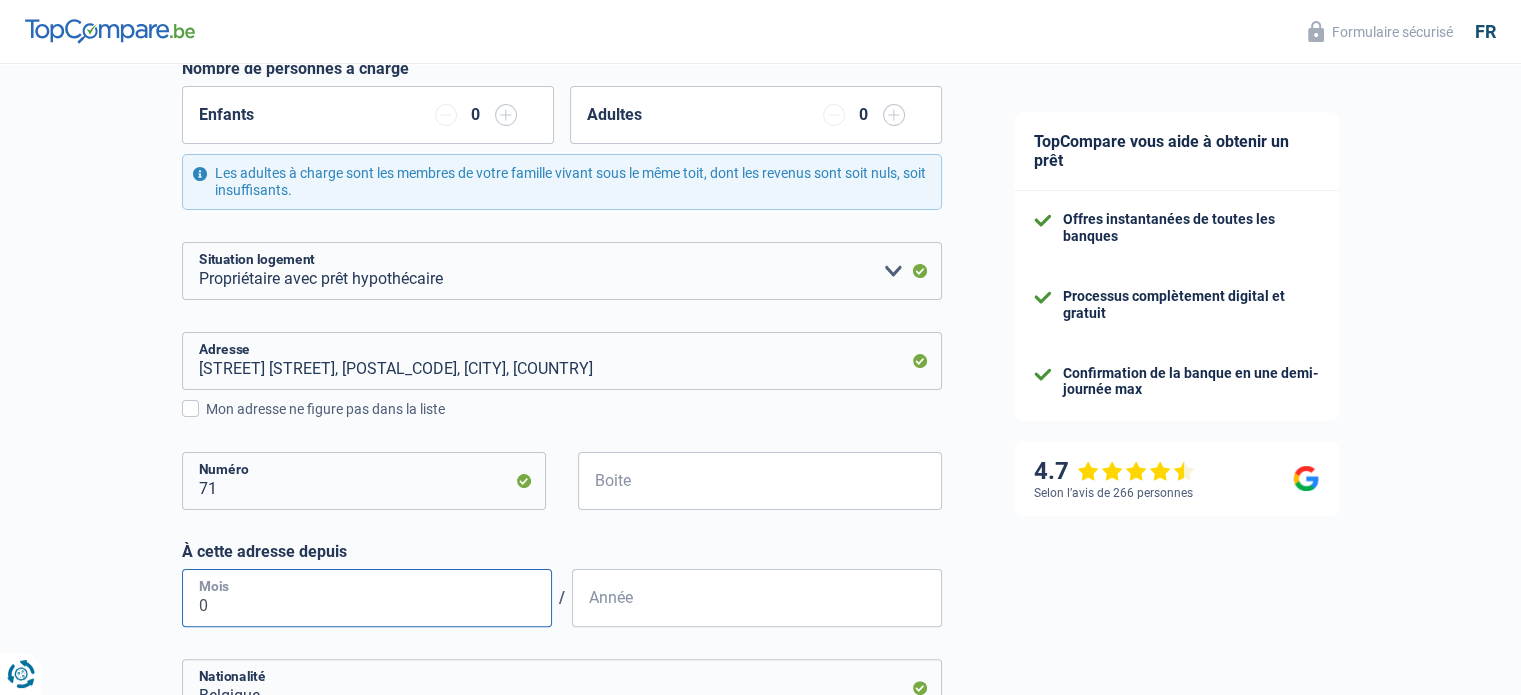 type on "09" 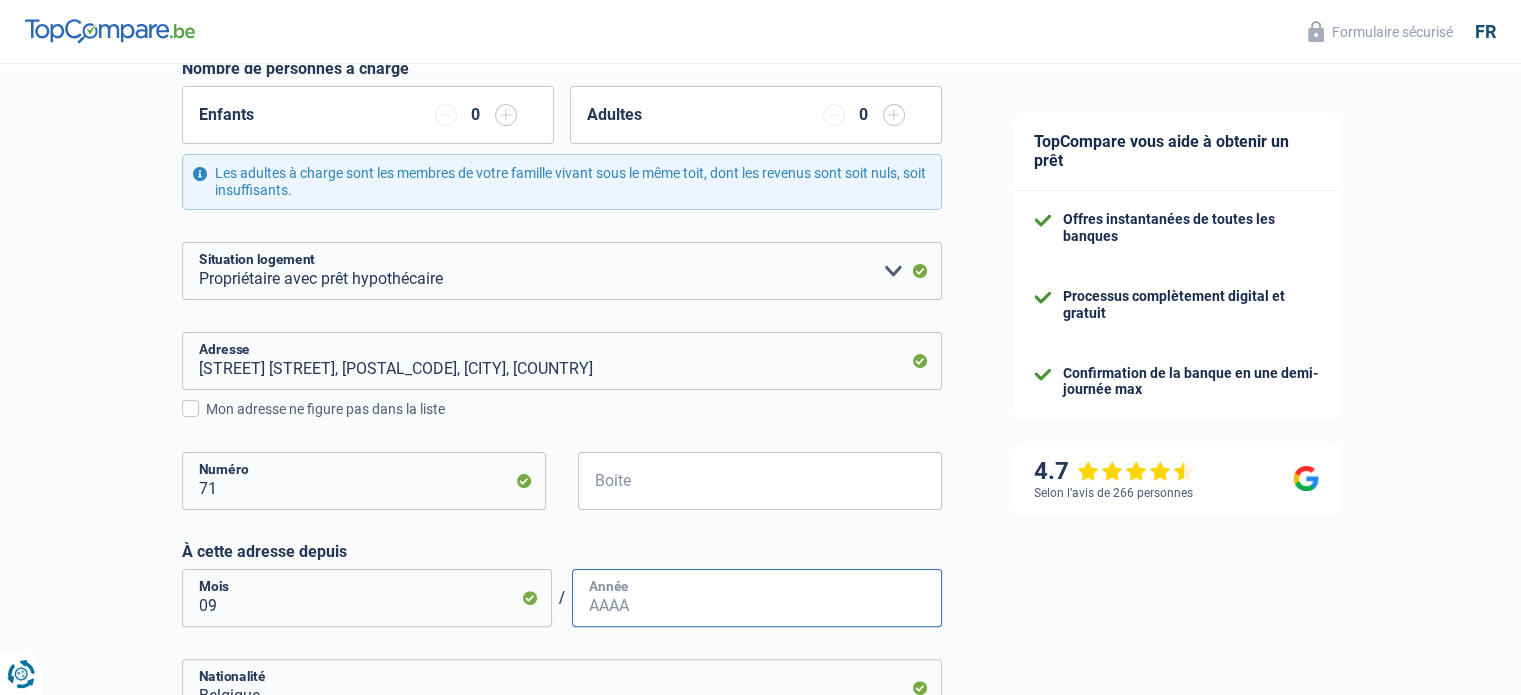 click on "Année" at bounding box center (757, 598) 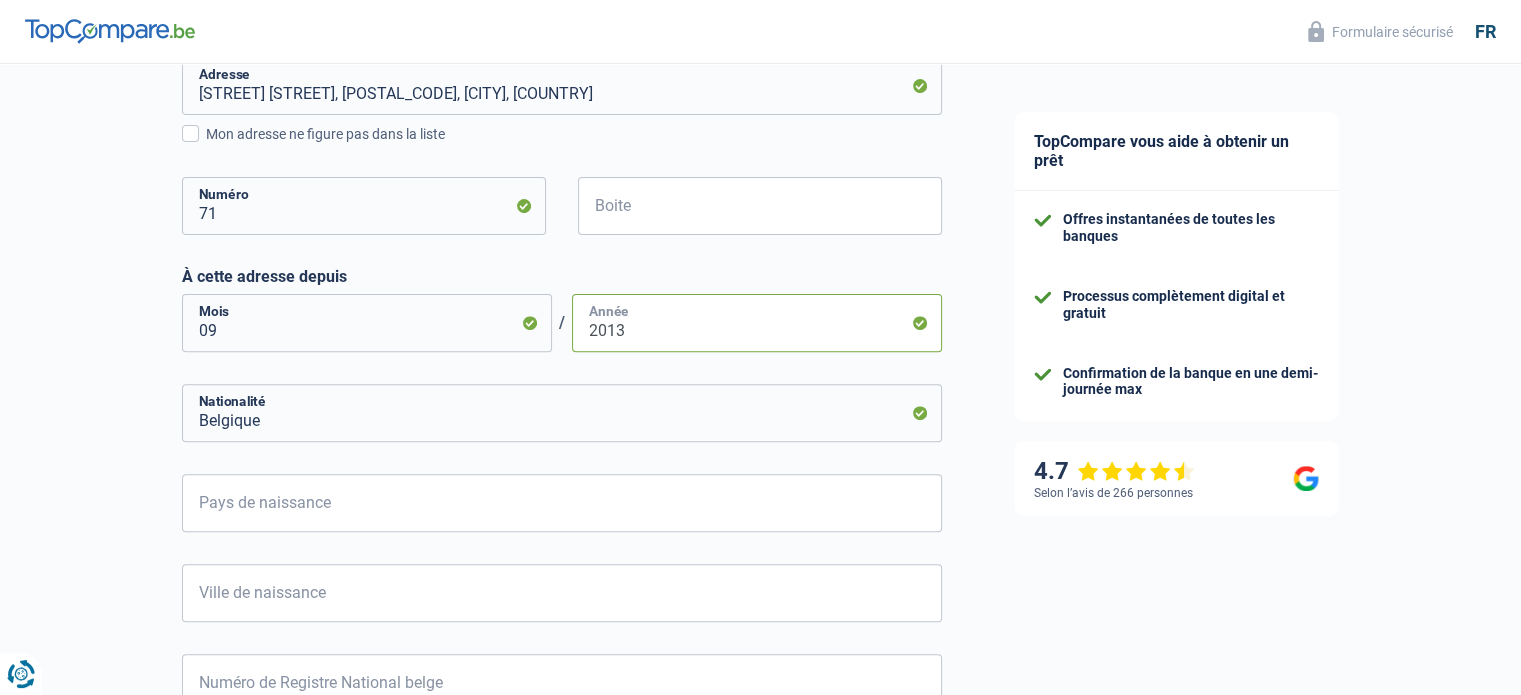 scroll, scrollTop: 677, scrollLeft: 0, axis: vertical 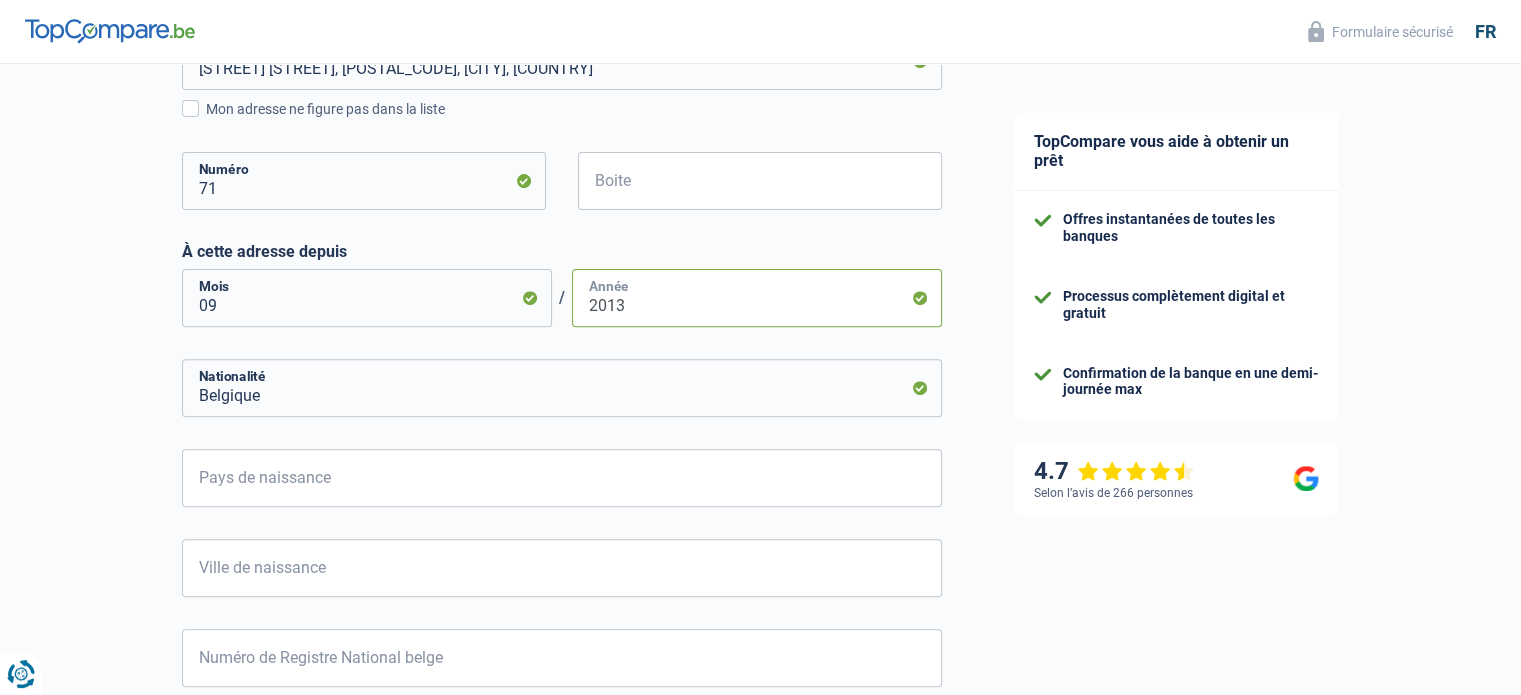 type on "2013" 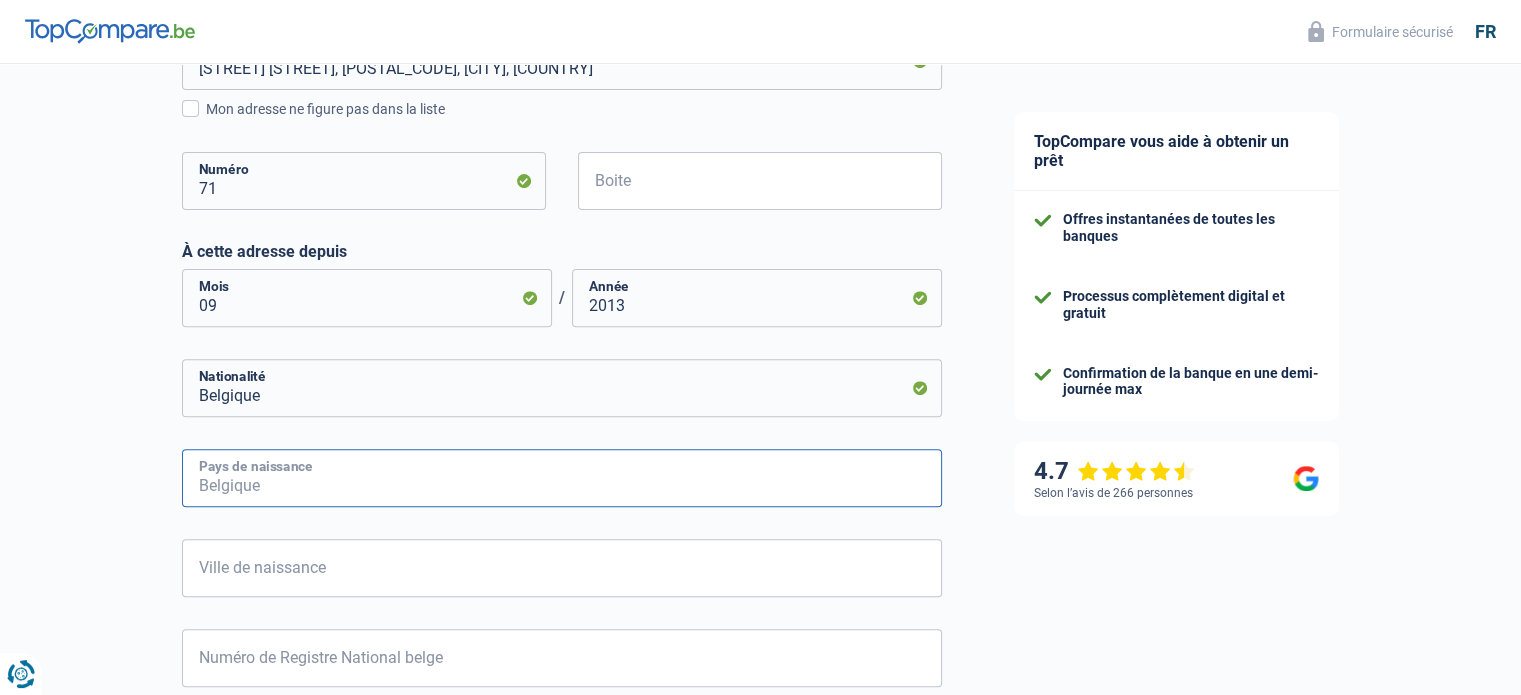 click on "Pays de naissance" at bounding box center (562, 478) 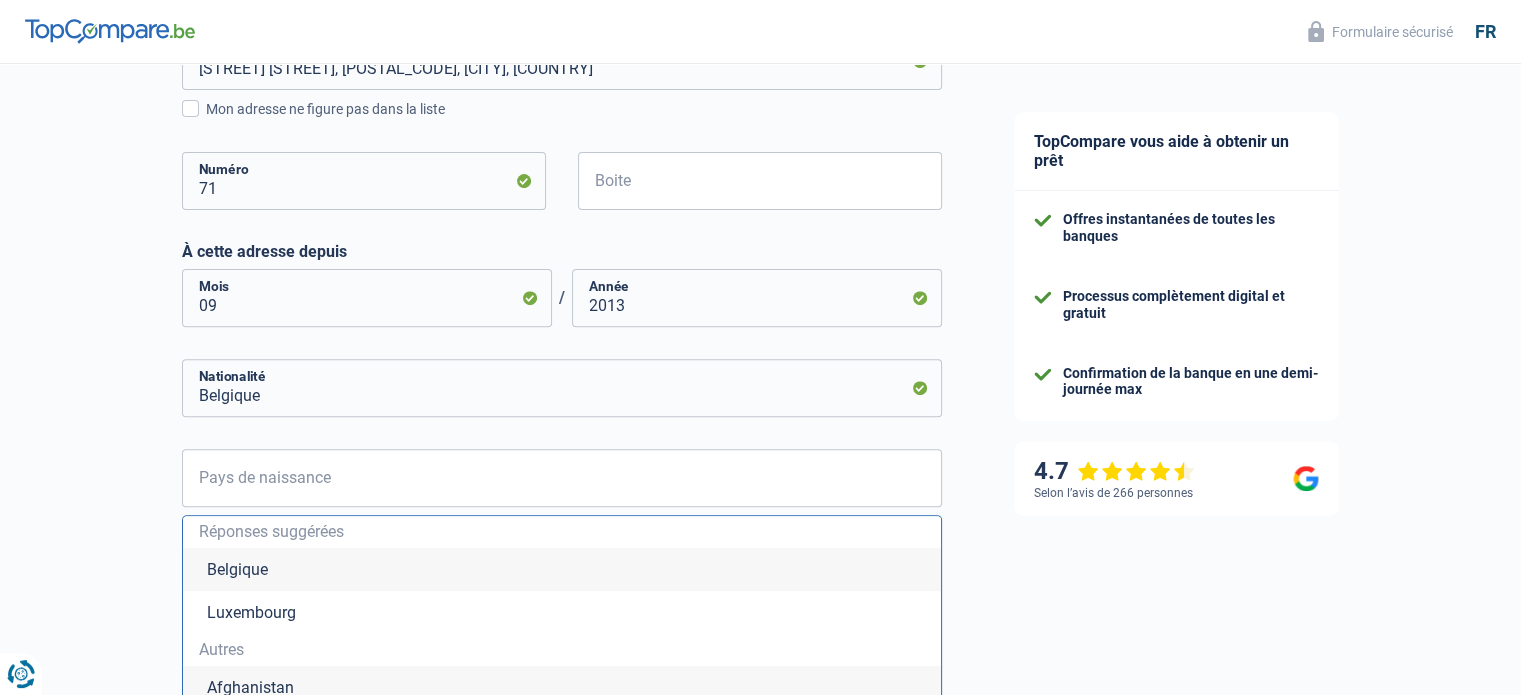click on "Belgique" at bounding box center [562, 569] 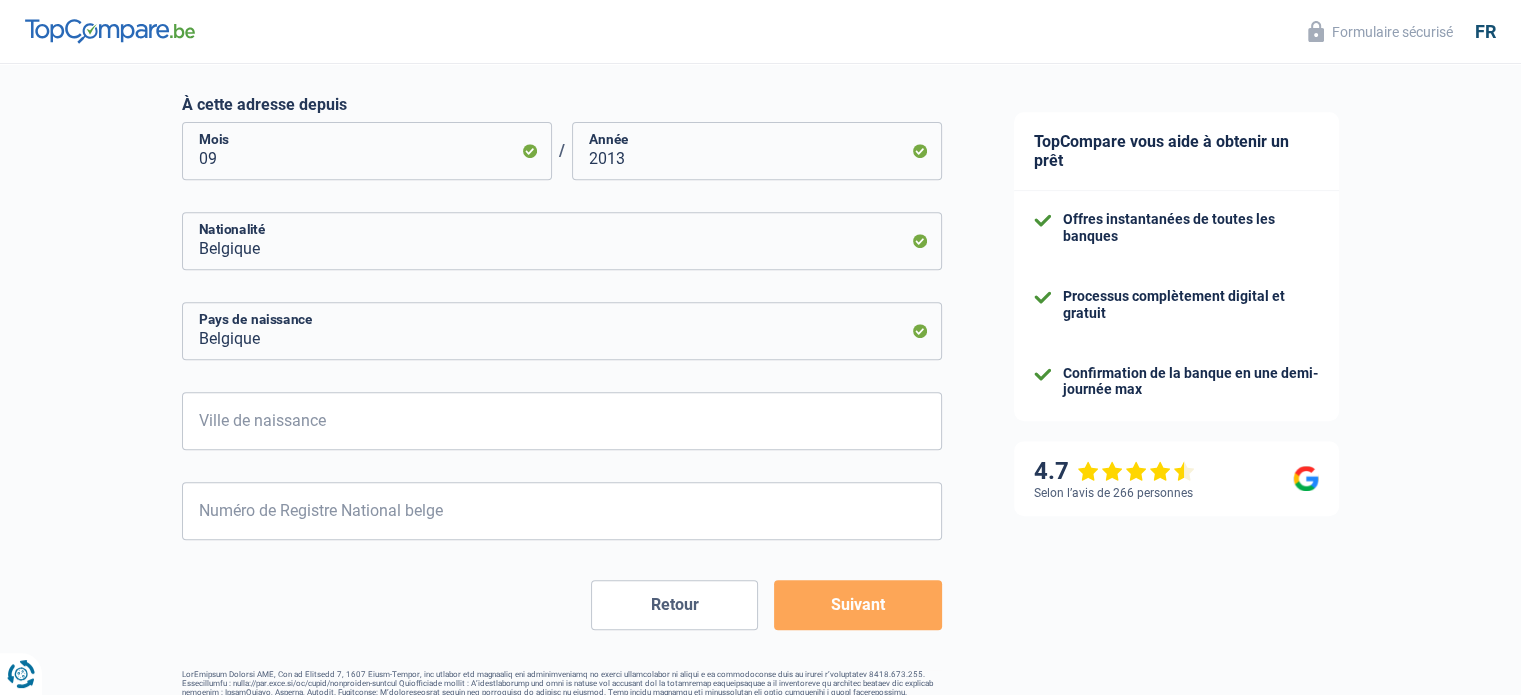 scroll, scrollTop: 877, scrollLeft: 0, axis: vertical 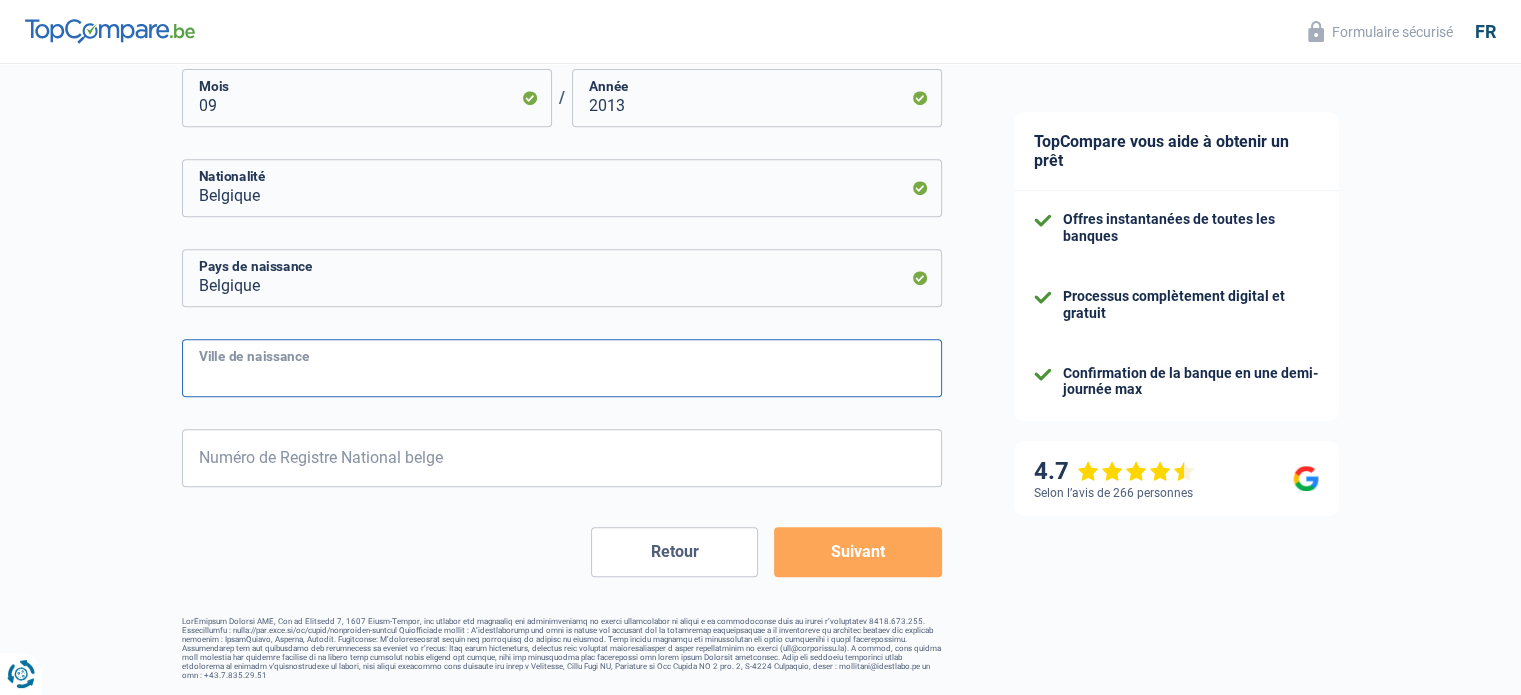 click on "Ville de naissance" at bounding box center (562, 368) 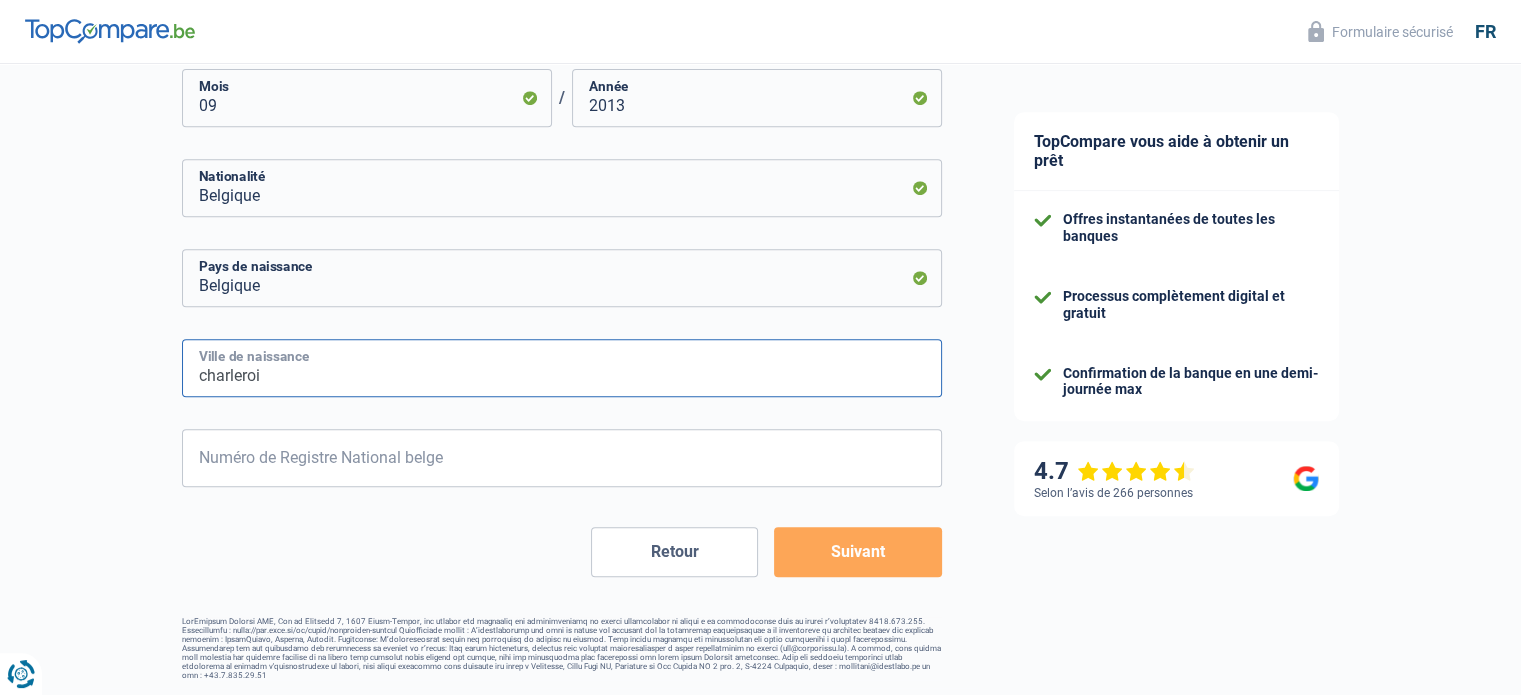 type on "charleroi" 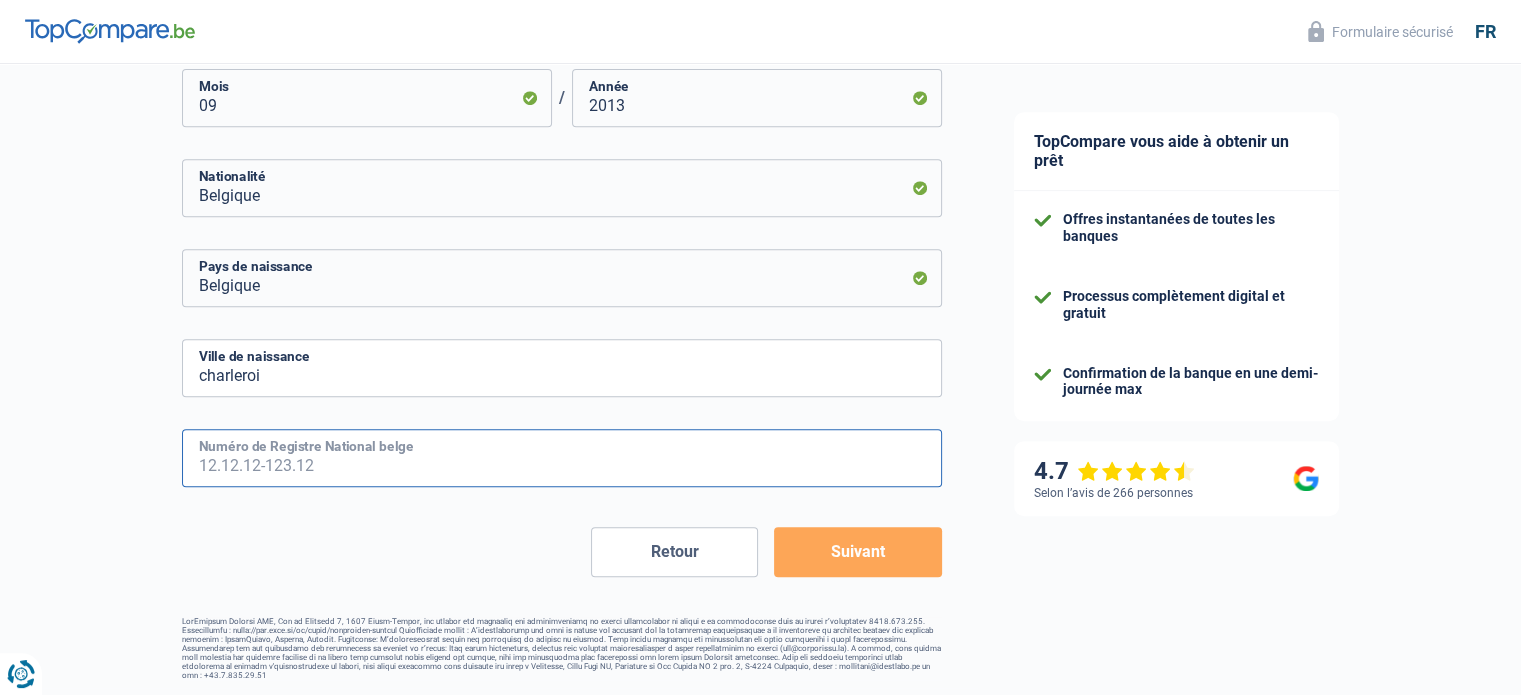 click on "Numéro de Registre National belge" at bounding box center [562, 458] 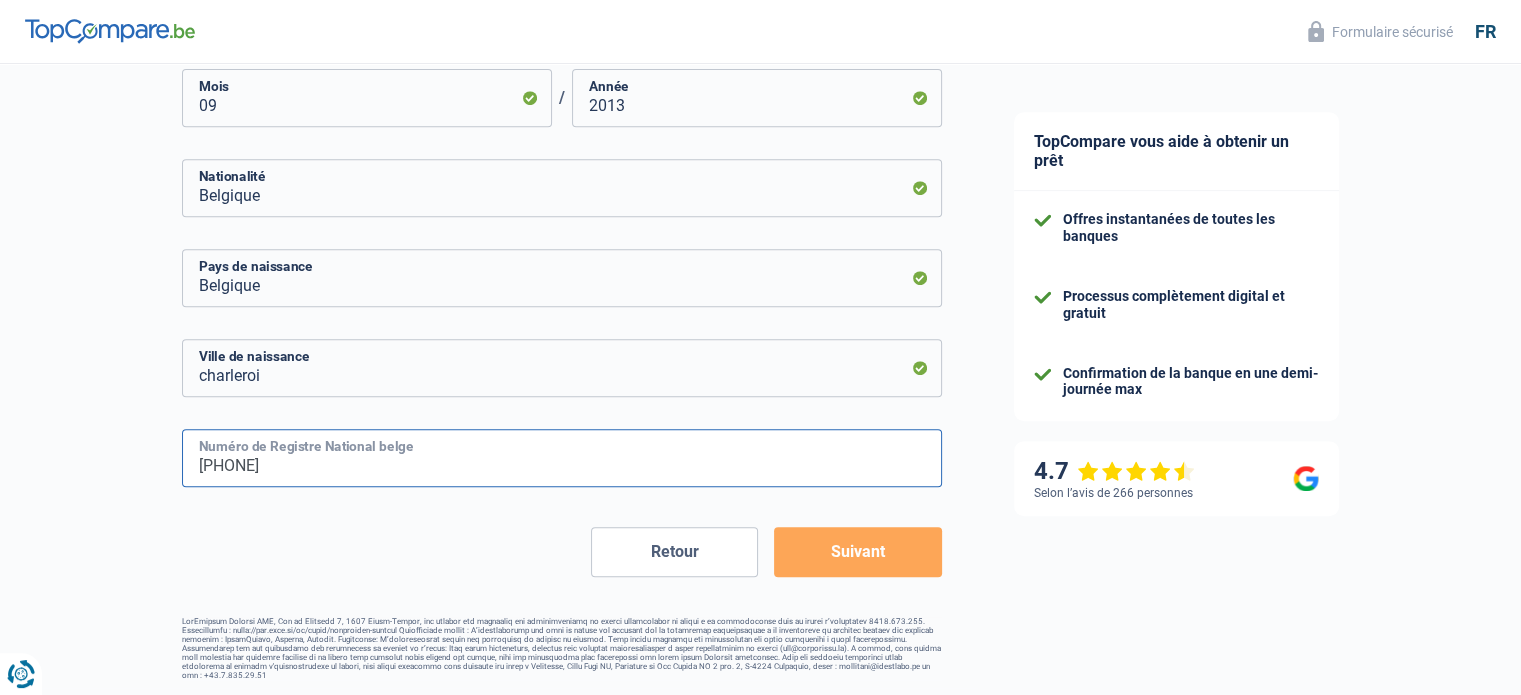type on "19.76.06-251.61" 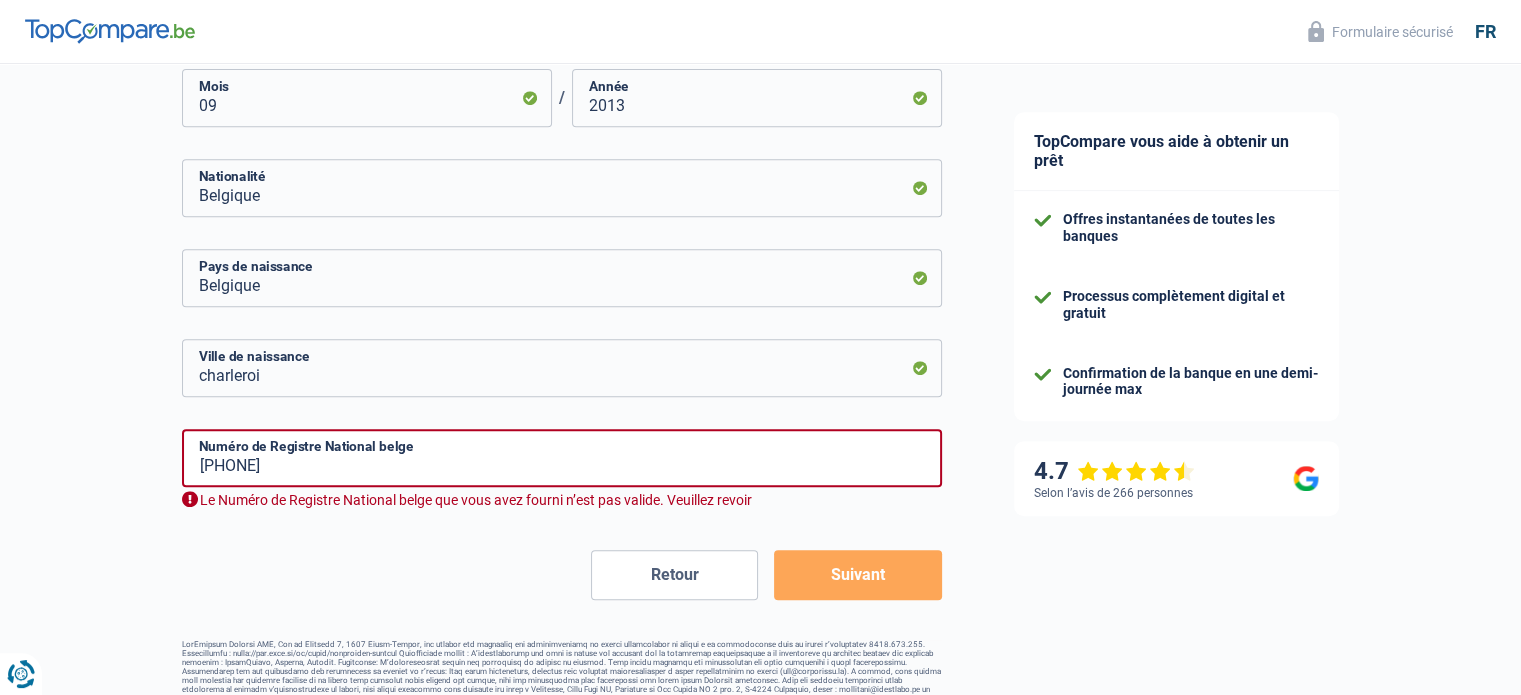 click on "Suivant" at bounding box center [857, 575] 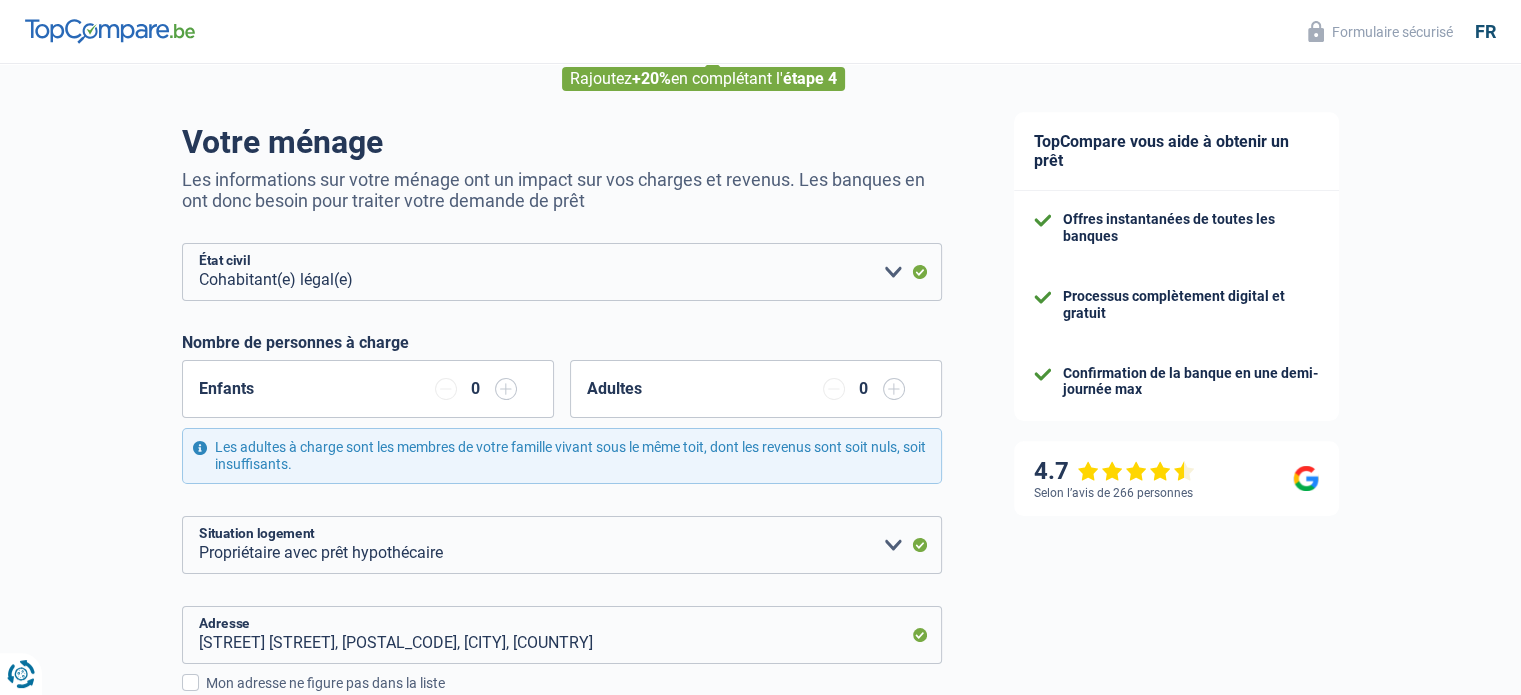 scroll, scrollTop: 0, scrollLeft: 0, axis: both 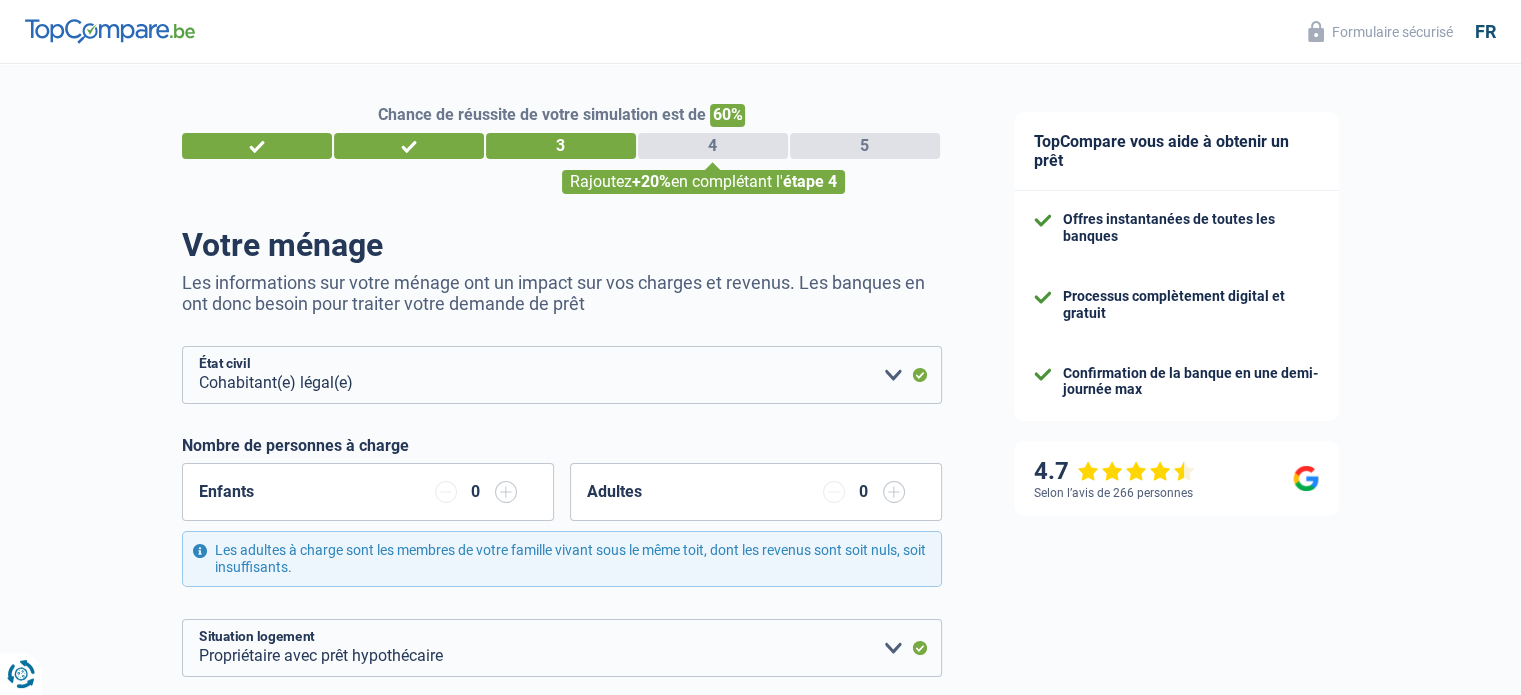 click on "4" at bounding box center [713, 146] 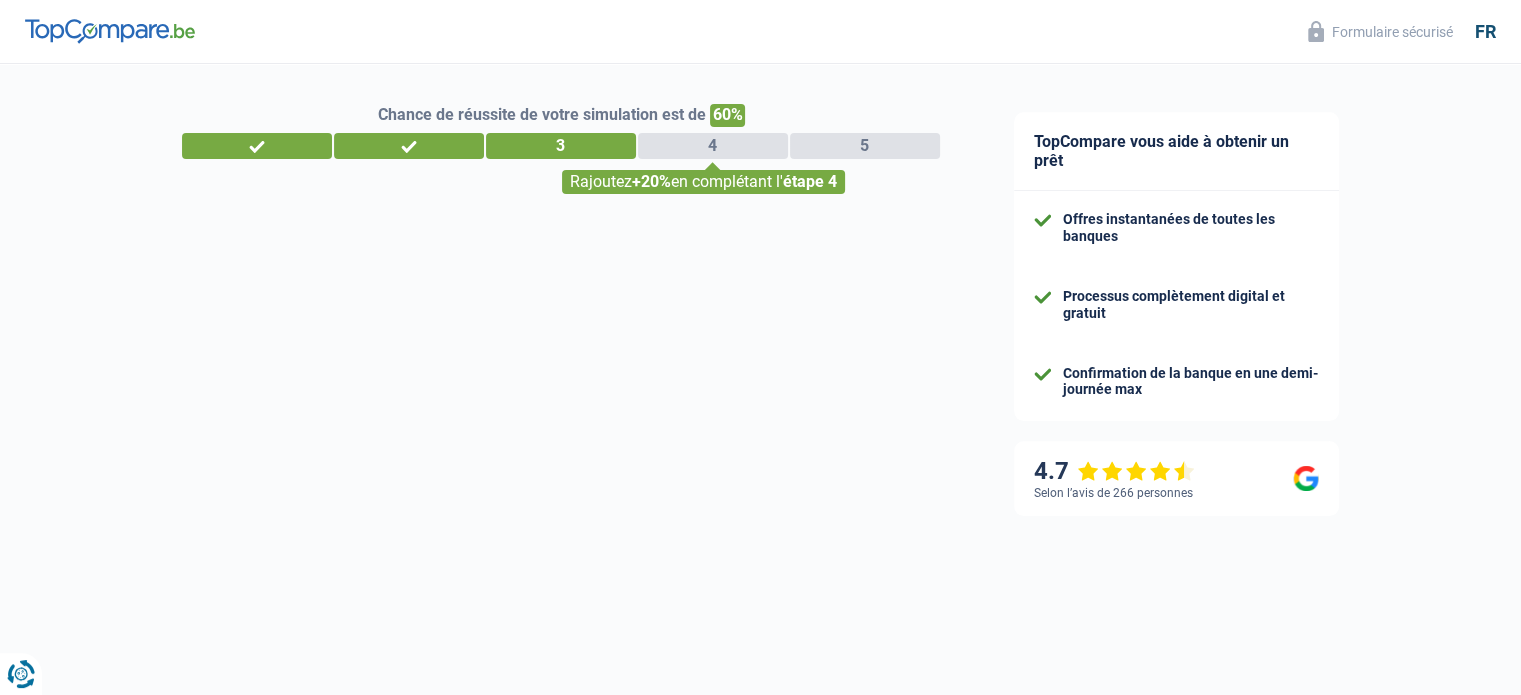 select on "worker" 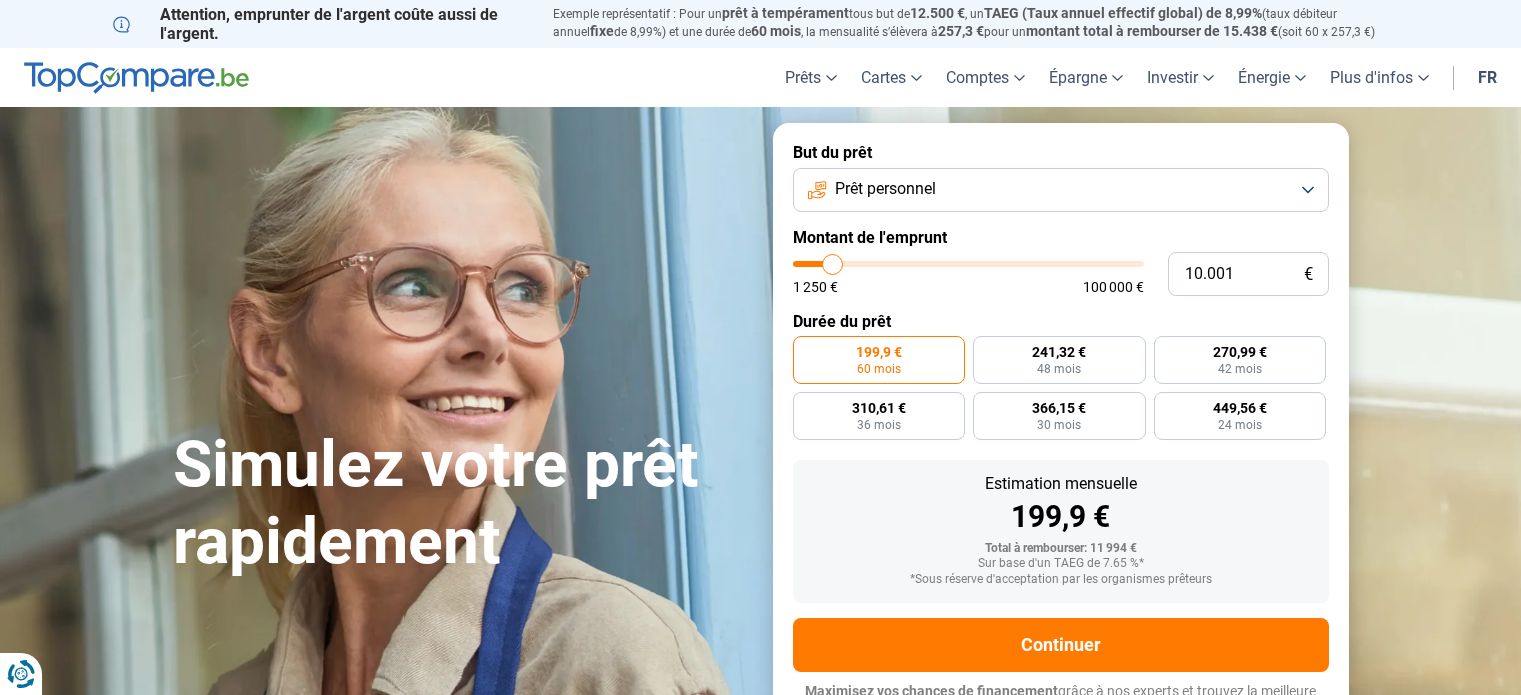 scroll, scrollTop: 0, scrollLeft: 0, axis: both 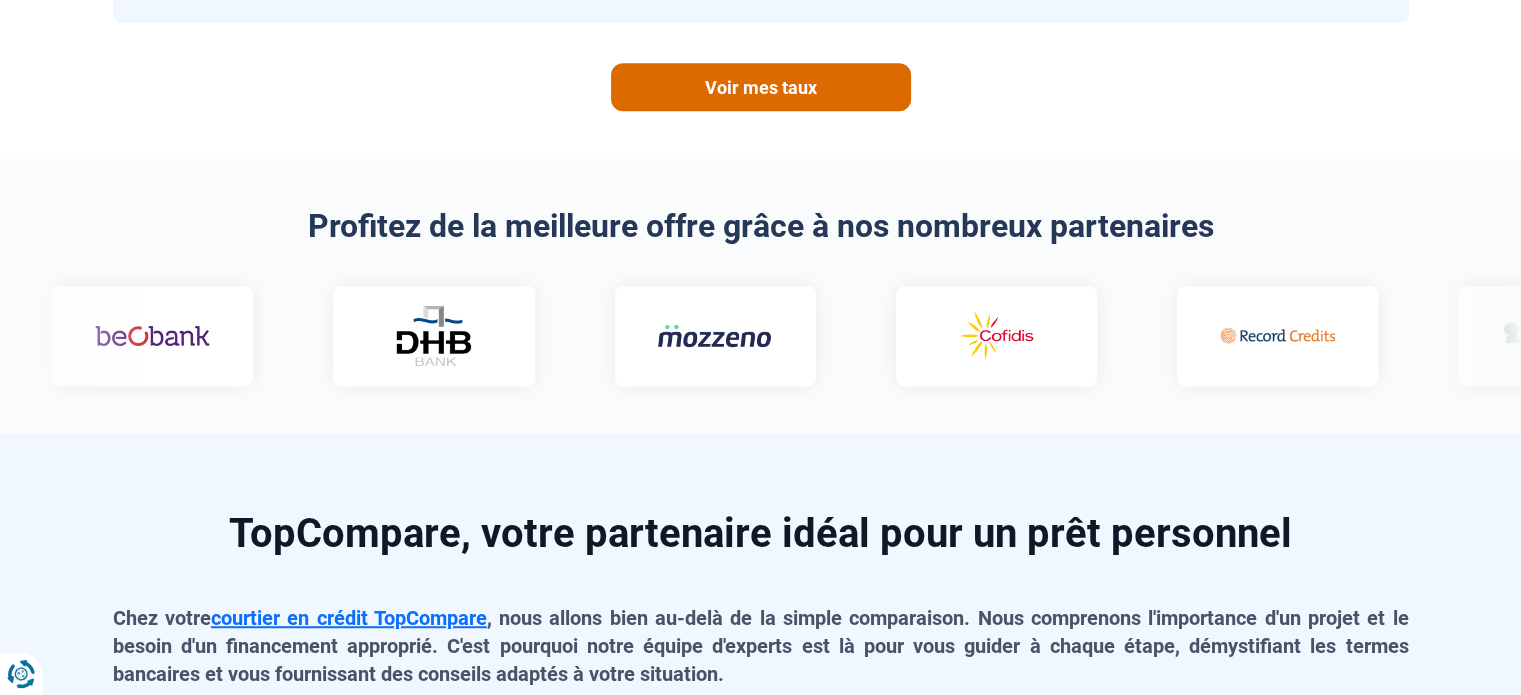 click on "Voir mes taux" at bounding box center (761, 87) 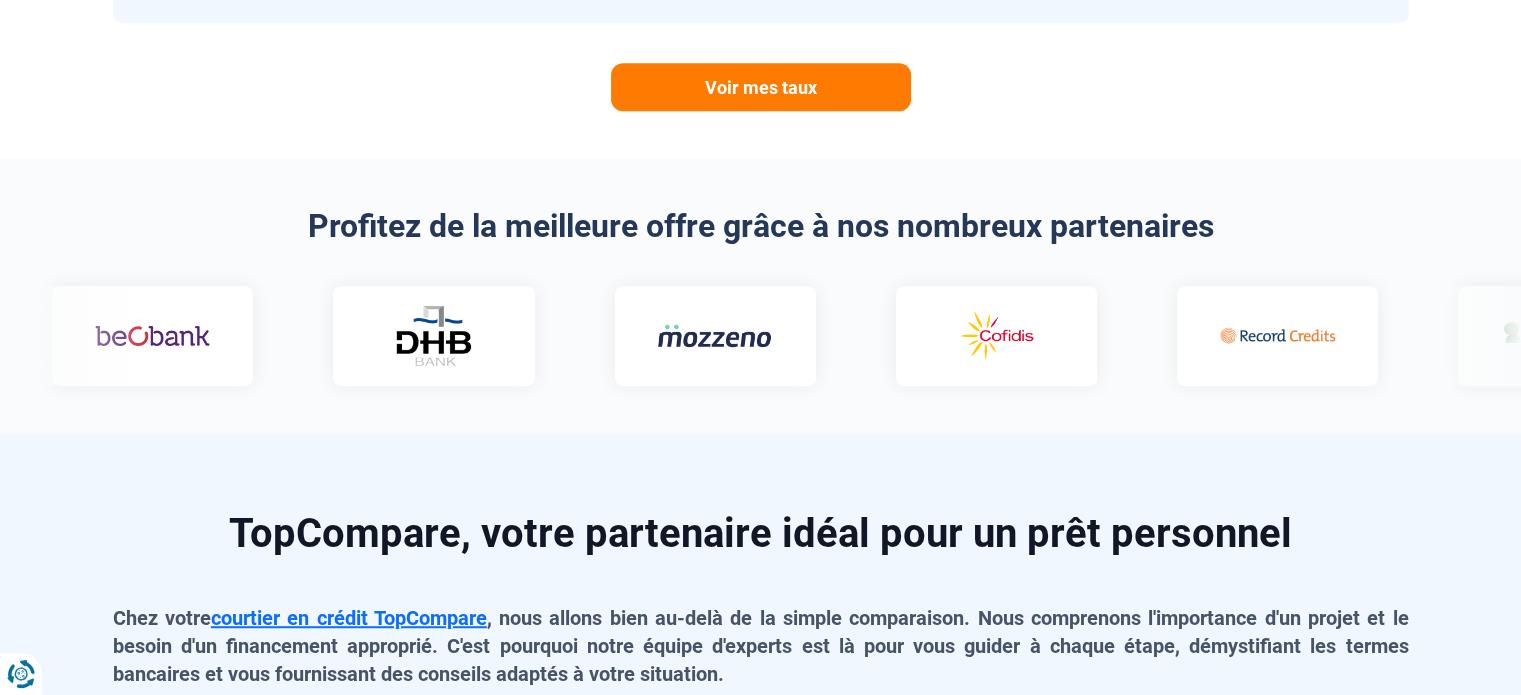 click at bounding box center (2120, 335) 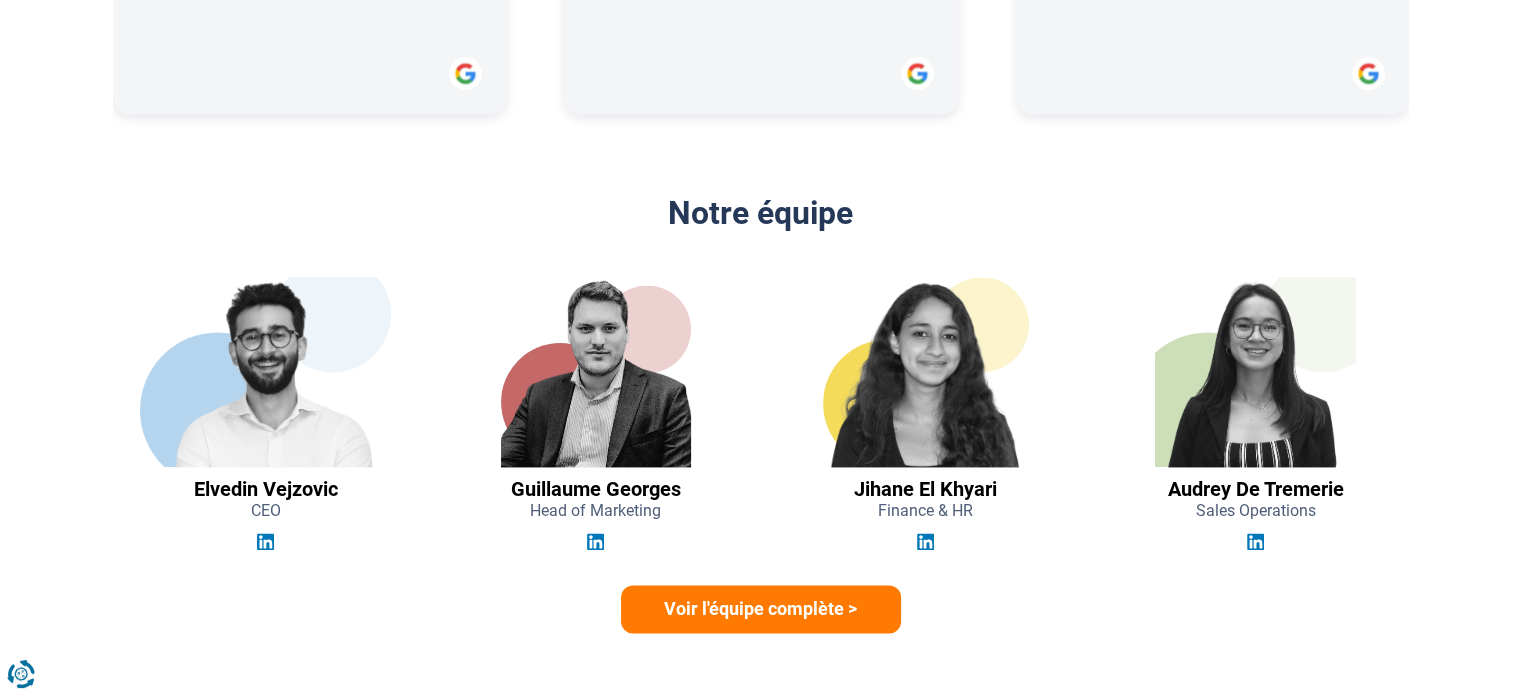 scroll, scrollTop: 2800, scrollLeft: 0, axis: vertical 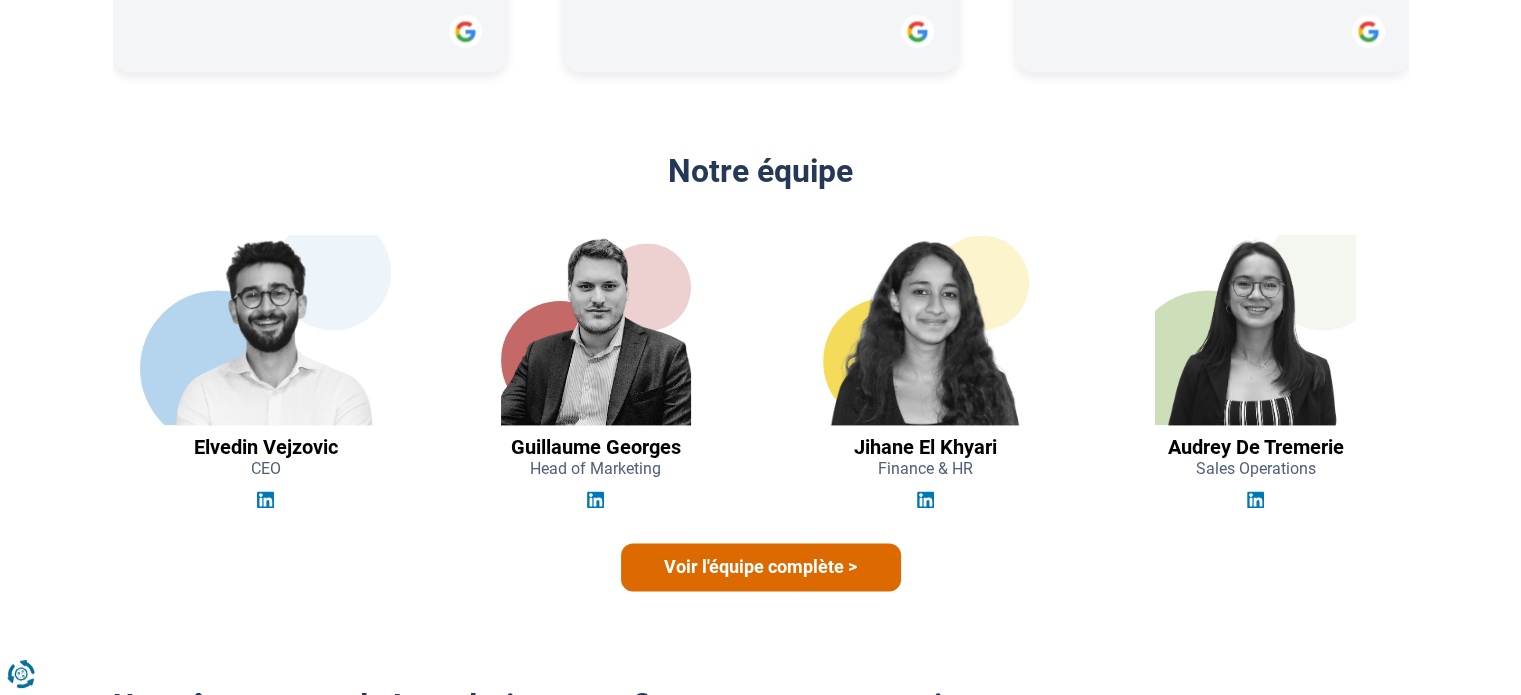 click on "Voir l'équipe complète >" at bounding box center [761, 567] 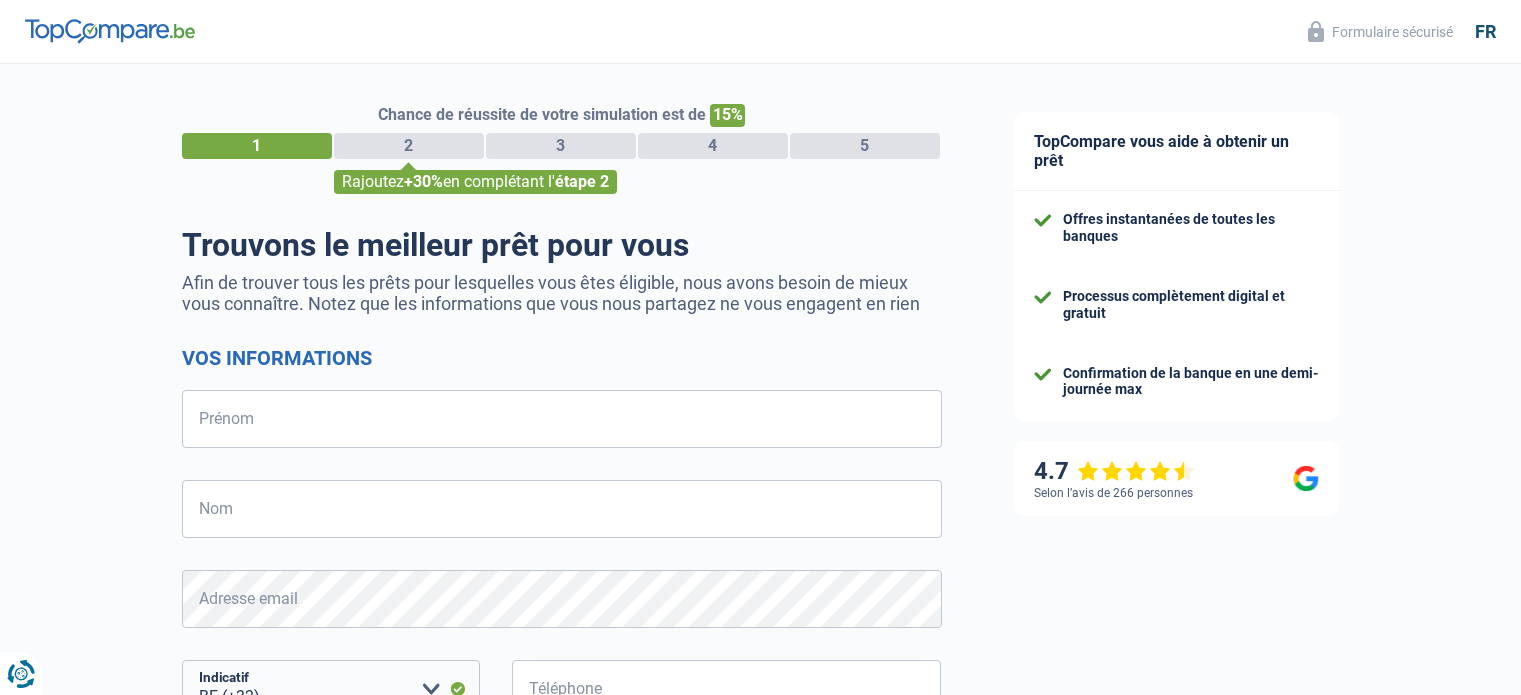 select on "32" 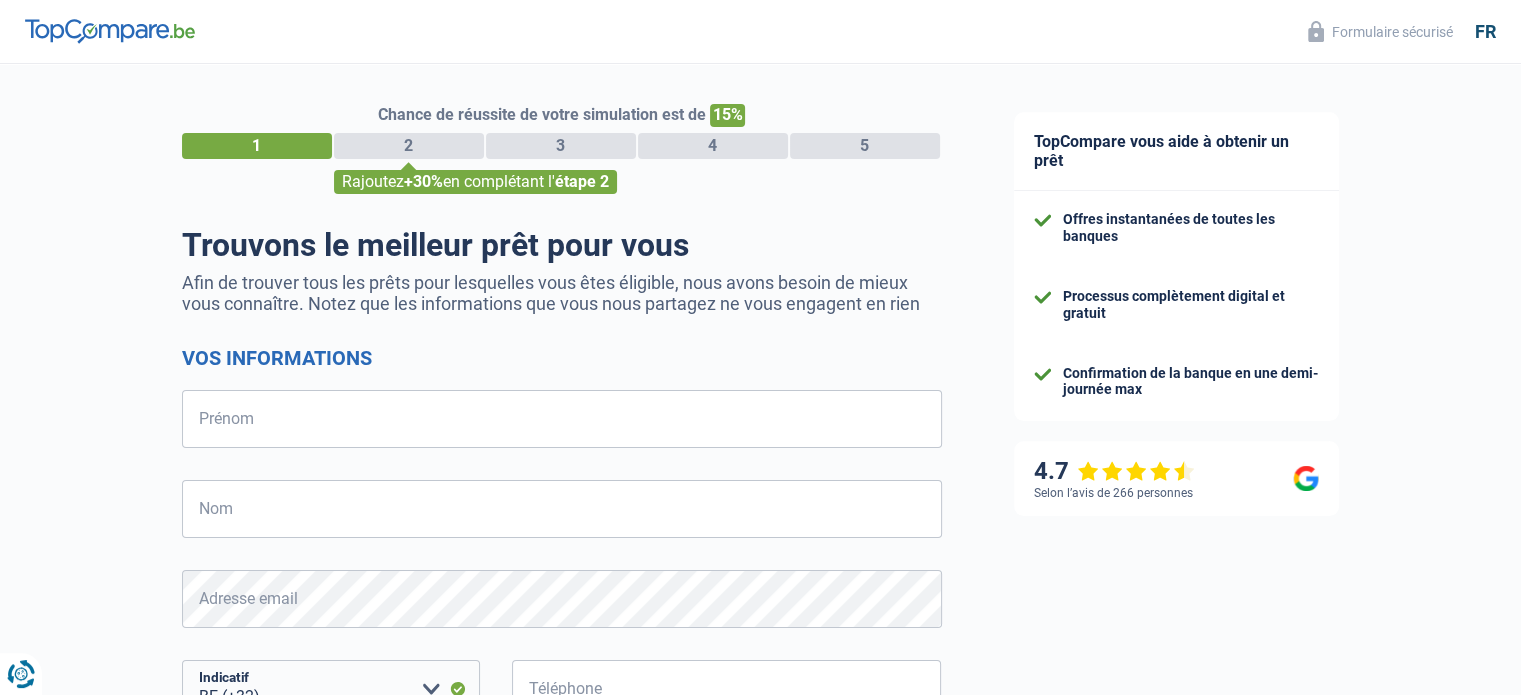 scroll, scrollTop: 0, scrollLeft: 0, axis: both 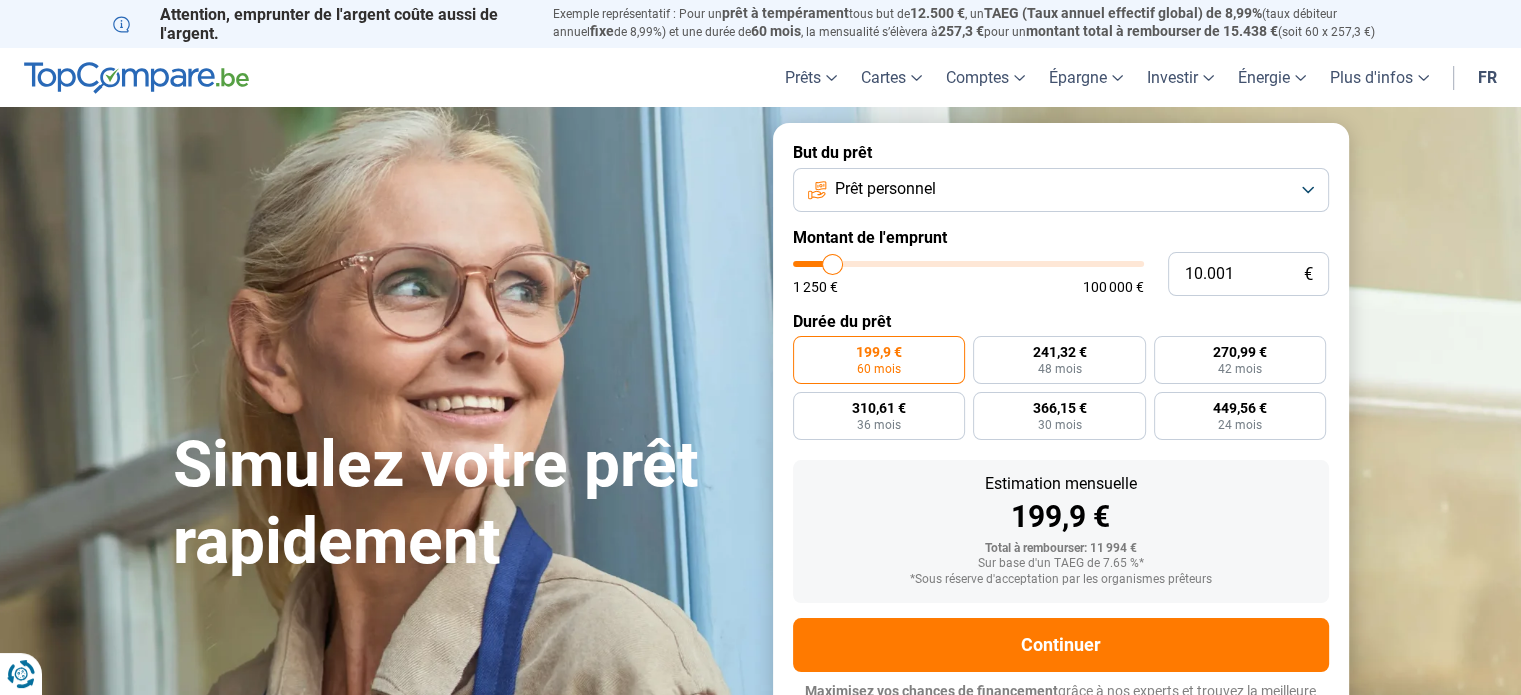 type on "10.500" 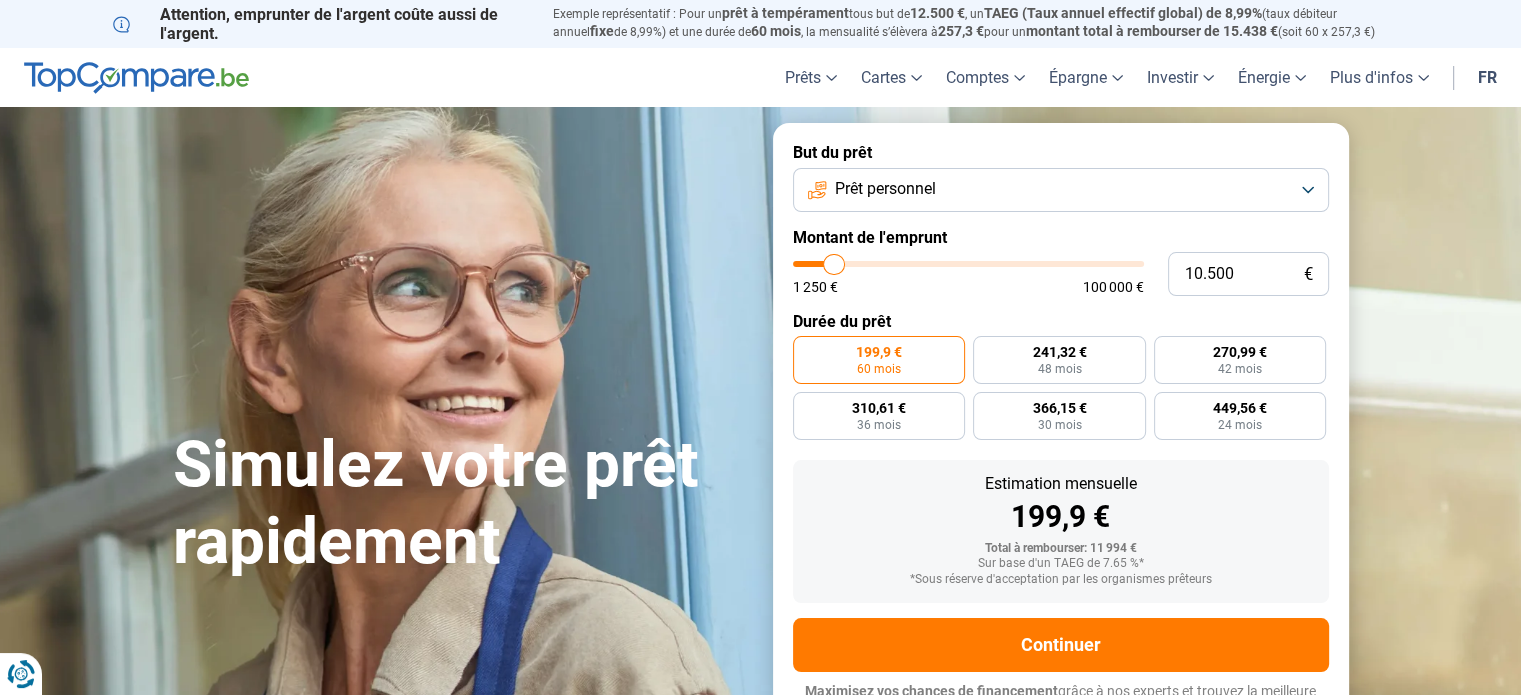 type on "11.250" 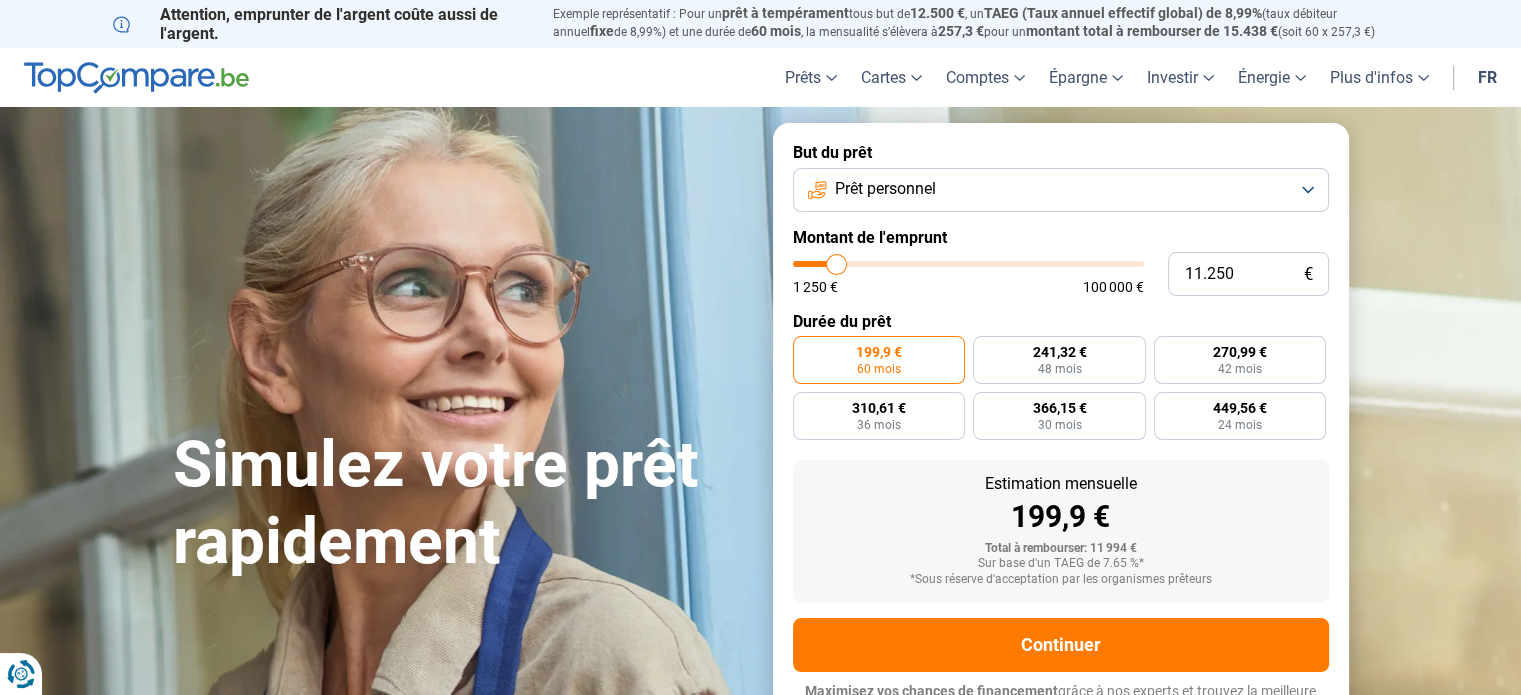 type on "12.000" 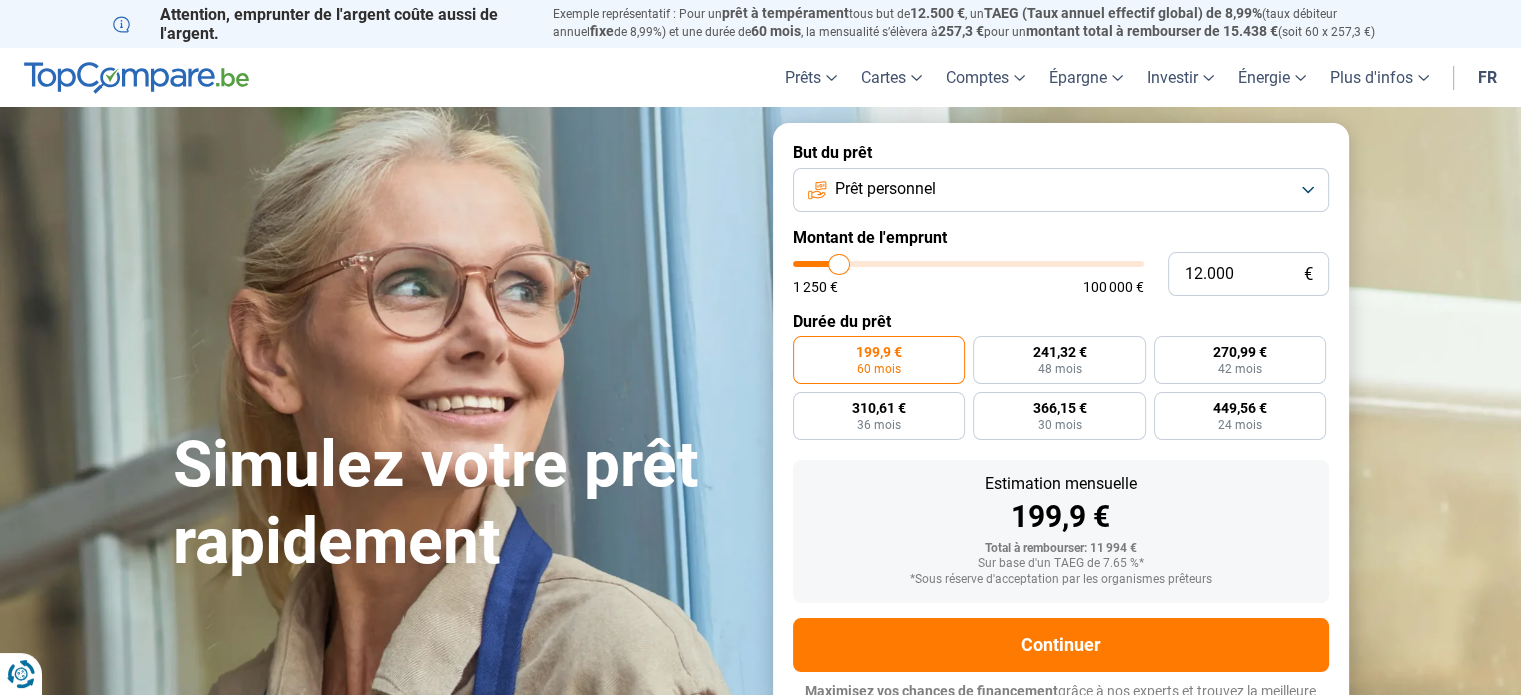 type on "12.500" 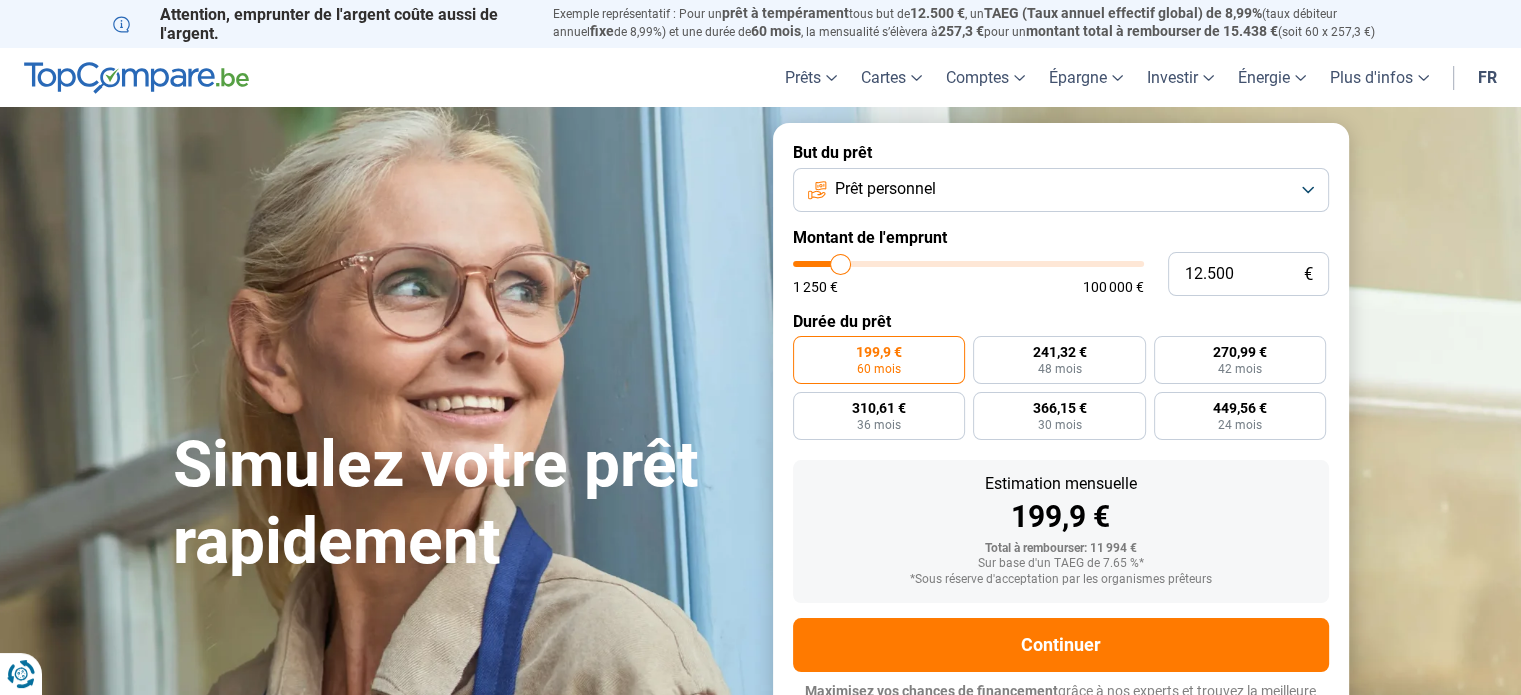 type on "13.750" 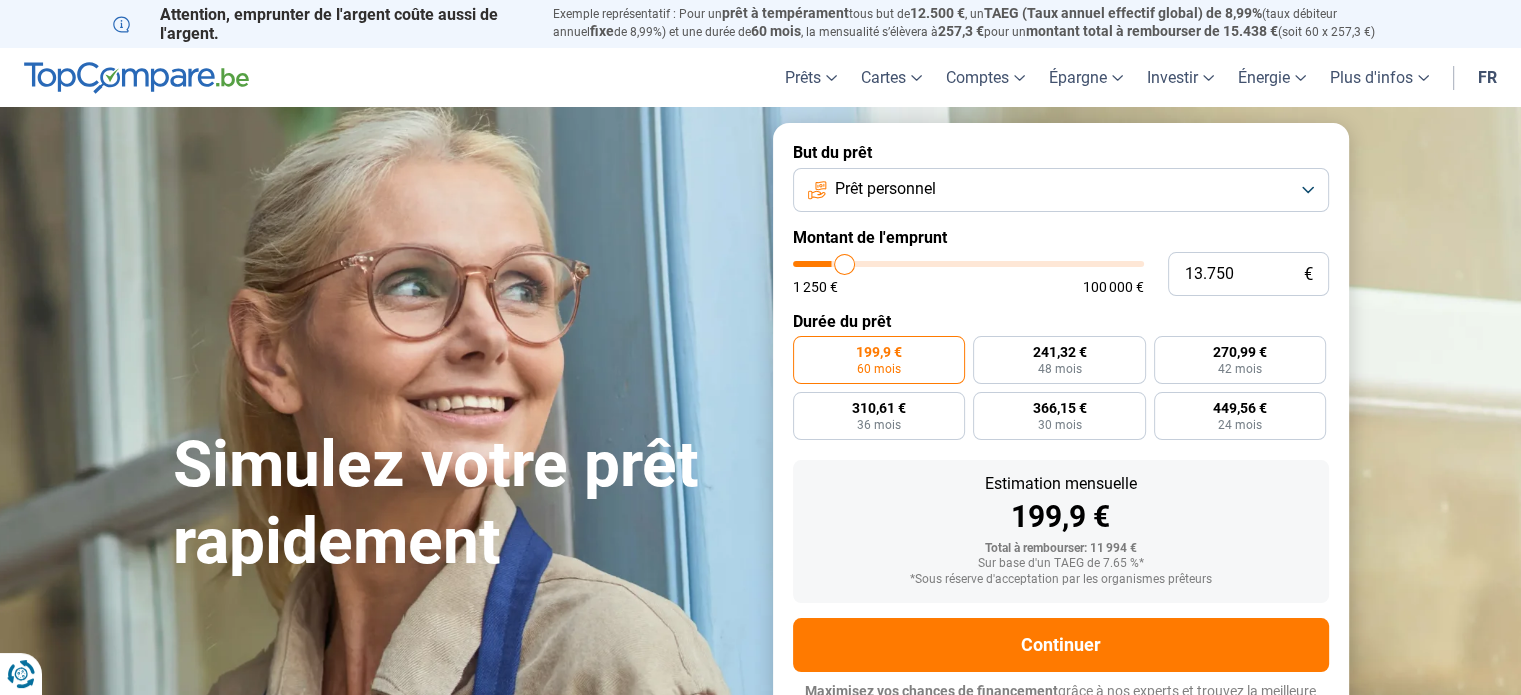 type on "14.500" 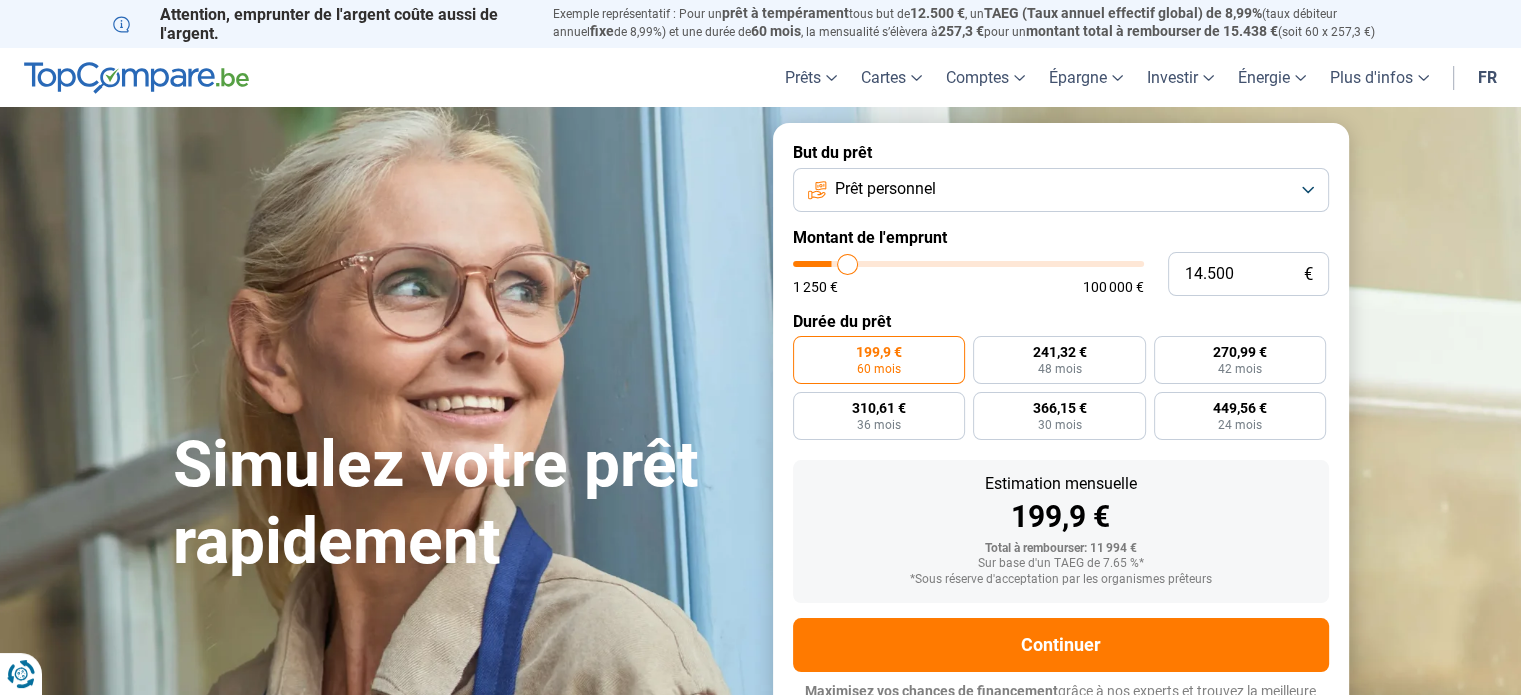 type on "15.250" 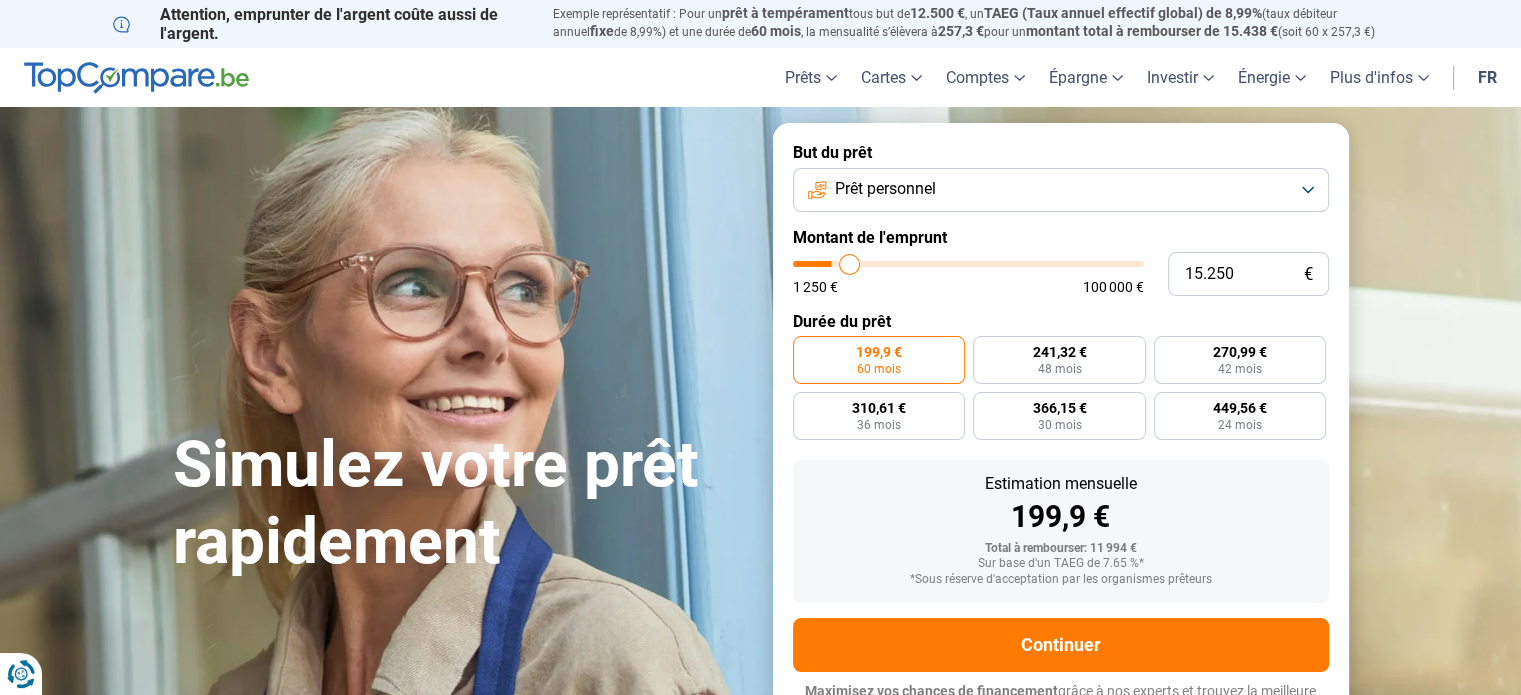 type on "15.750" 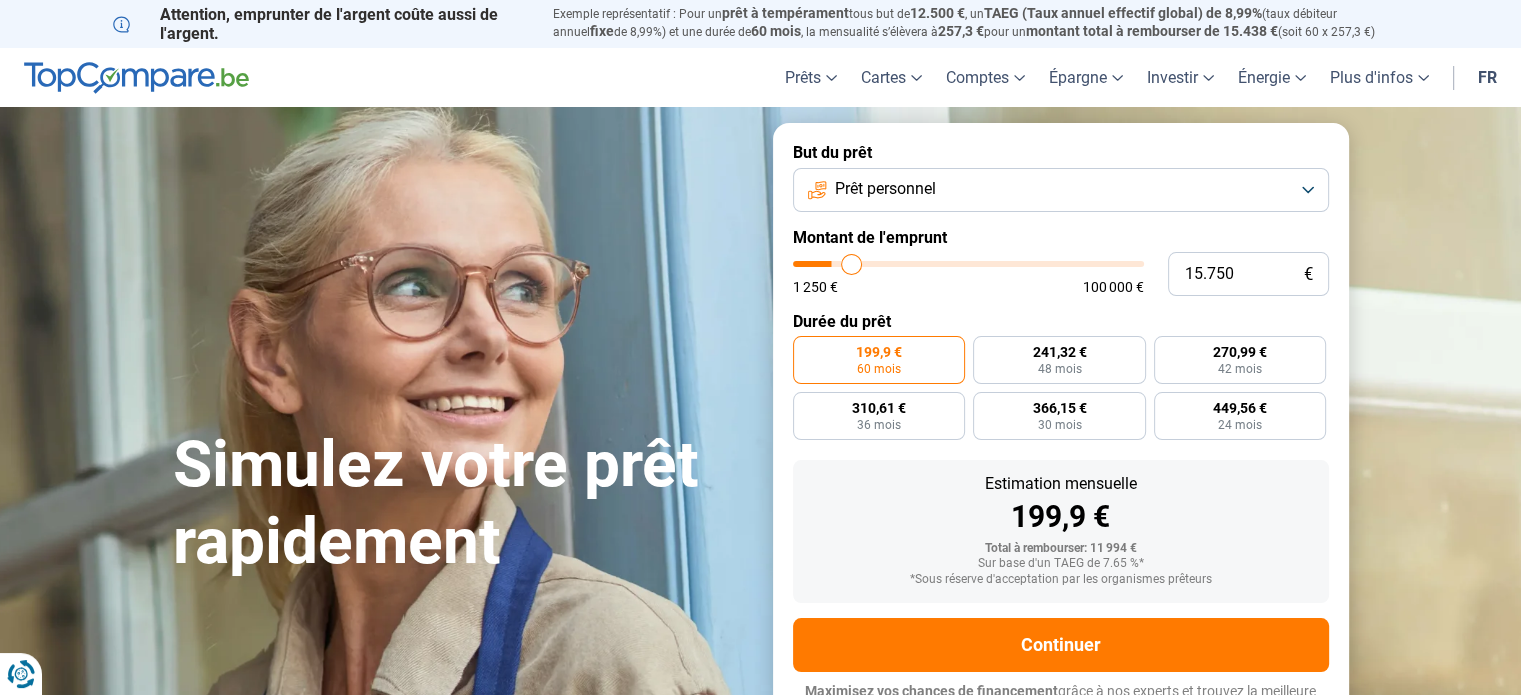 type on "16.250" 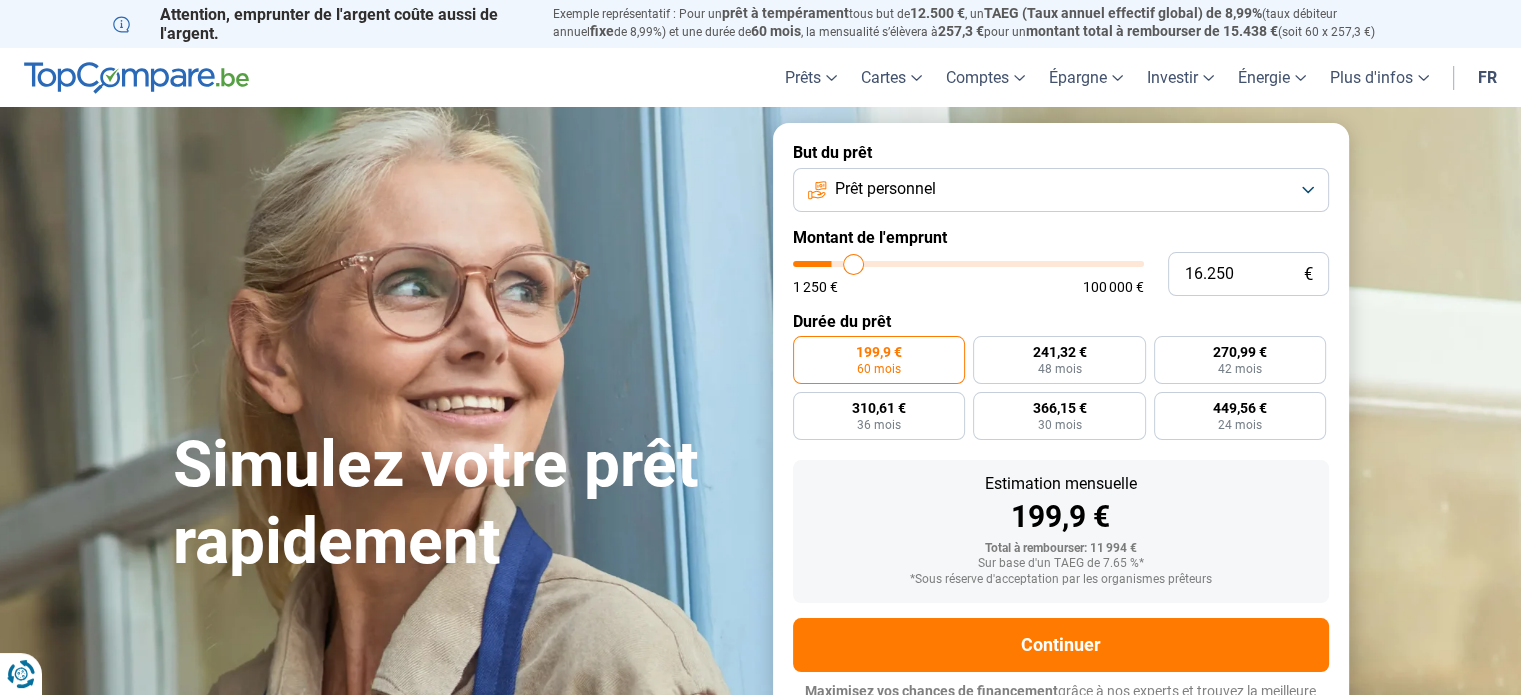 type on "17.000" 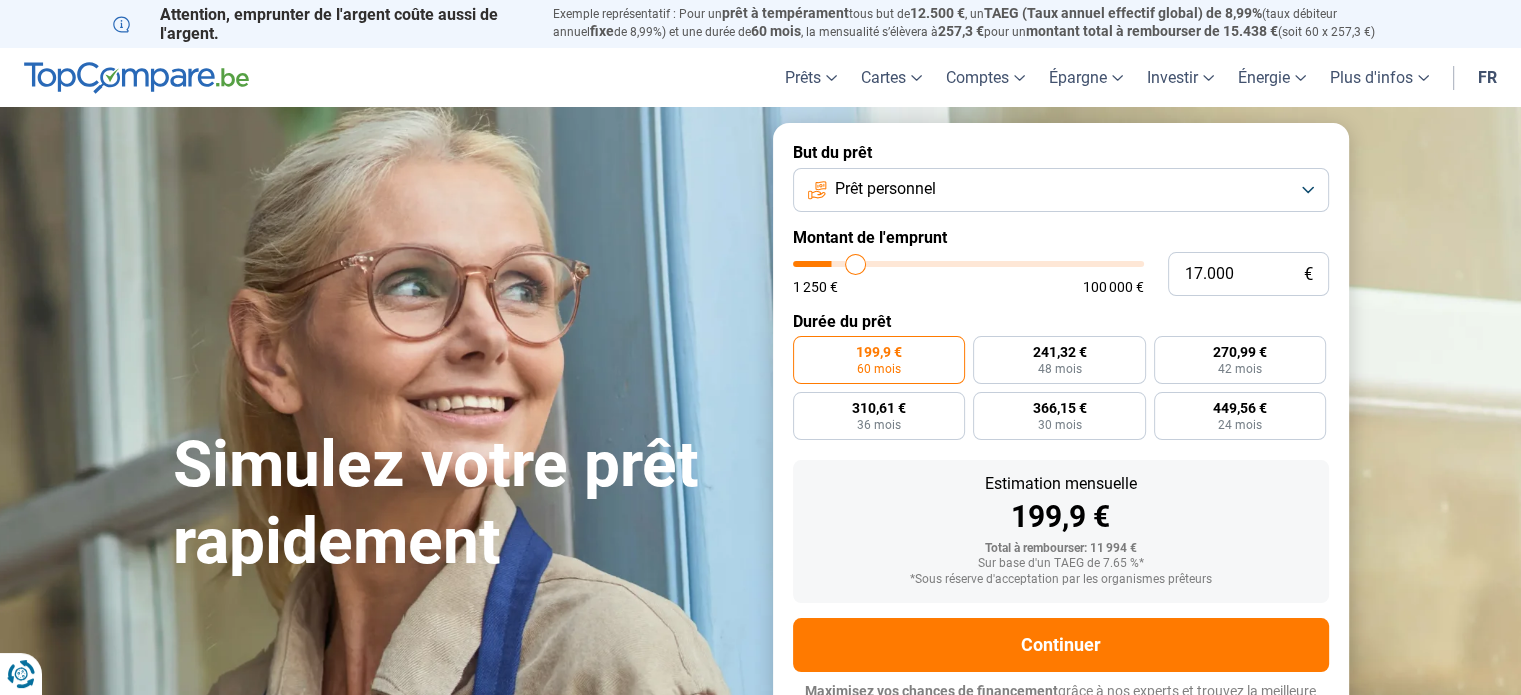 type on "17.750" 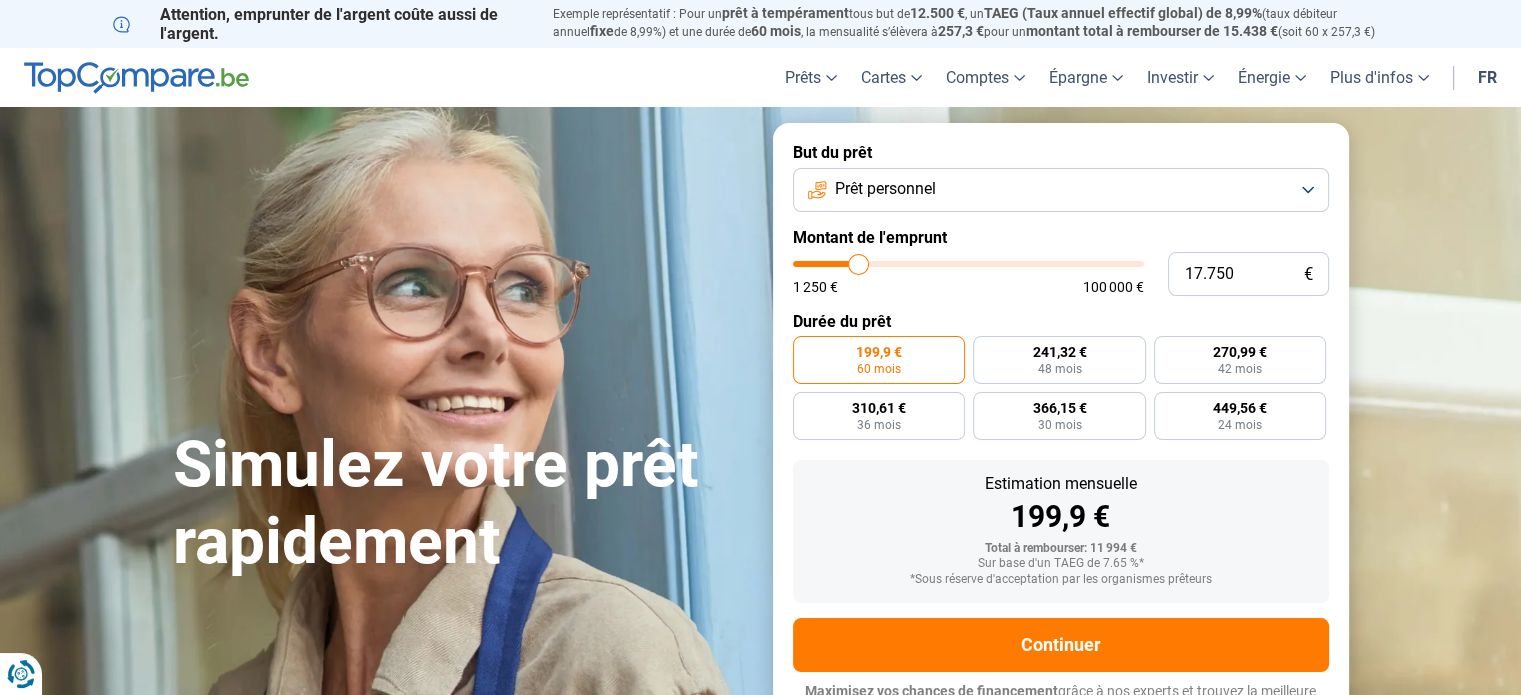 type on "18.250" 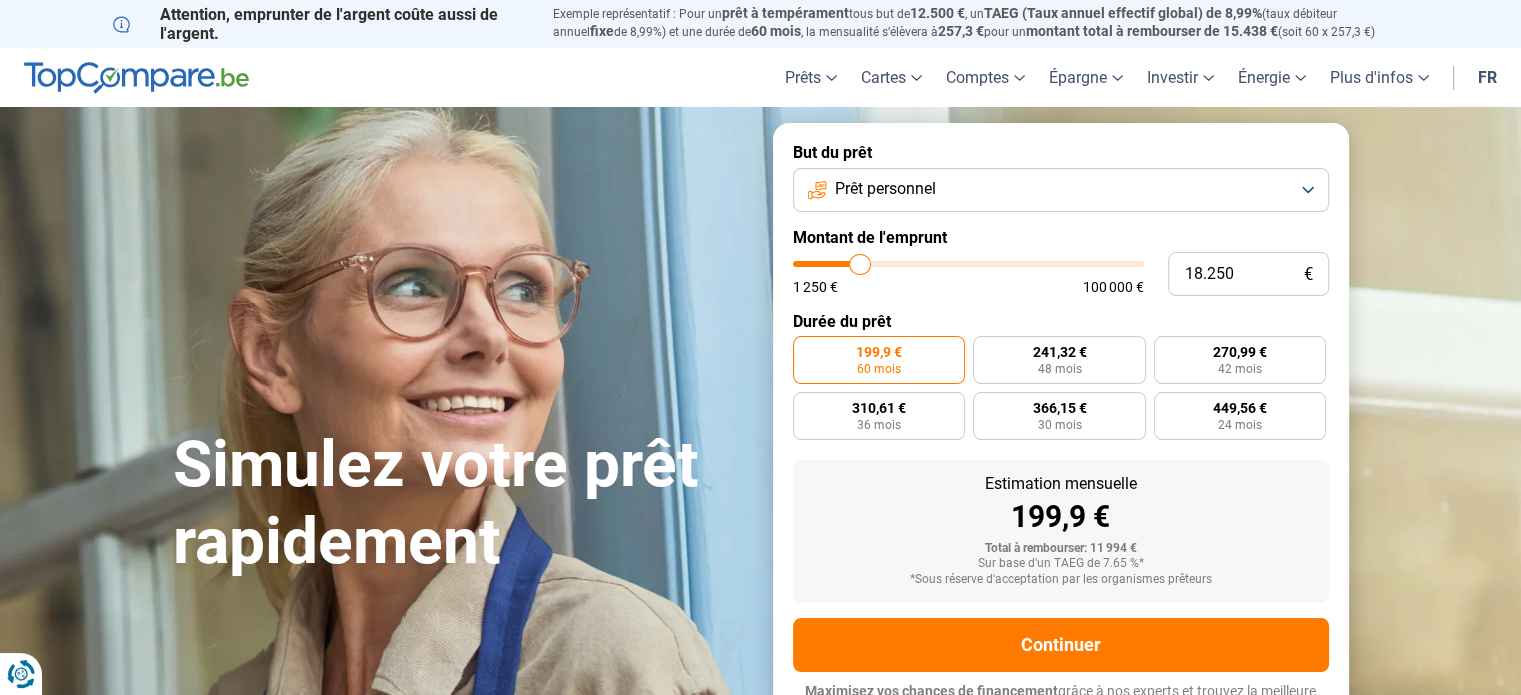 type on "18.750" 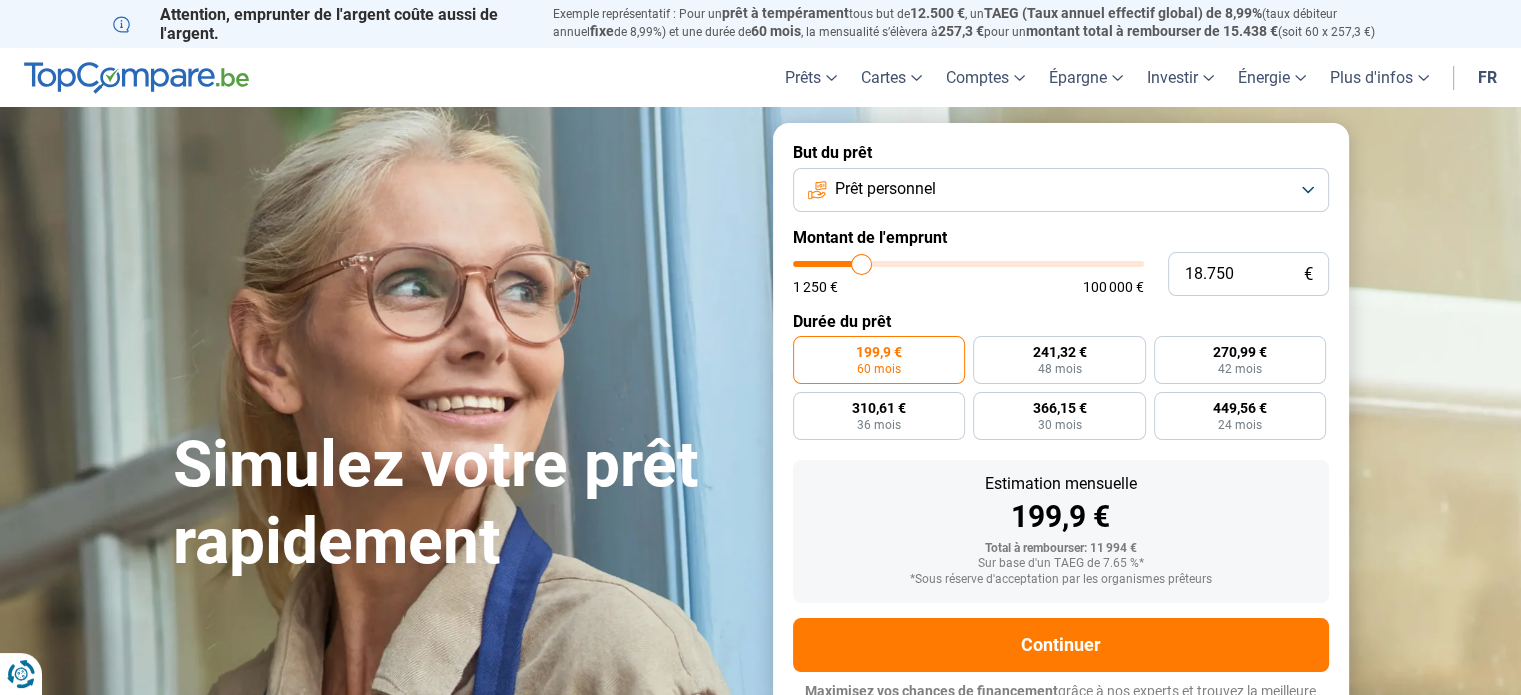 type on "19.500" 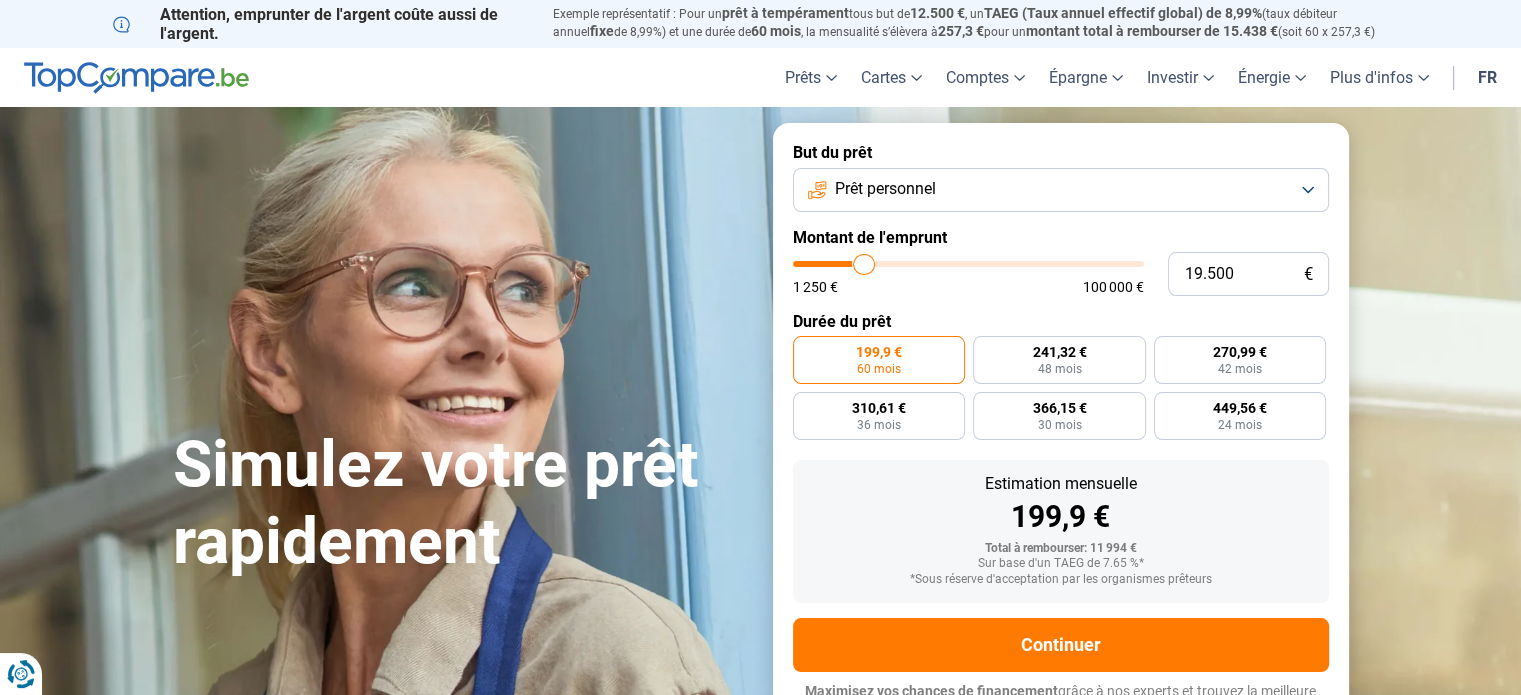 type on "19.750" 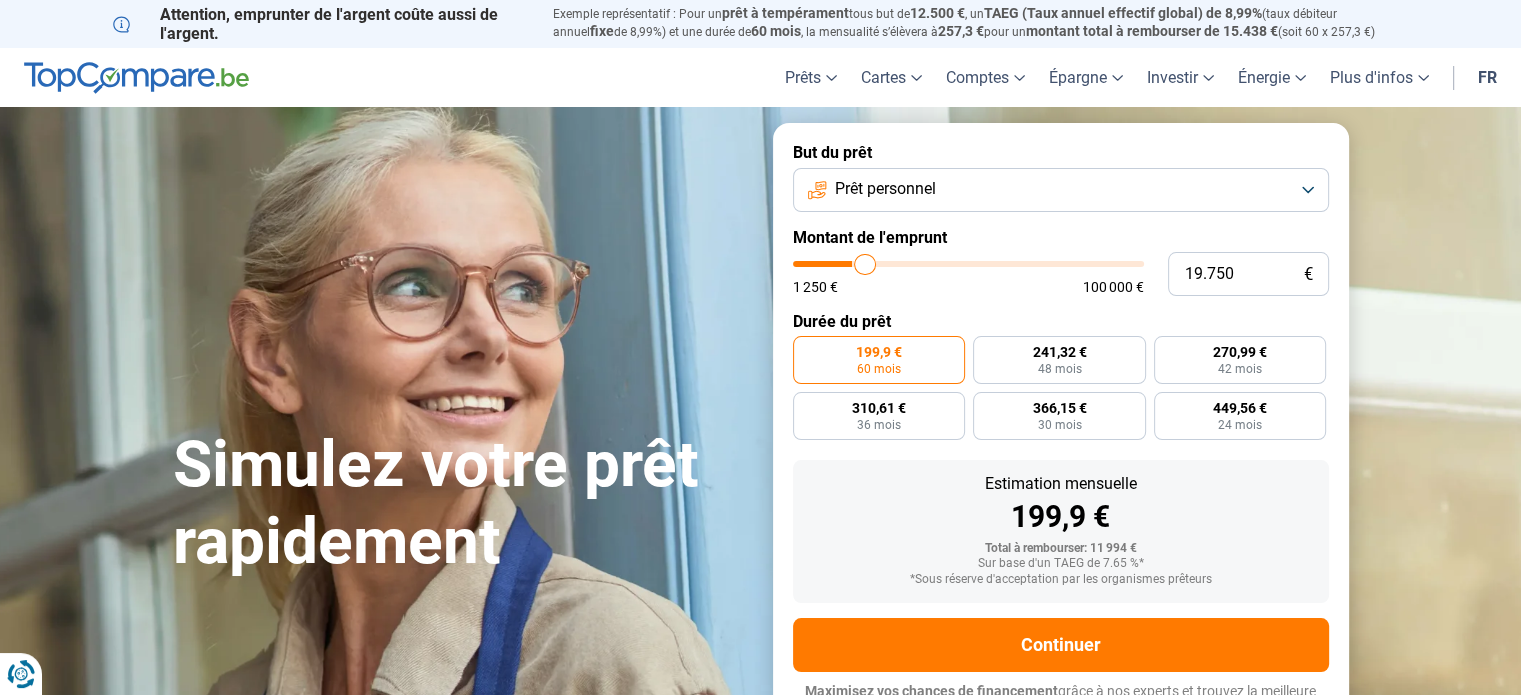 type on "20.250" 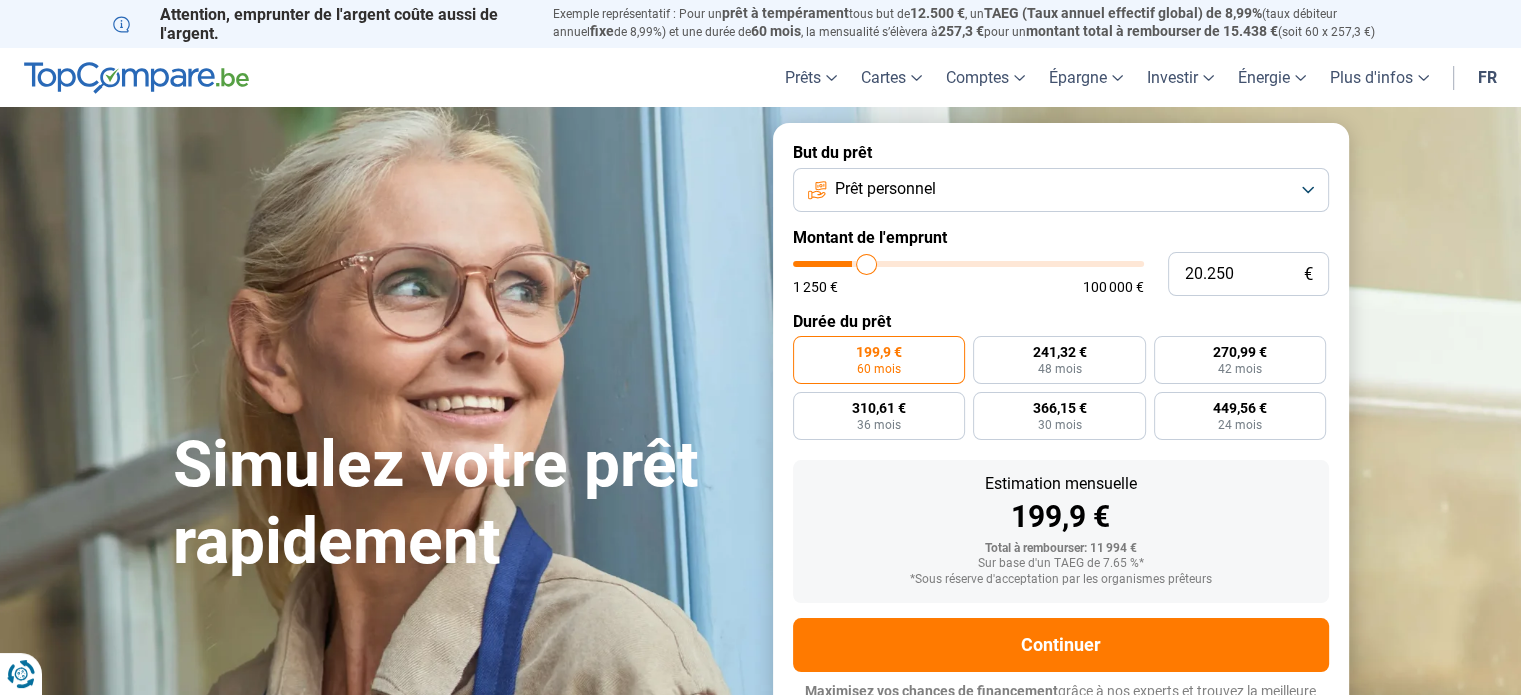 type on "20.750" 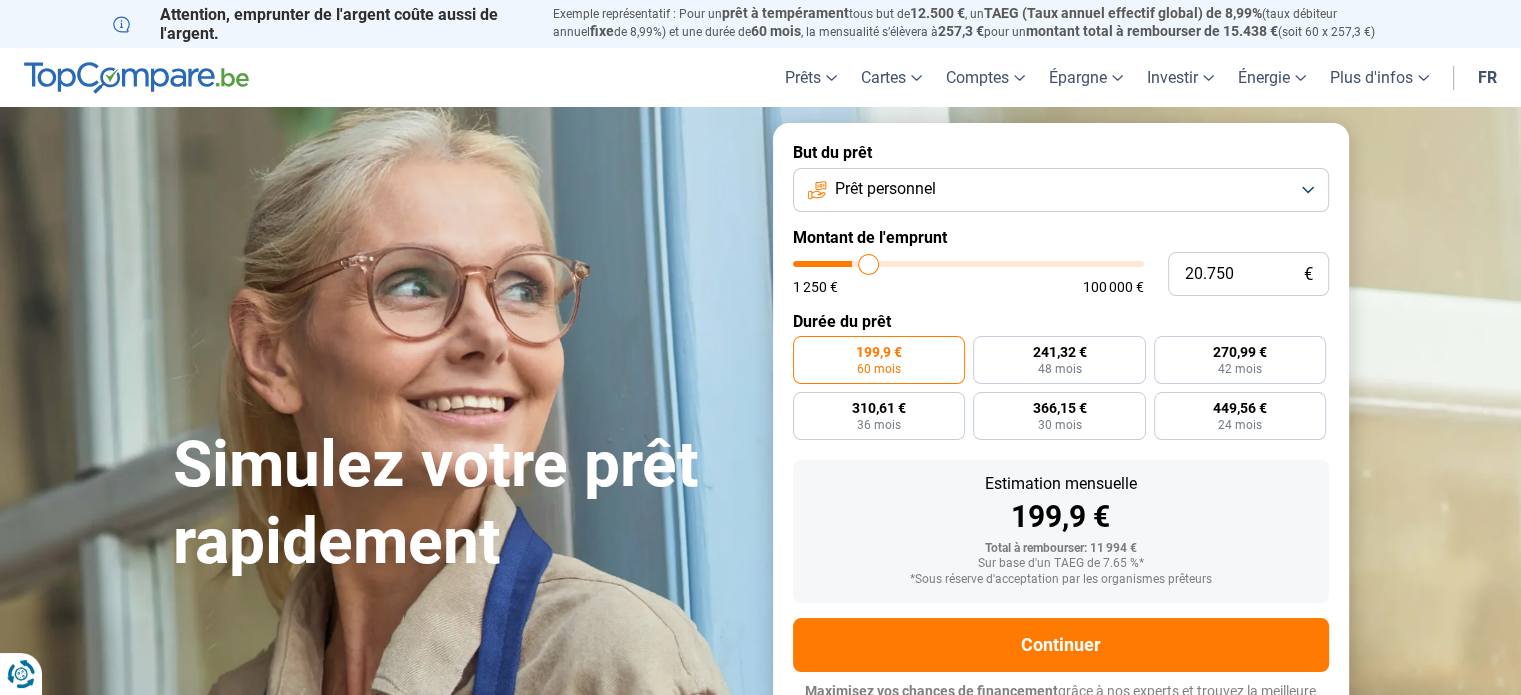 type on "21.250" 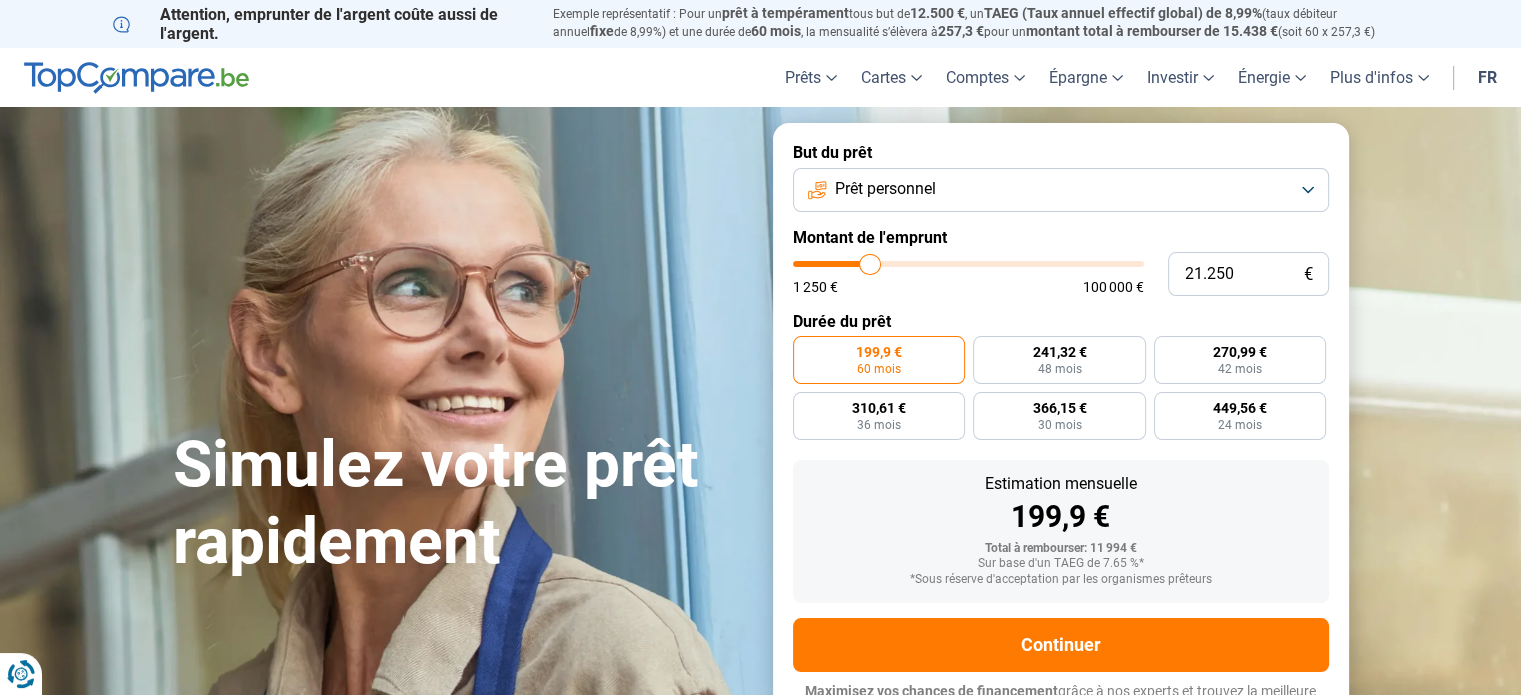 type on "21.500" 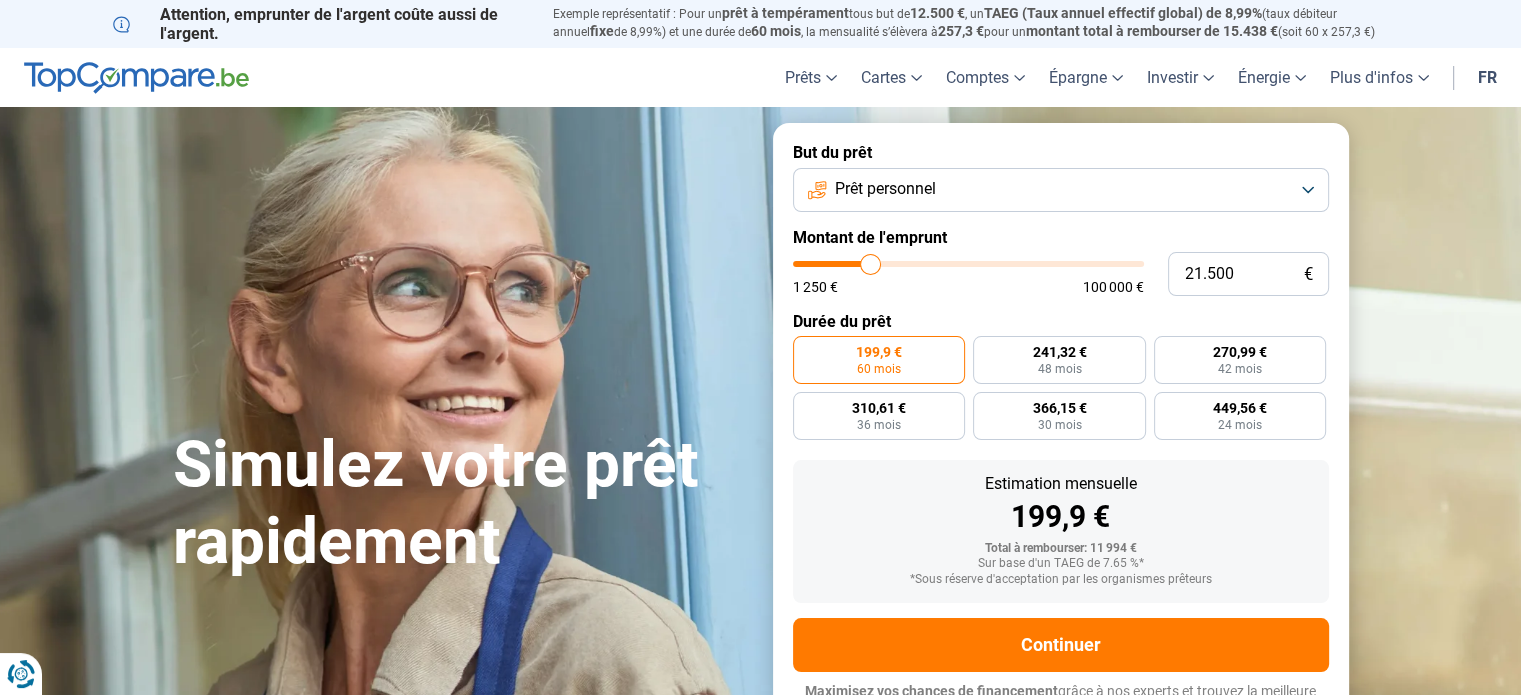 type on "21.750" 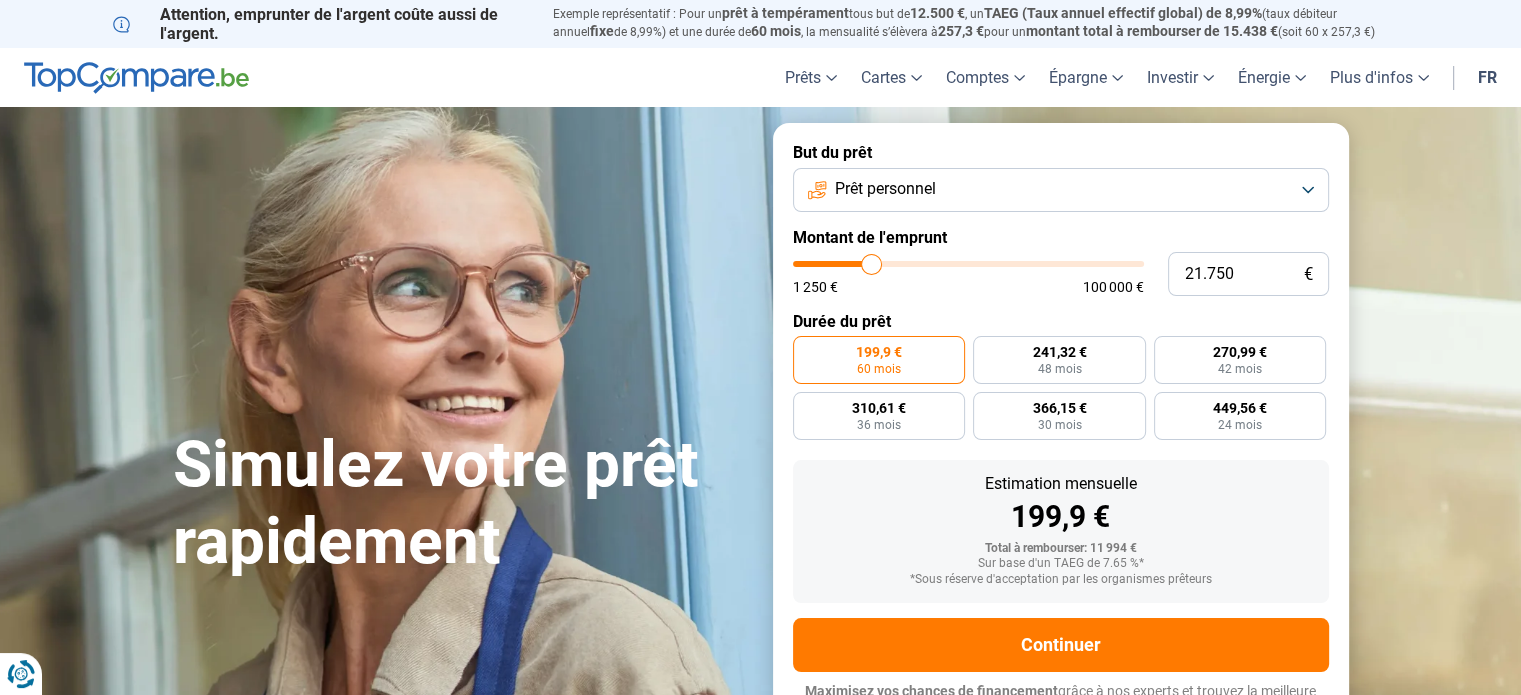type on "22.000" 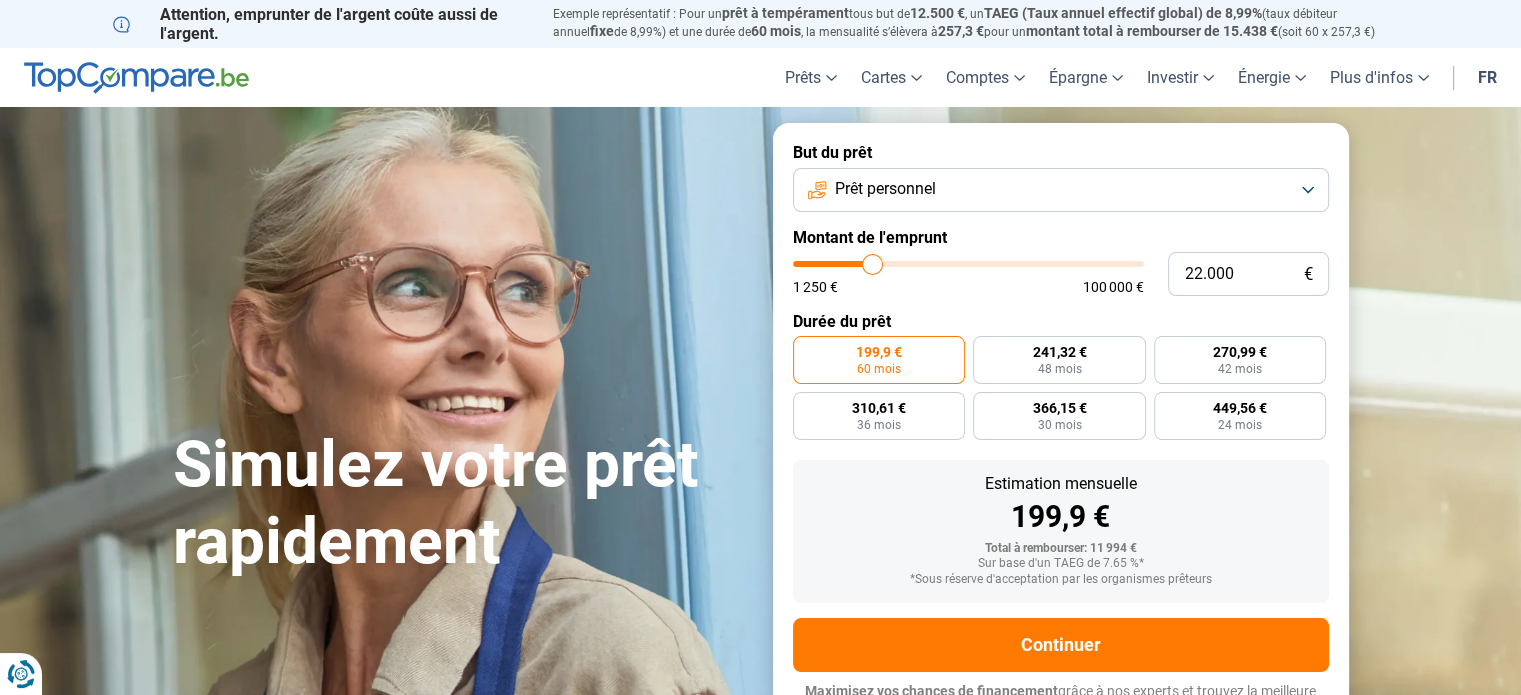 type on "22.500" 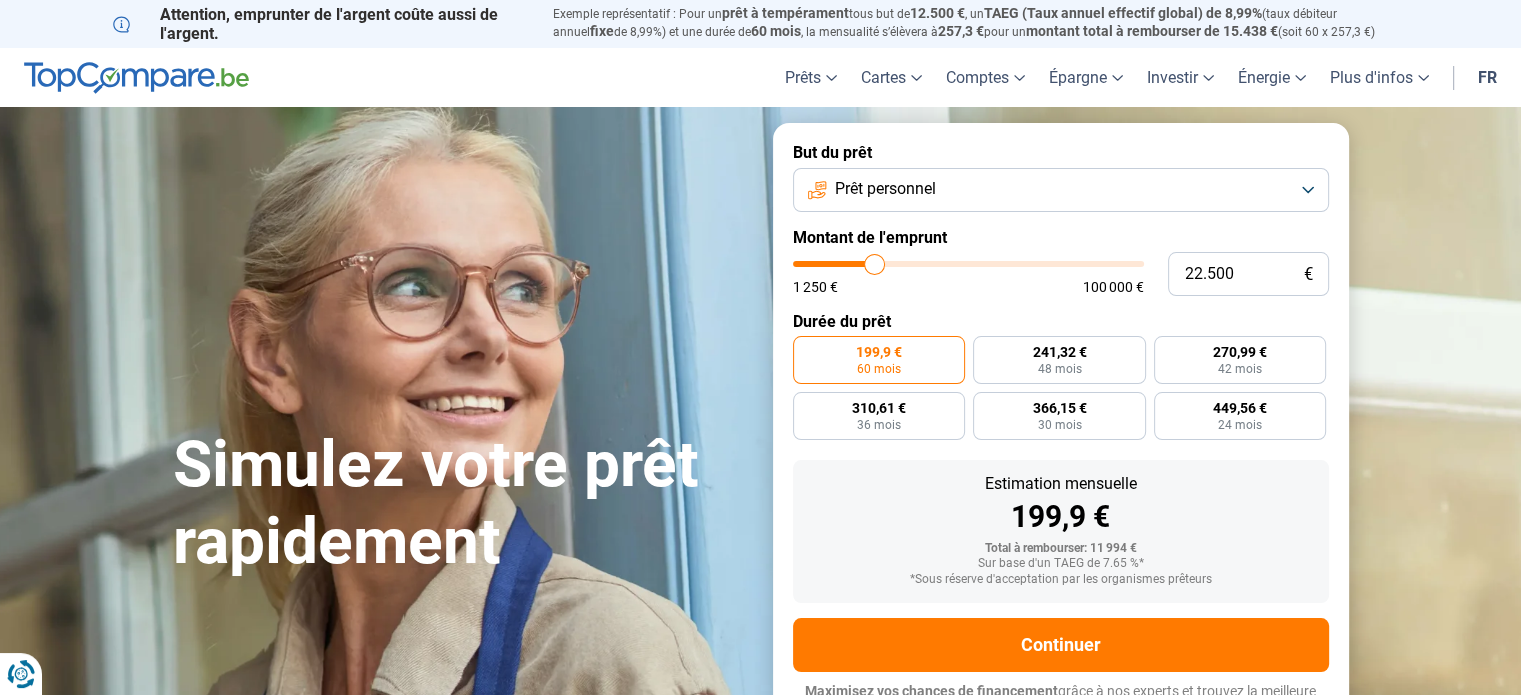 type on "23.000" 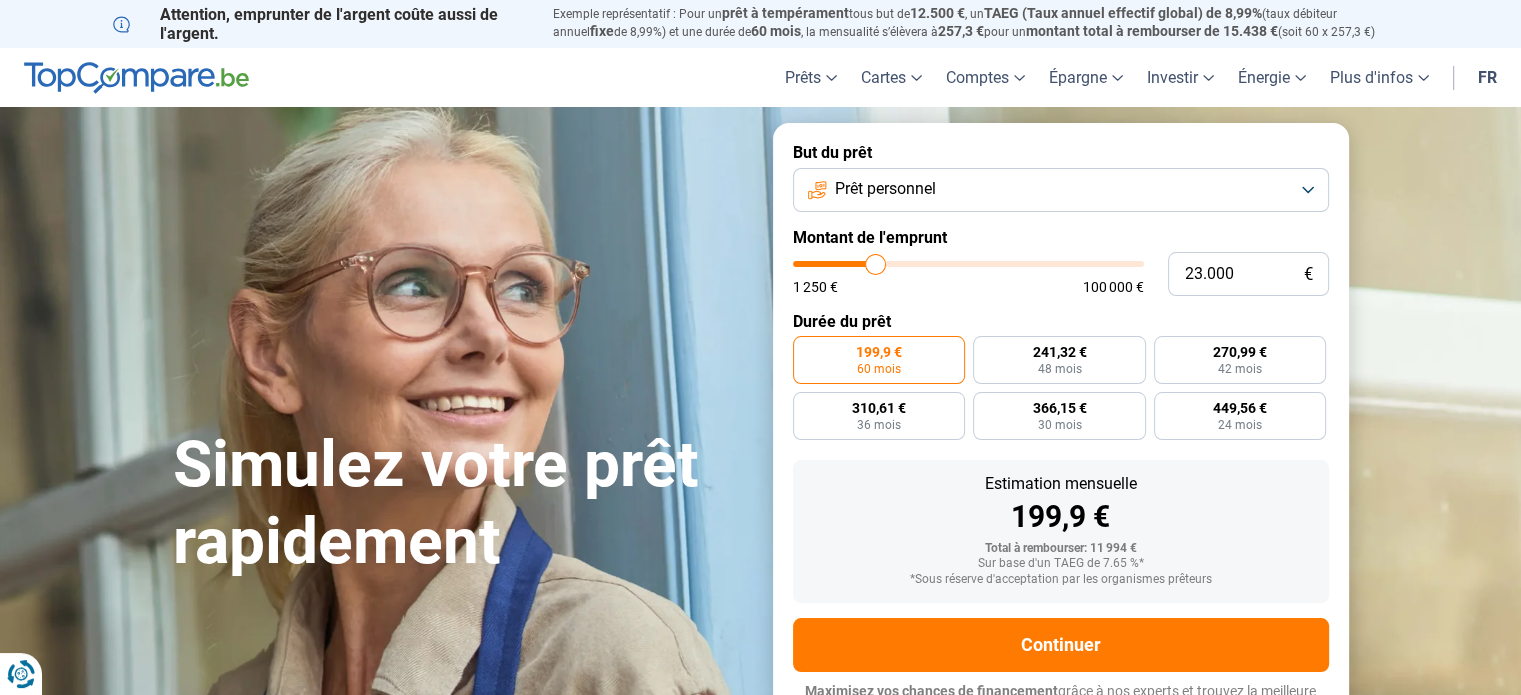 type on "23.500" 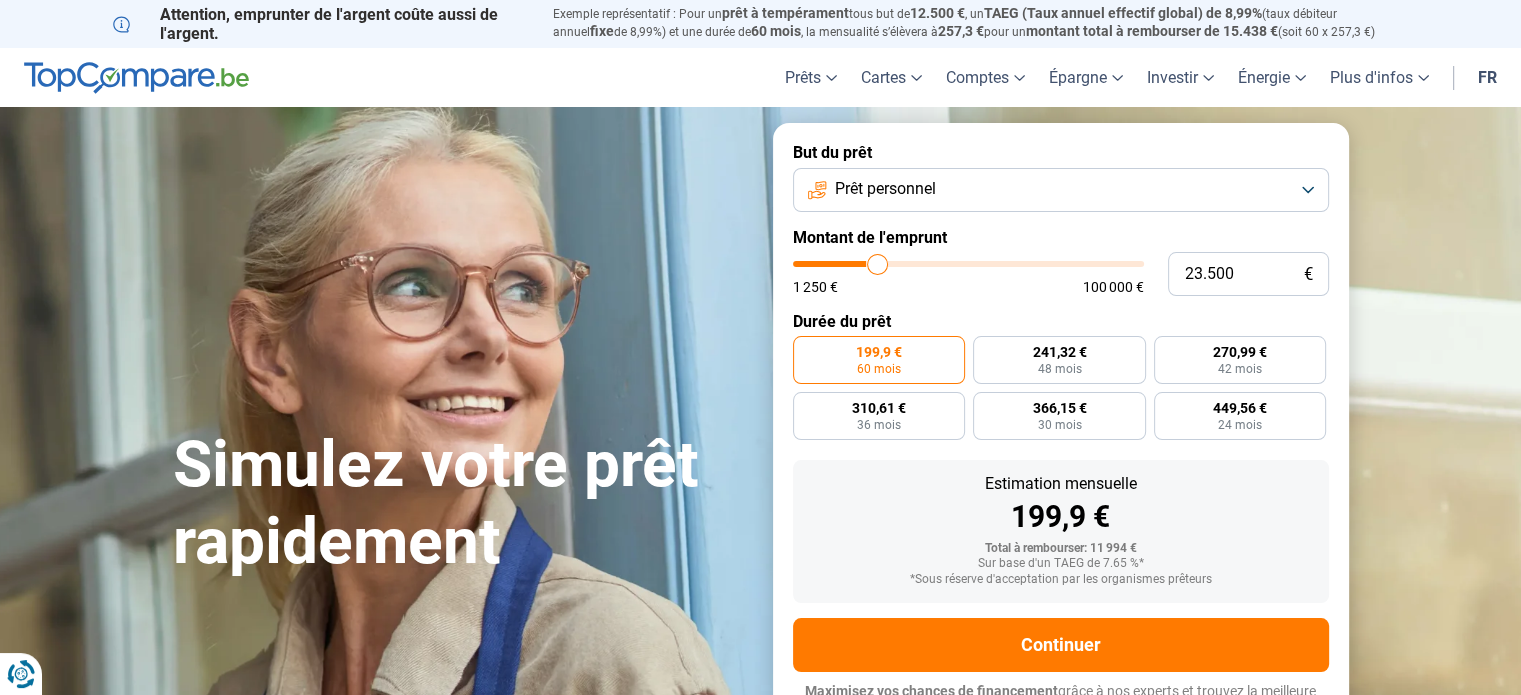 type on "23.750" 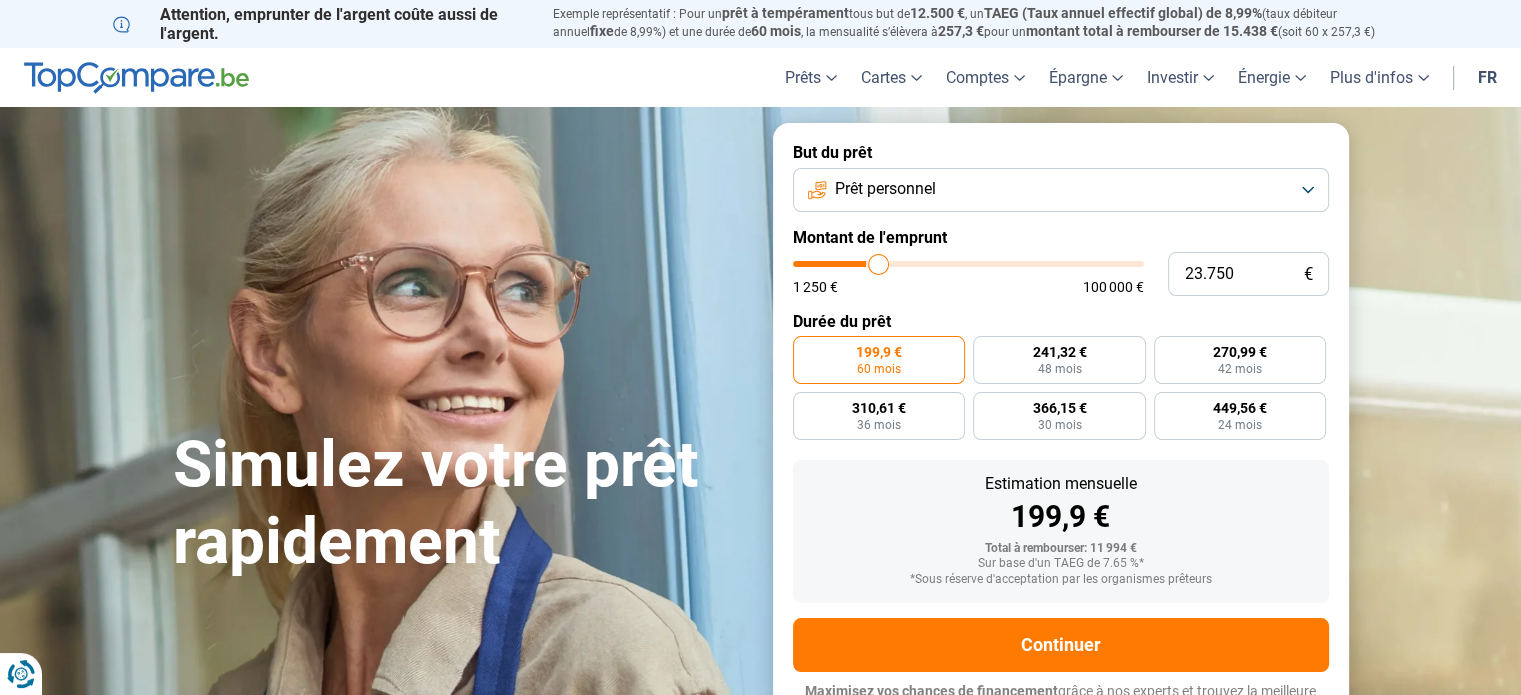 type on "24.000" 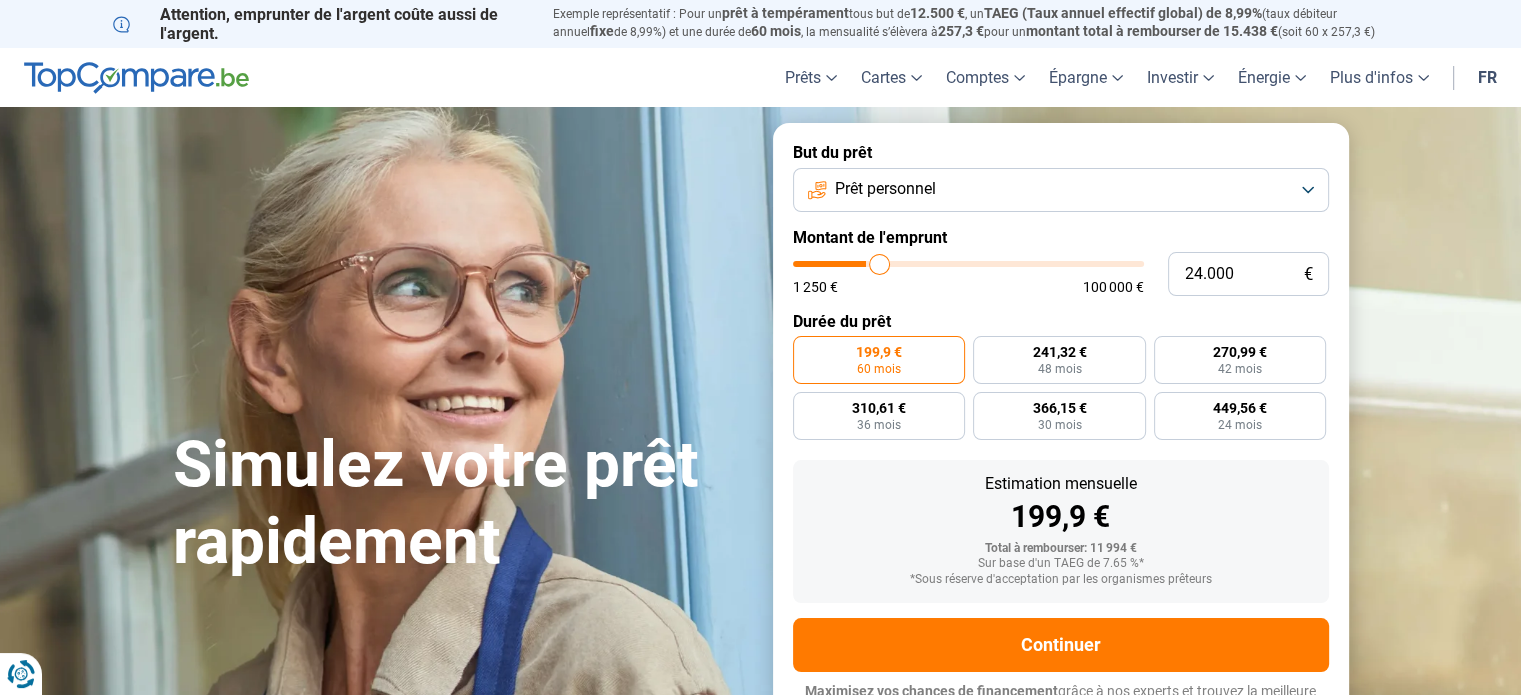type on "24.250" 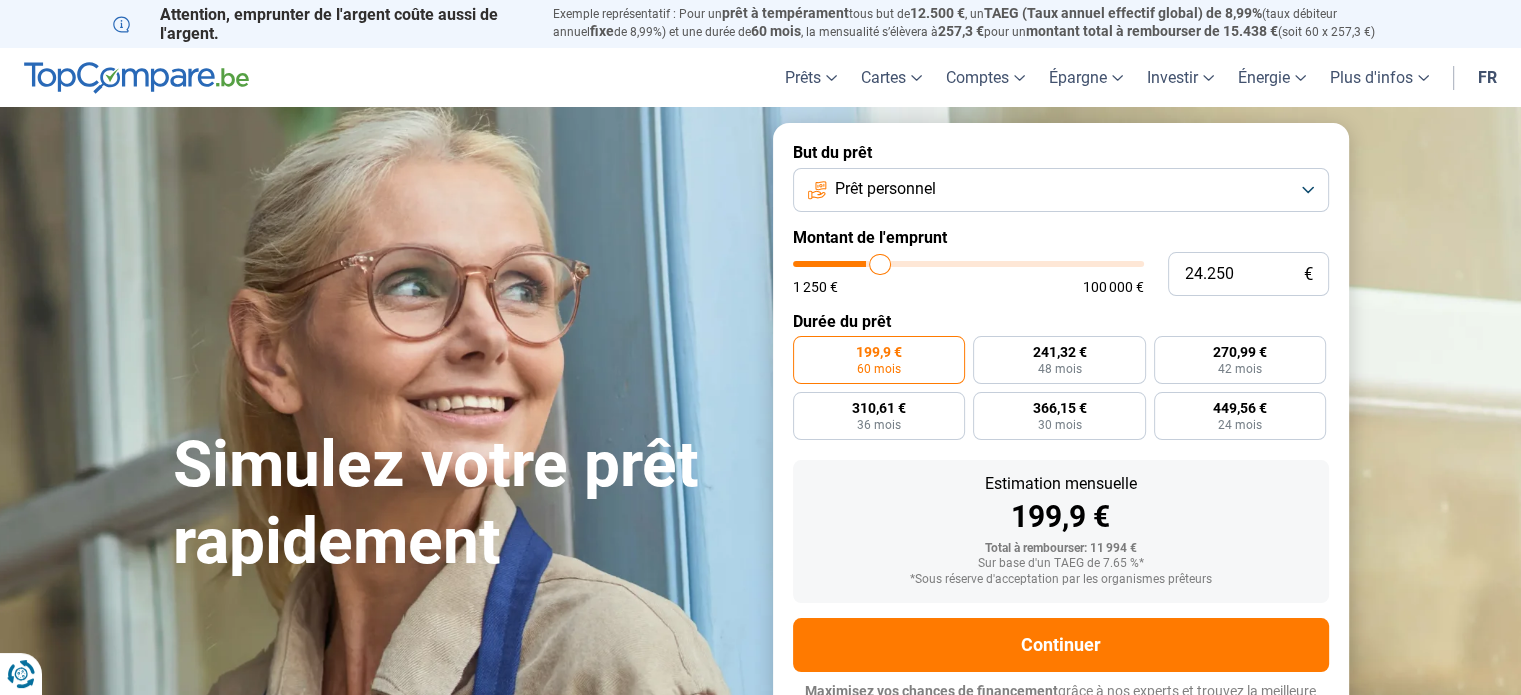 type on "24.500" 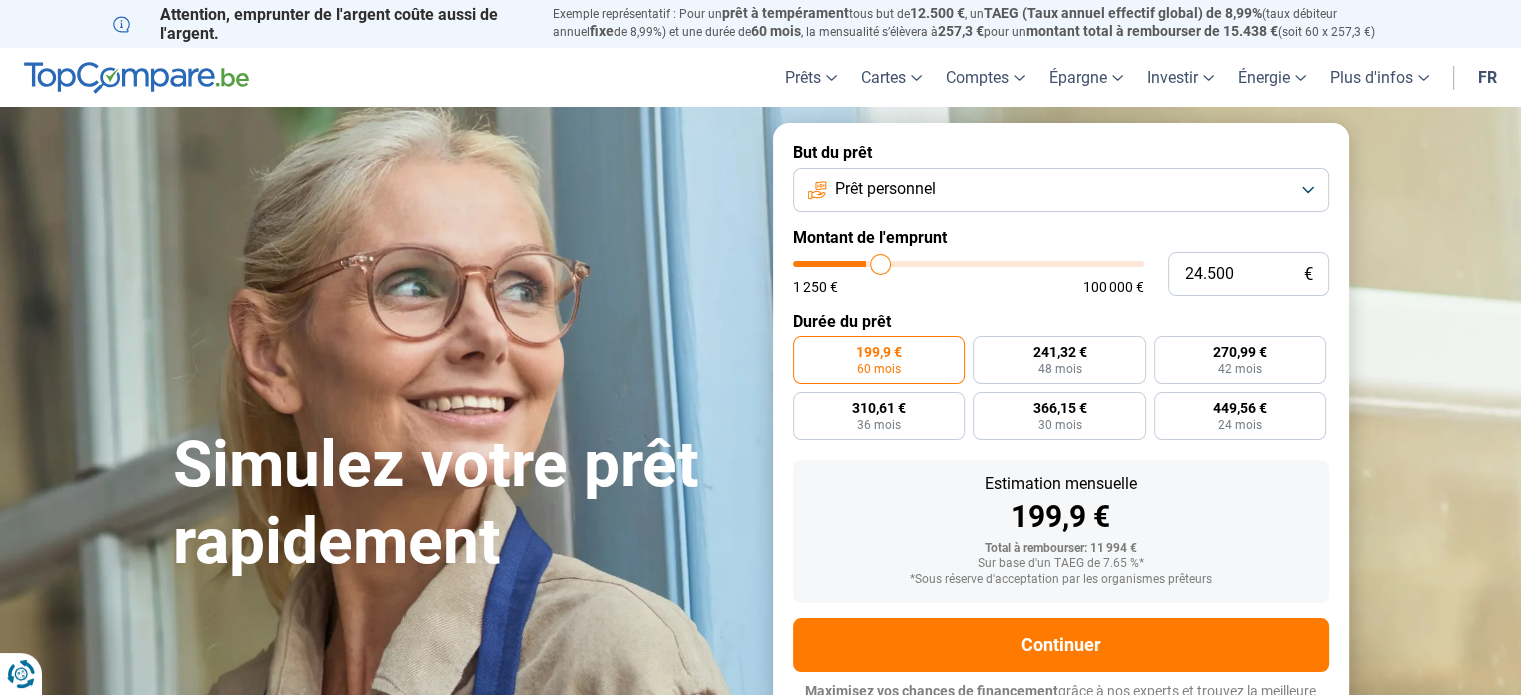 type on "24.750" 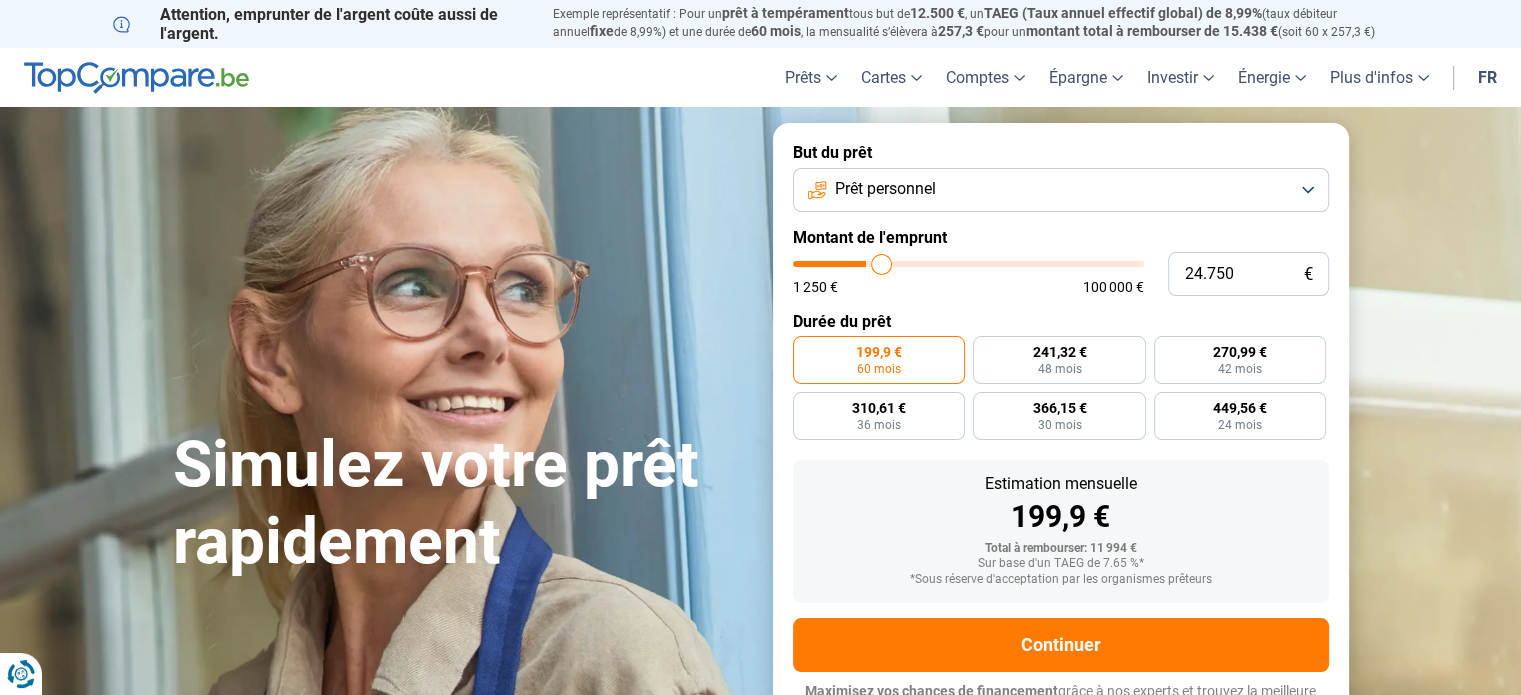 type on "25.000" 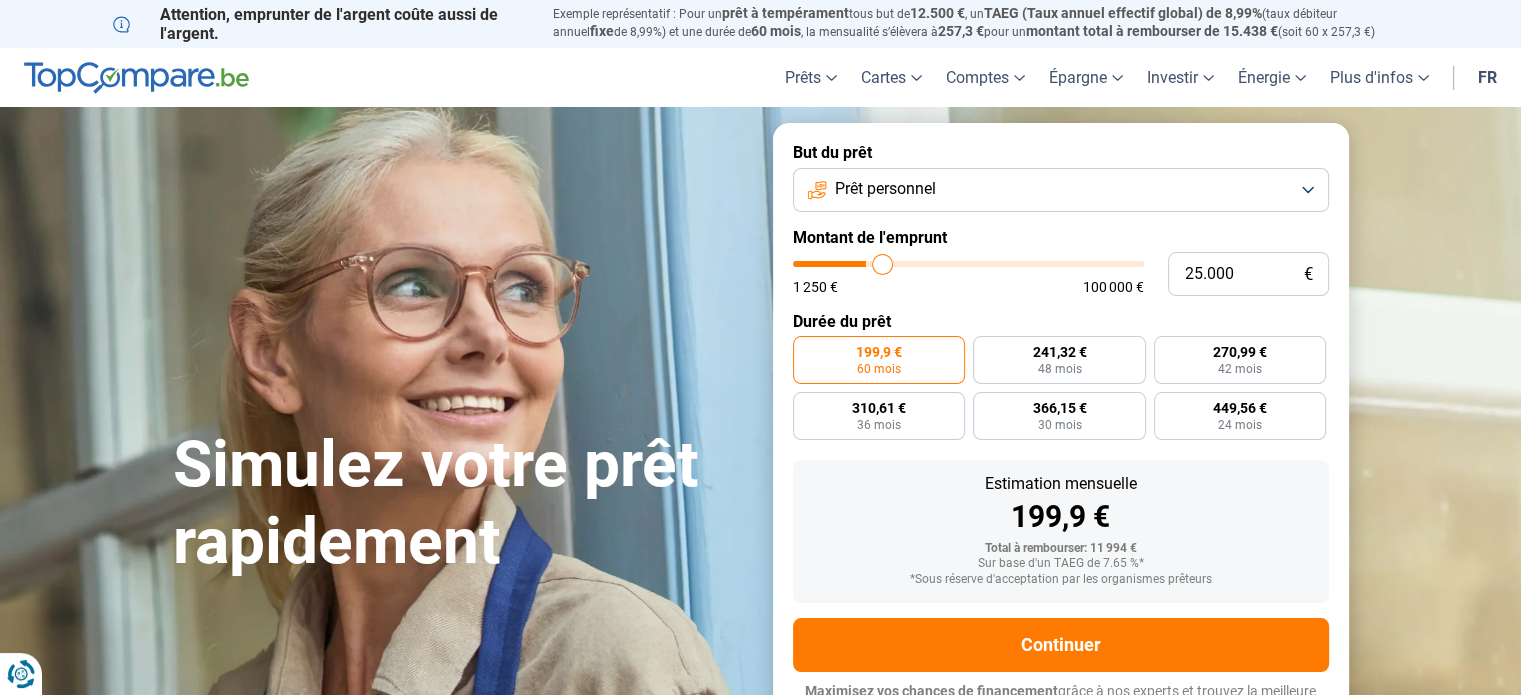 type on "25.250" 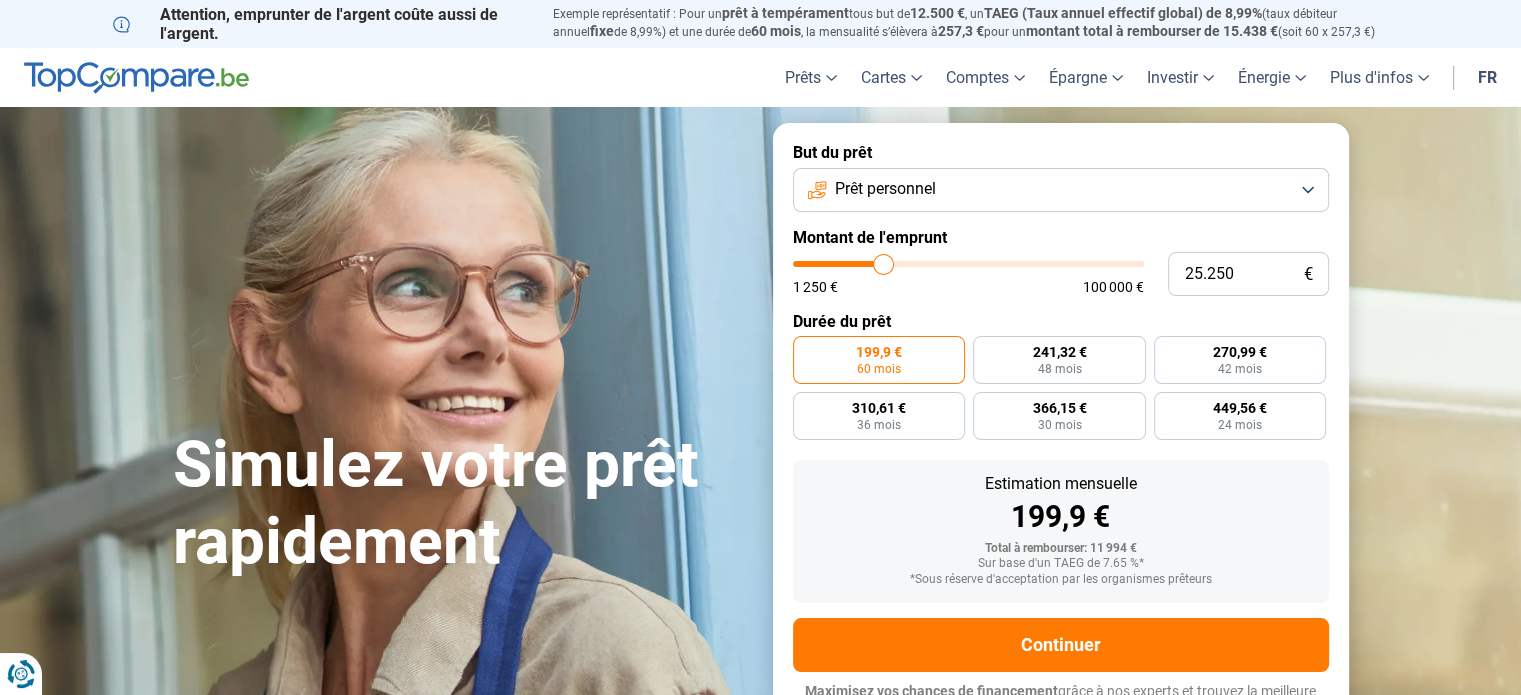 type on "25.500" 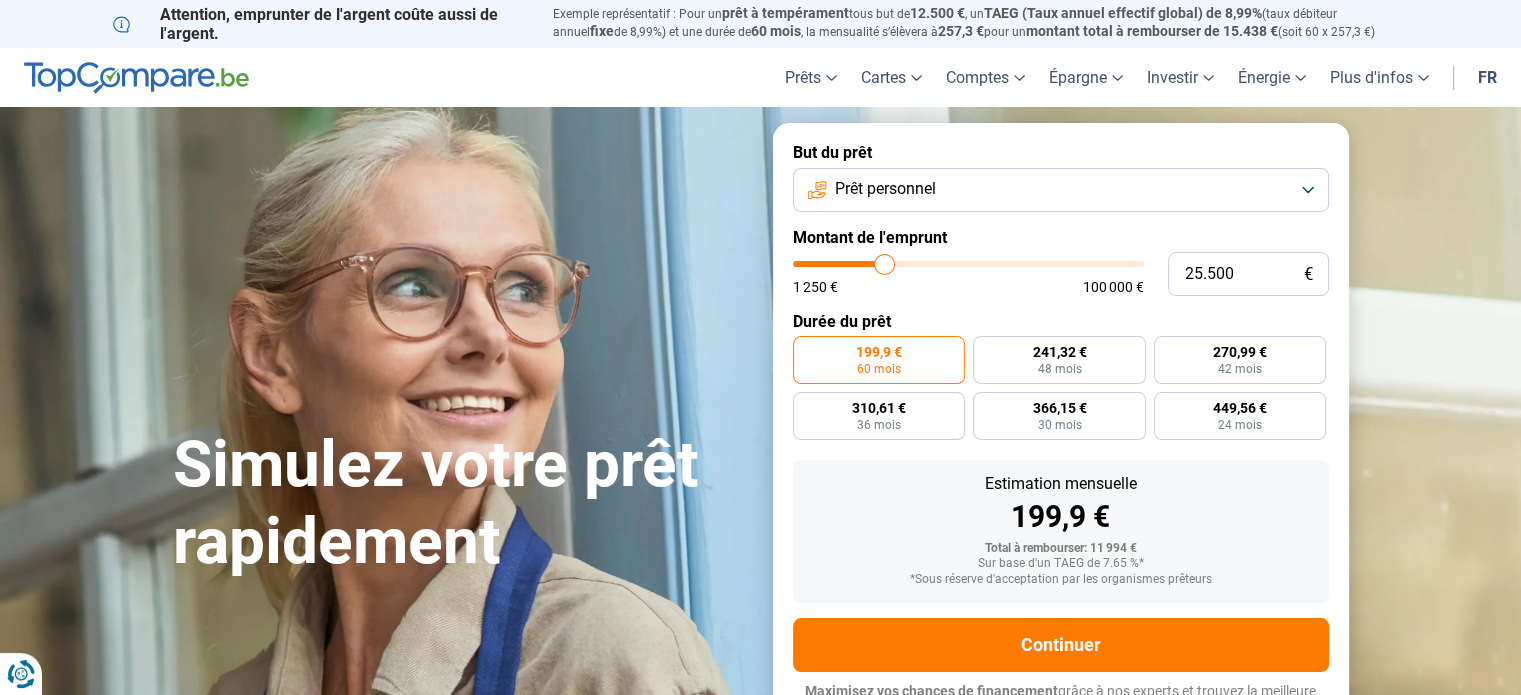type on "26.000" 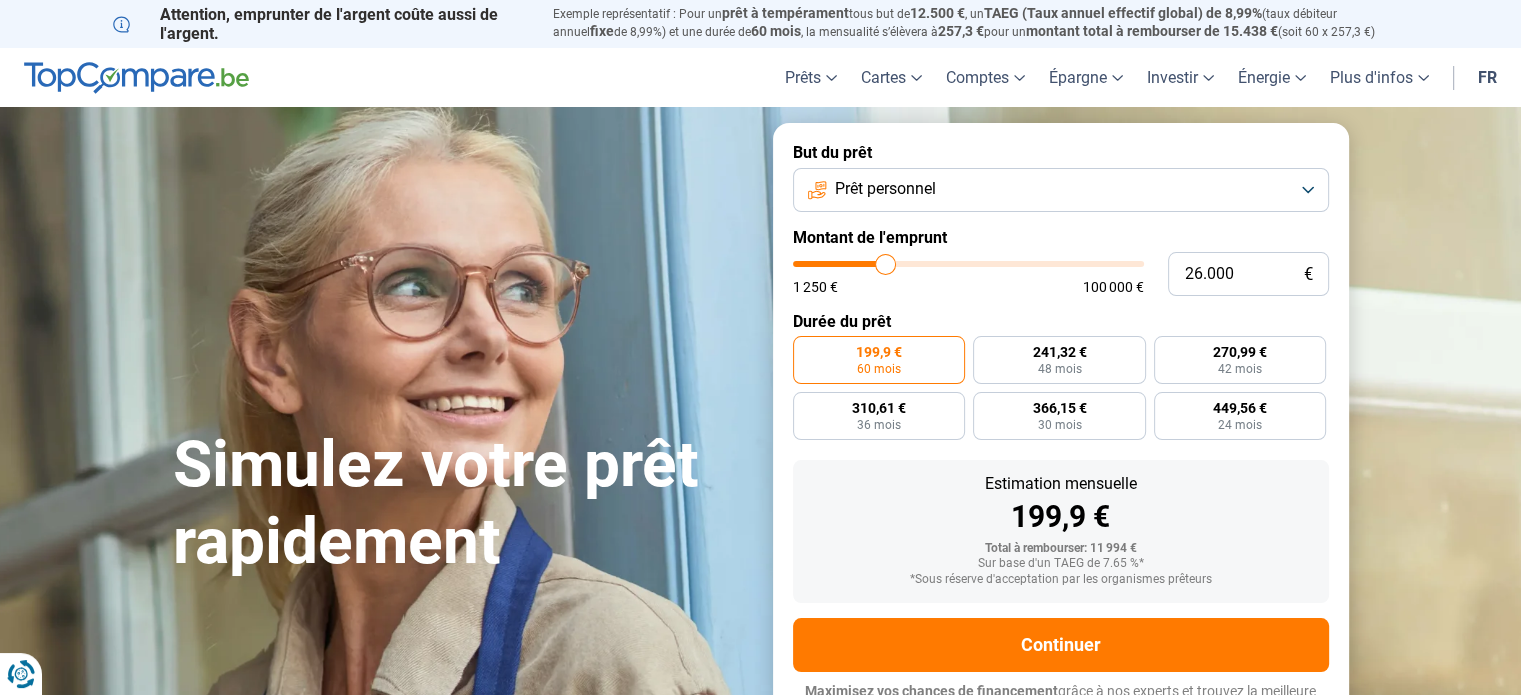 type on "27.000" 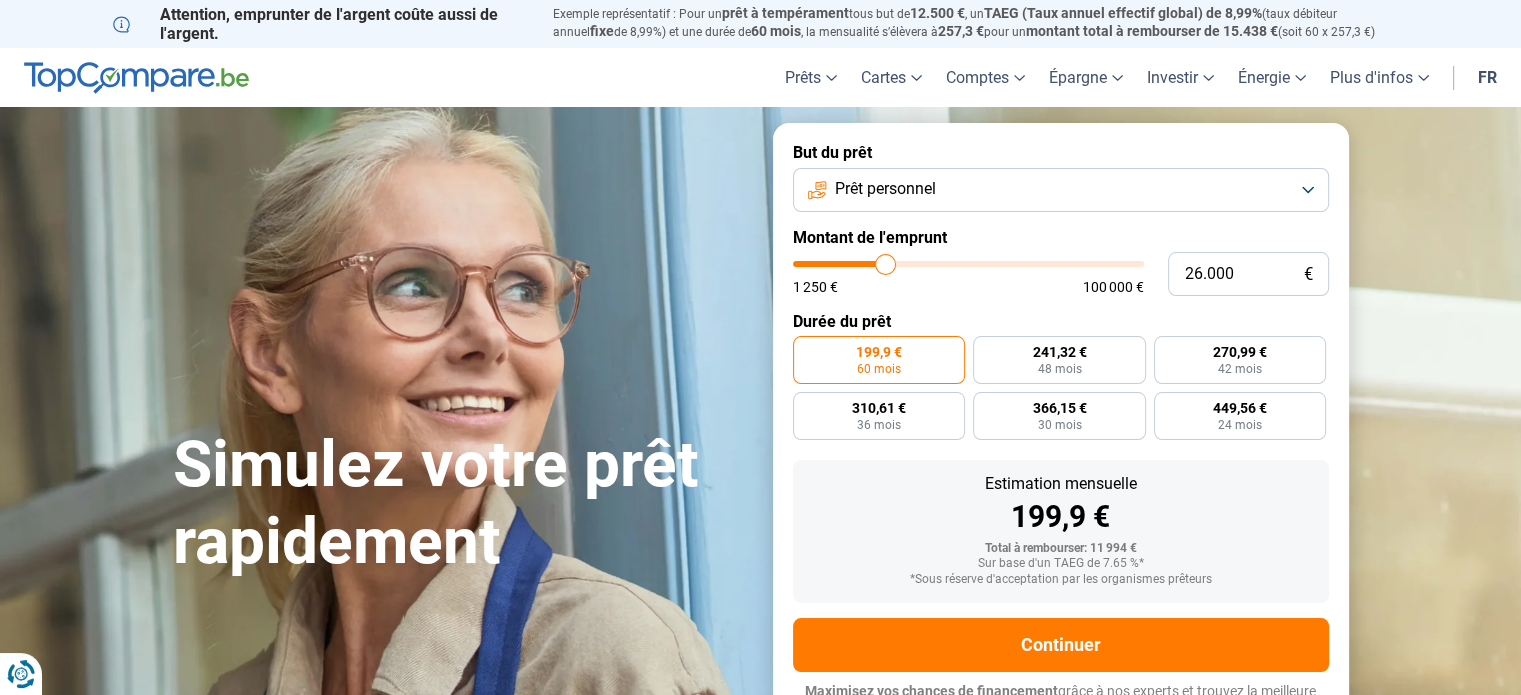 type on "27000" 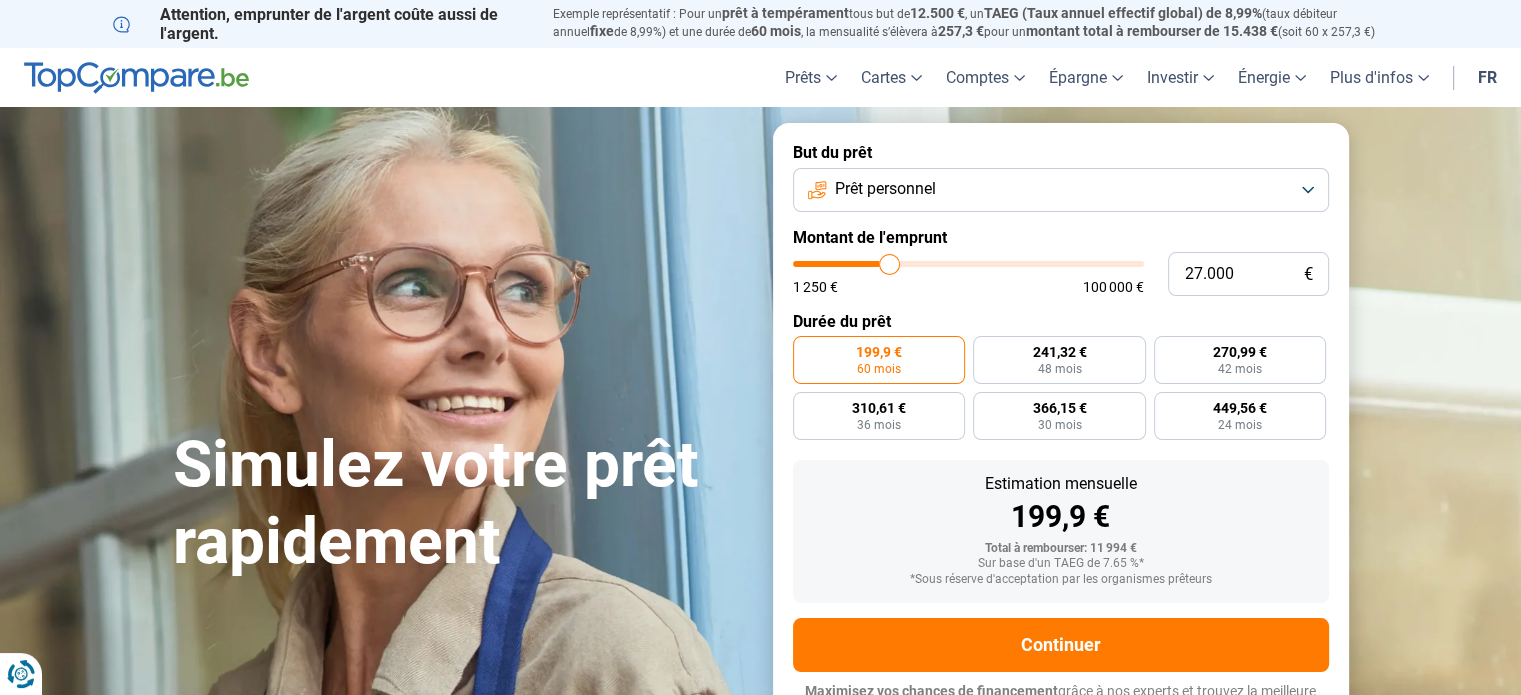 type on "27.750" 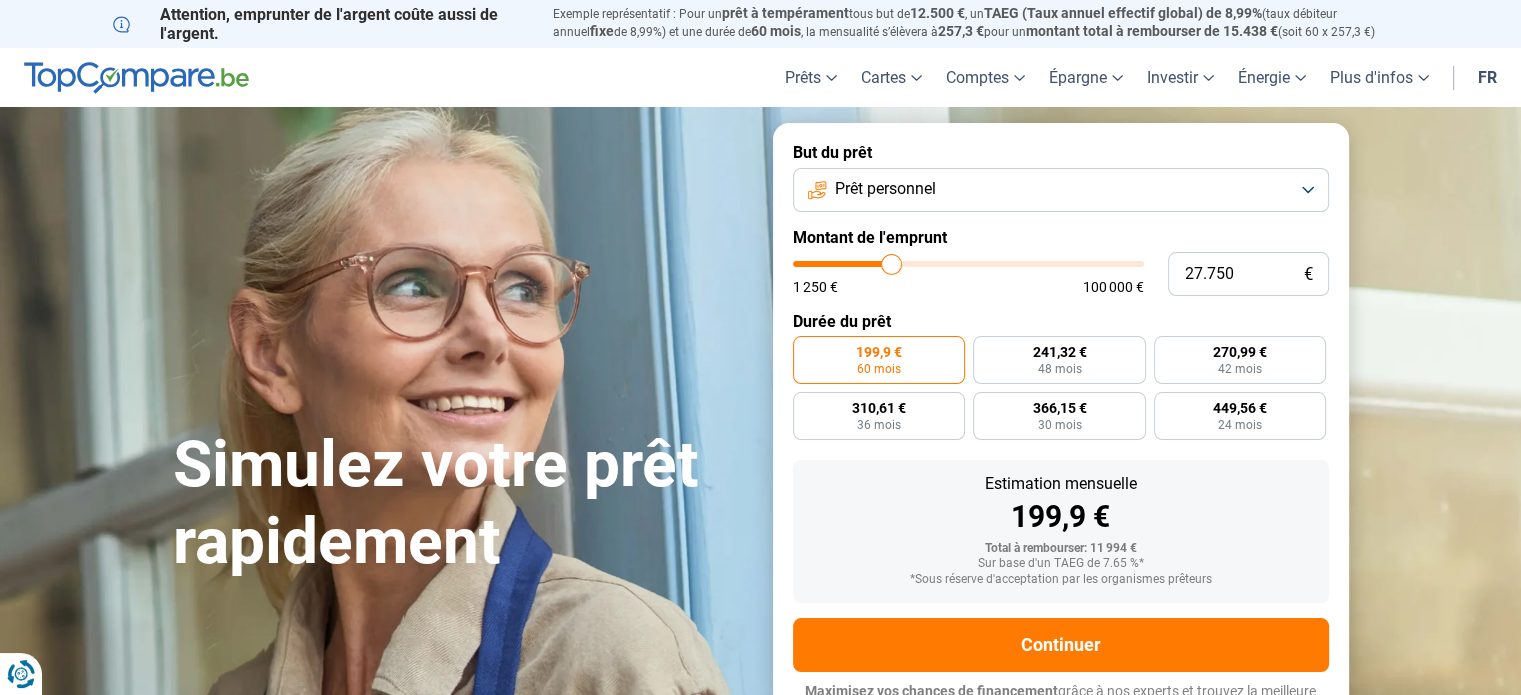 type on "28.000" 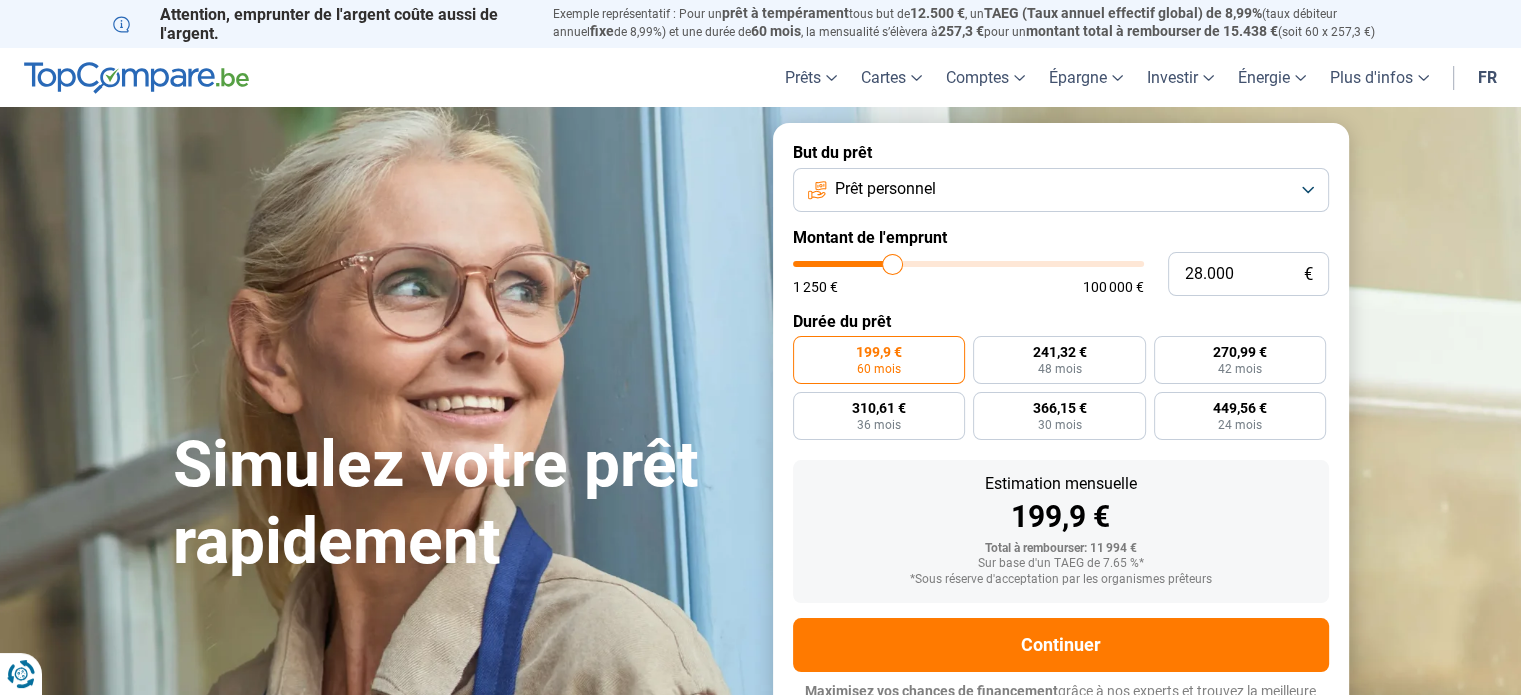 type on "28.250" 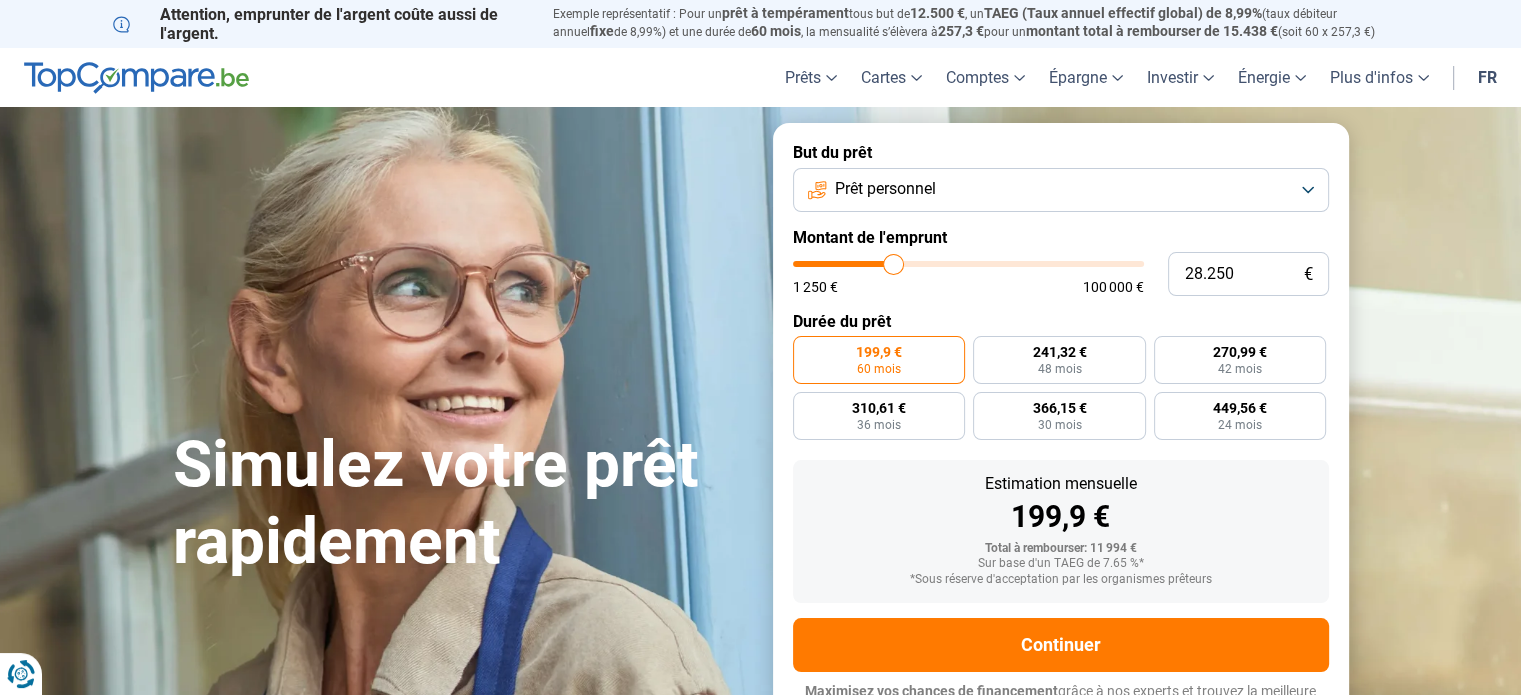 type on "28.500" 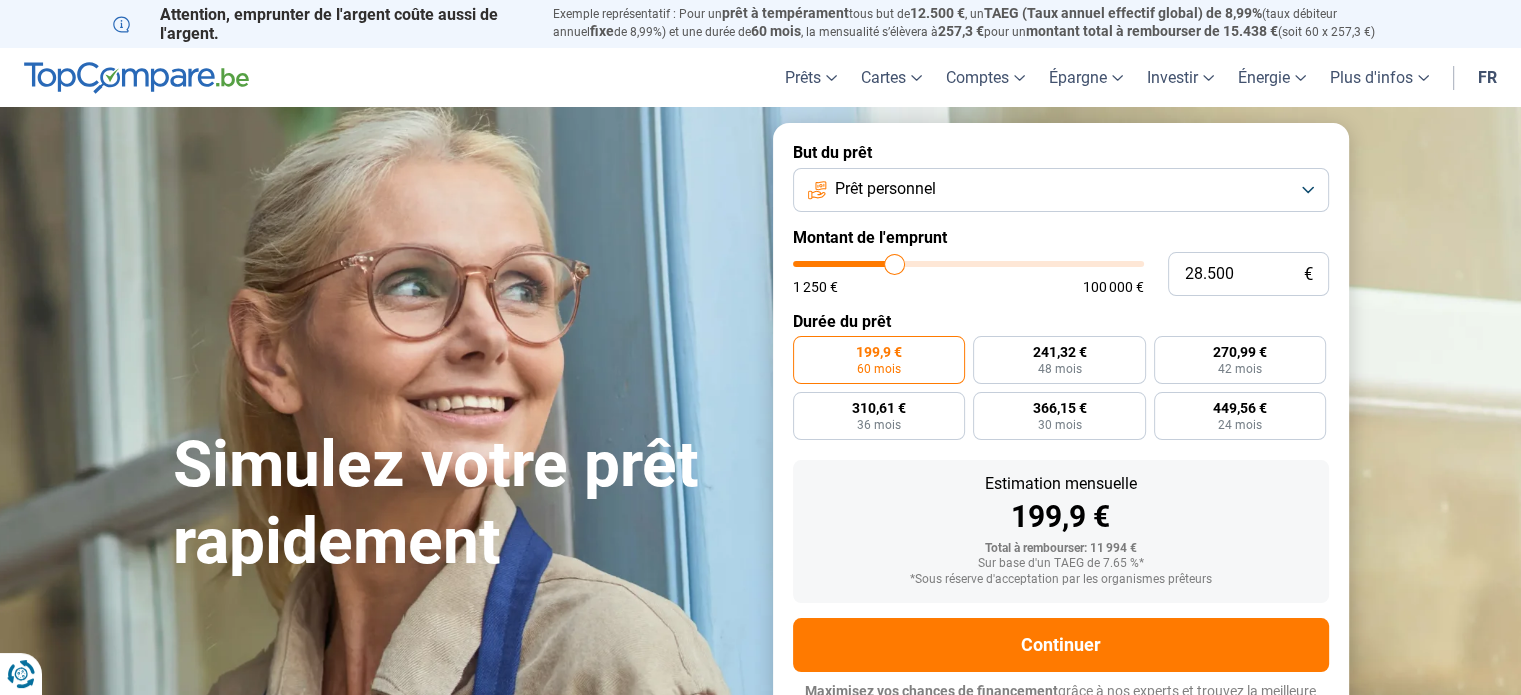 type on "28.750" 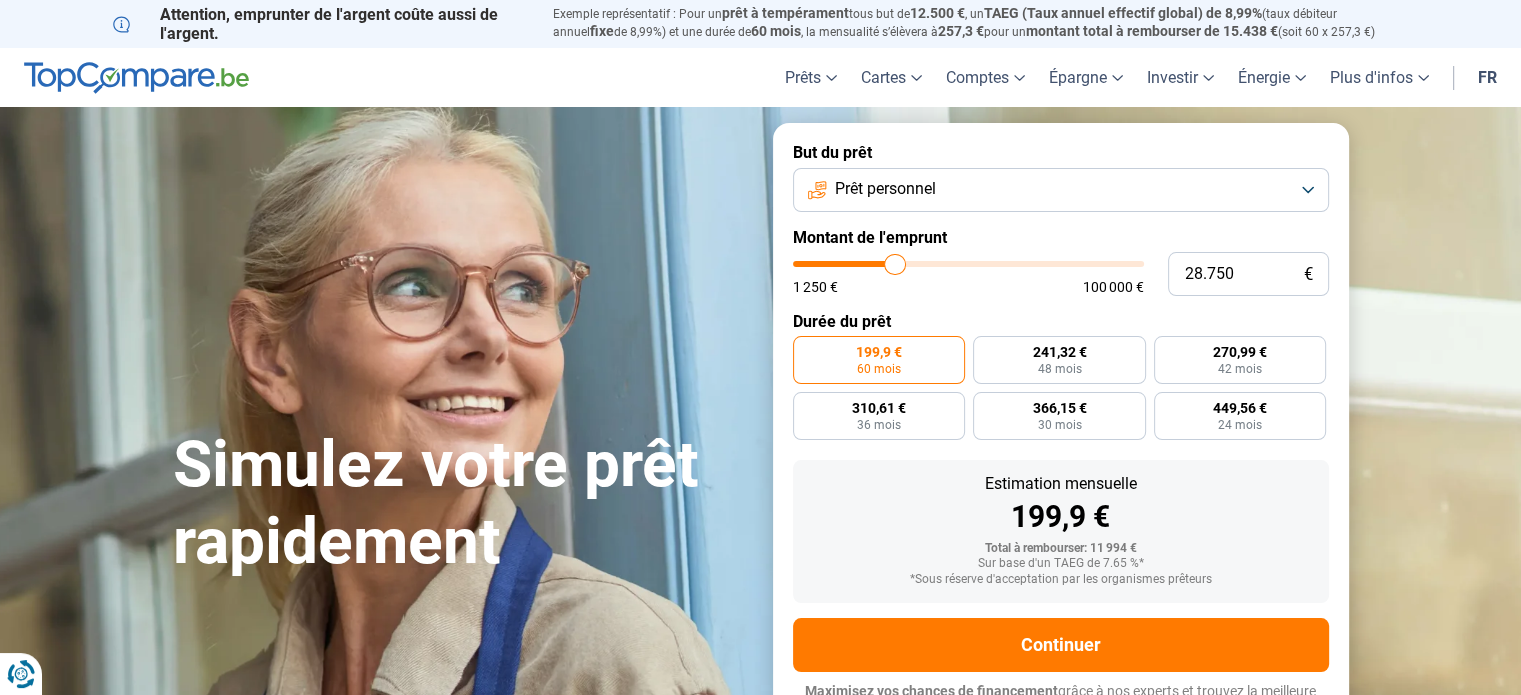 type on "29.000" 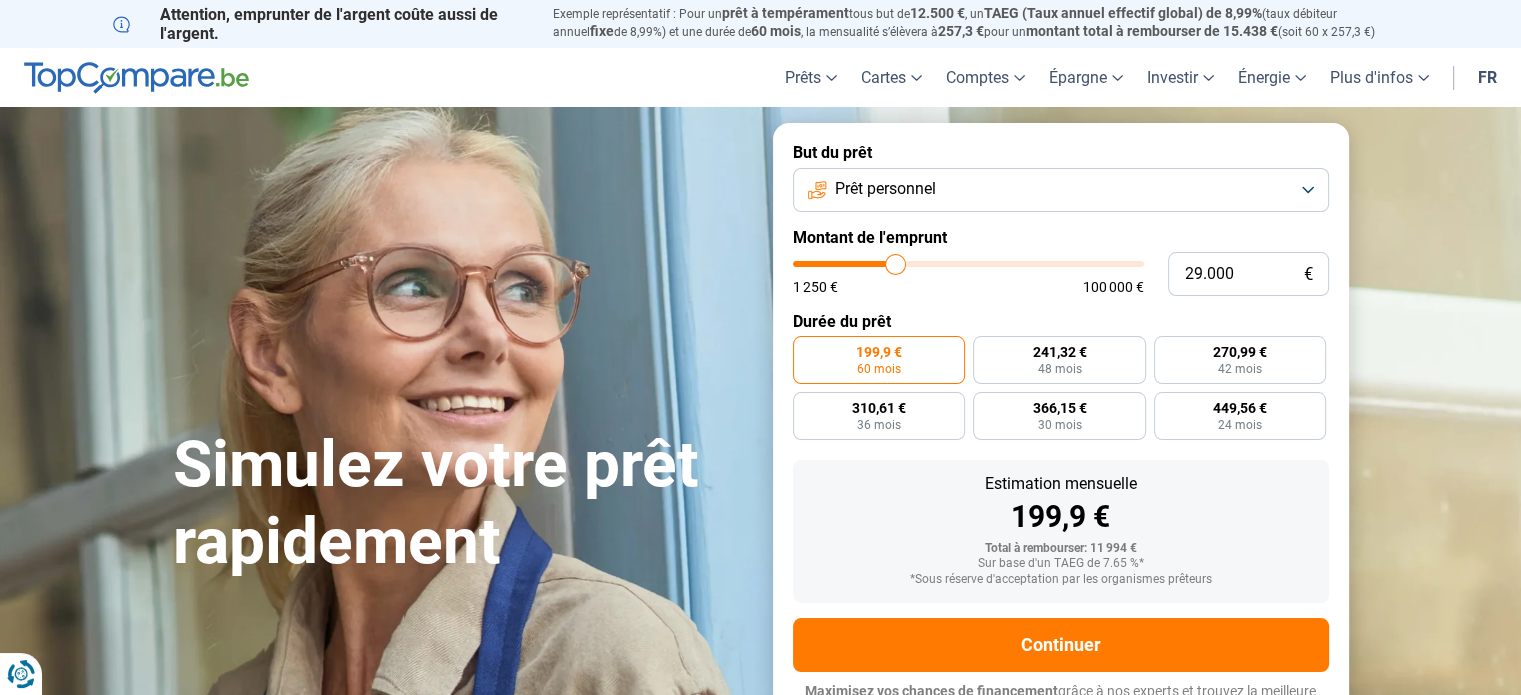 type on "29.250" 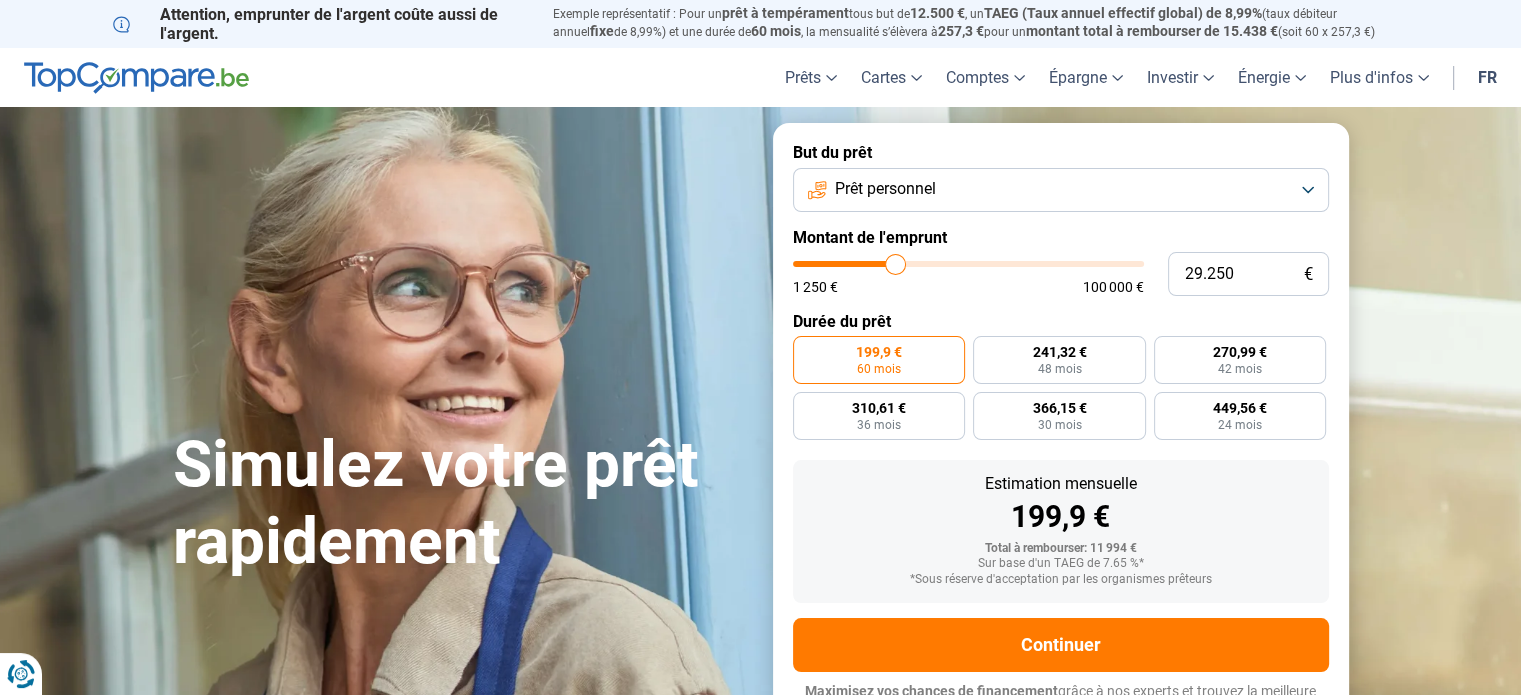 type on "29250" 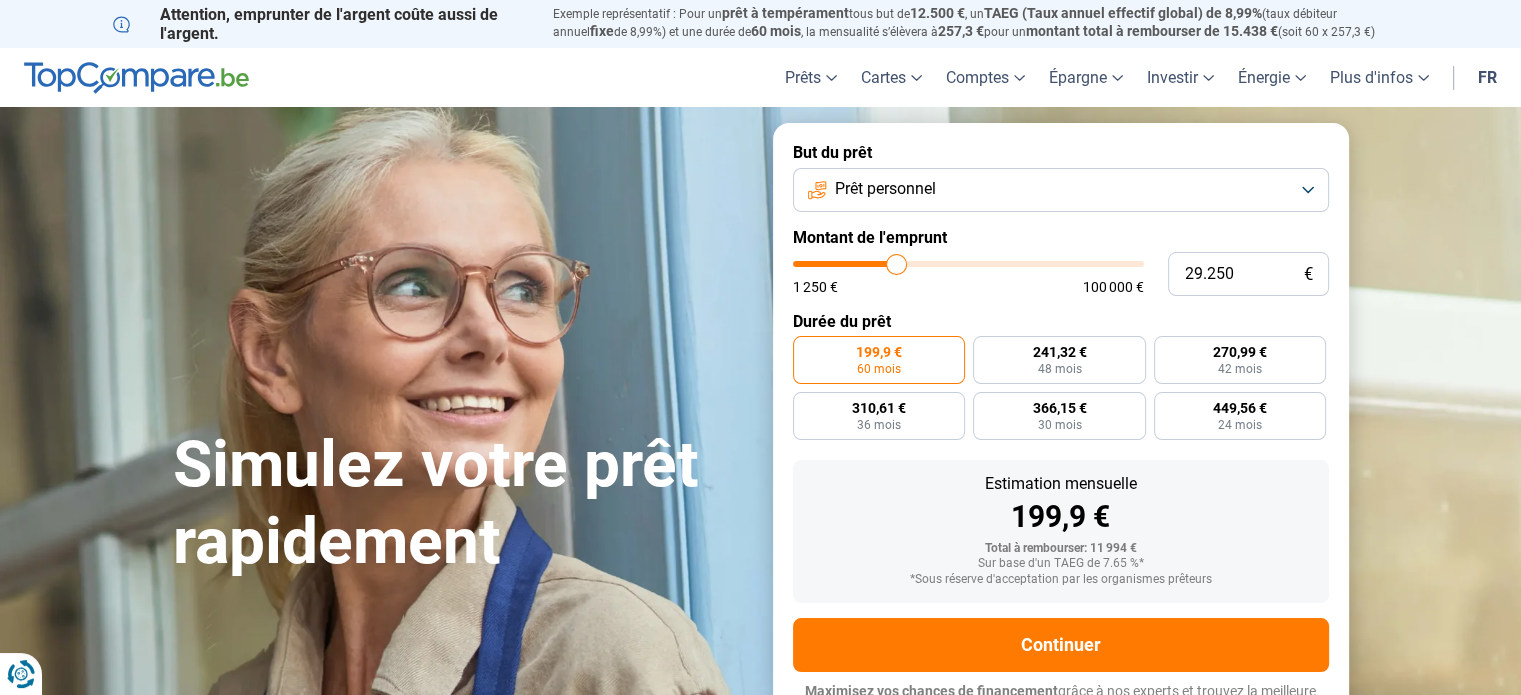 type on "29.750" 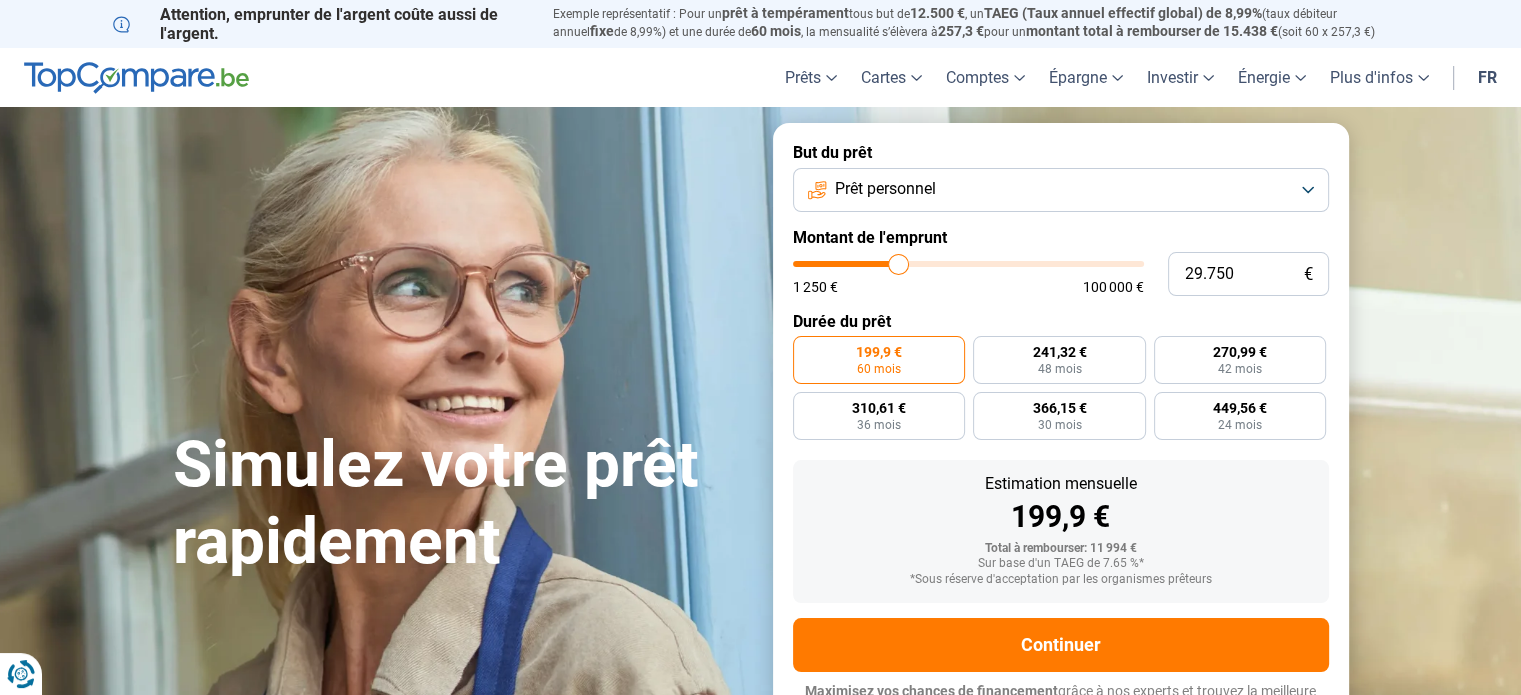 type on "30.000" 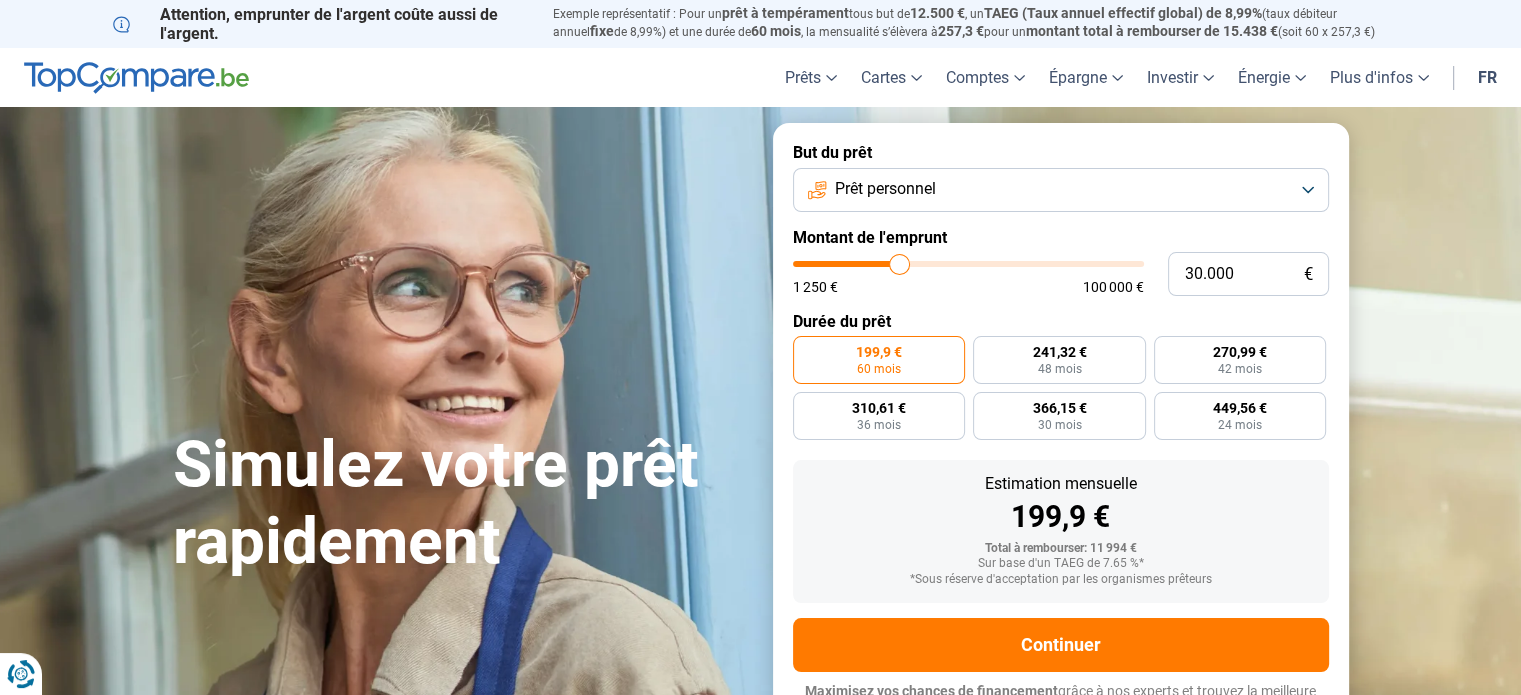 drag, startPoint x: 832, startPoint y: 259, endPoint x: 899, endPoint y: 276, distance: 69.12308 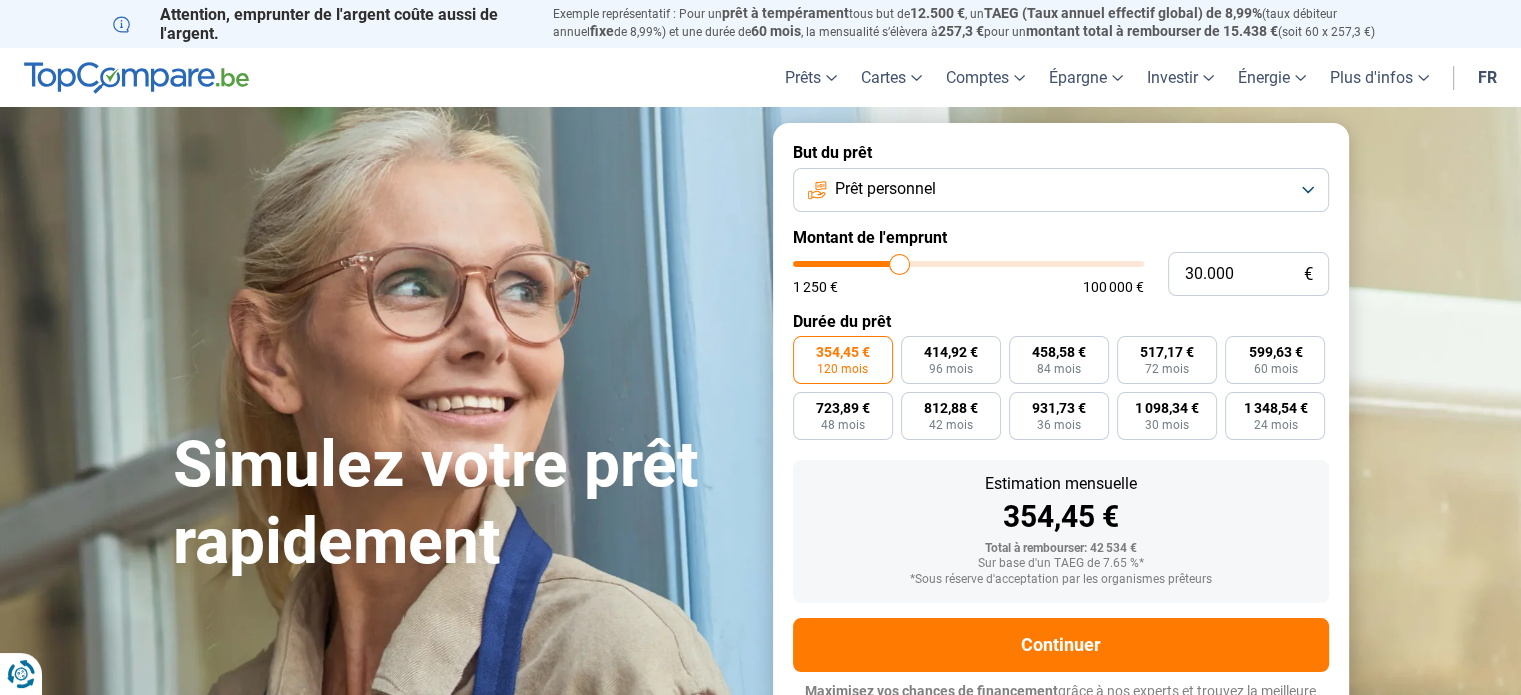 scroll, scrollTop: 27, scrollLeft: 0, axis: vertical 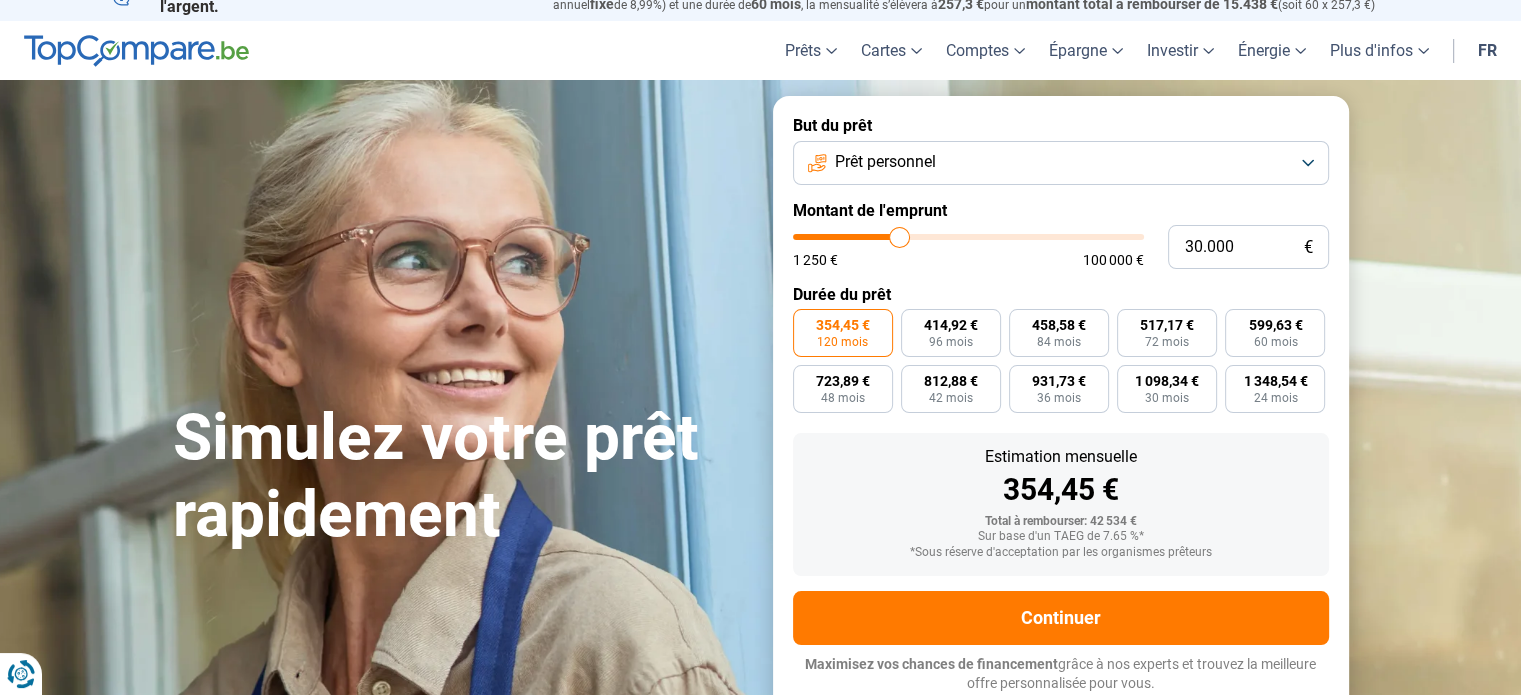 click on "Prêt personnel" at bounding box center (885, 162) 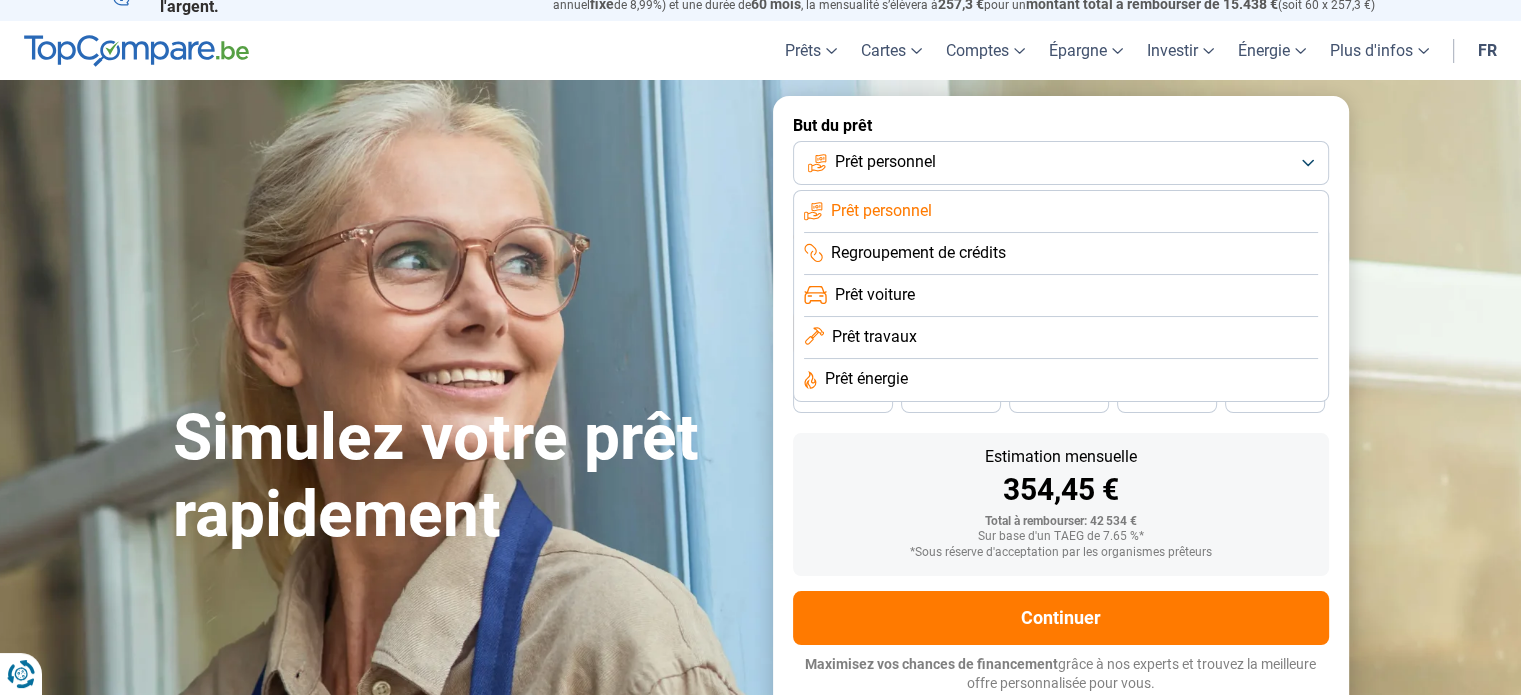 click on "Prêt voiture" at bounding box center [875, 295] 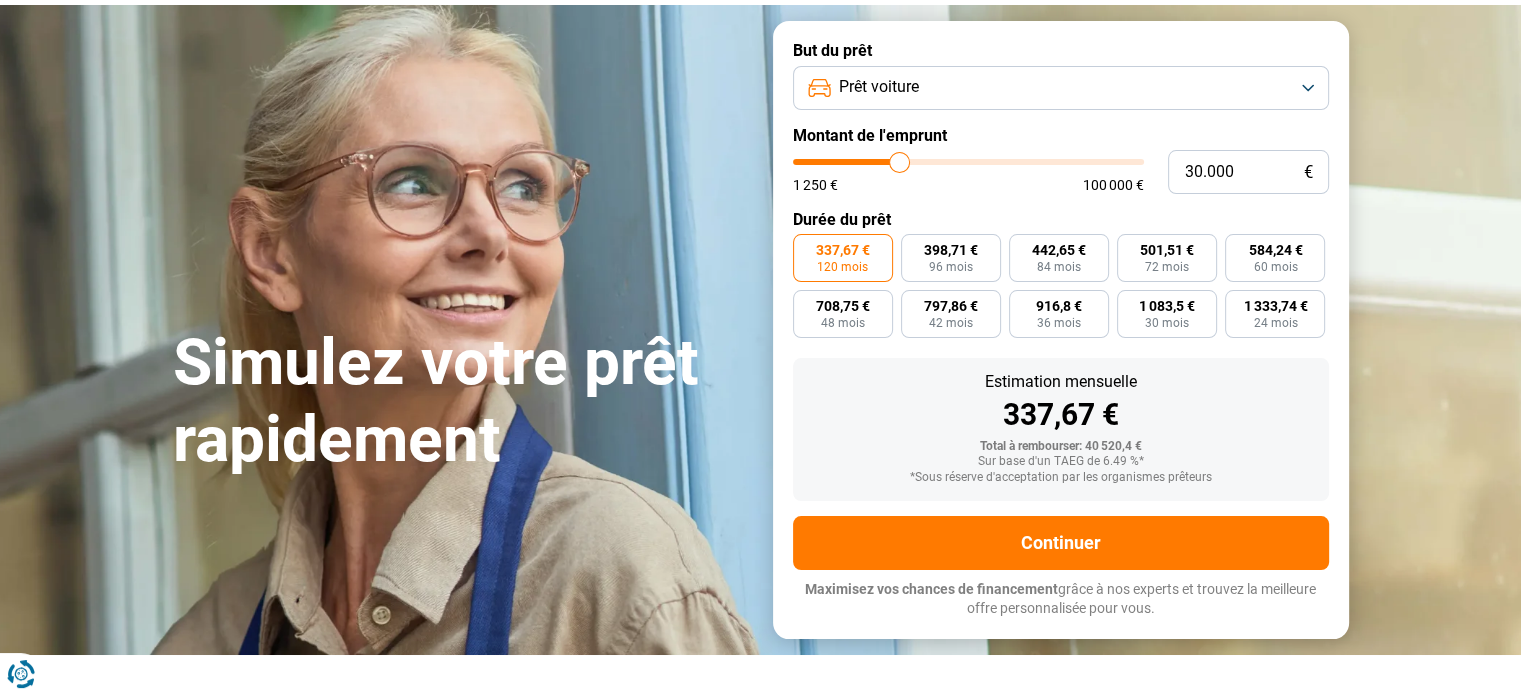 scroll, scrollTop: 0, scrollLeft: 0, axis: both 